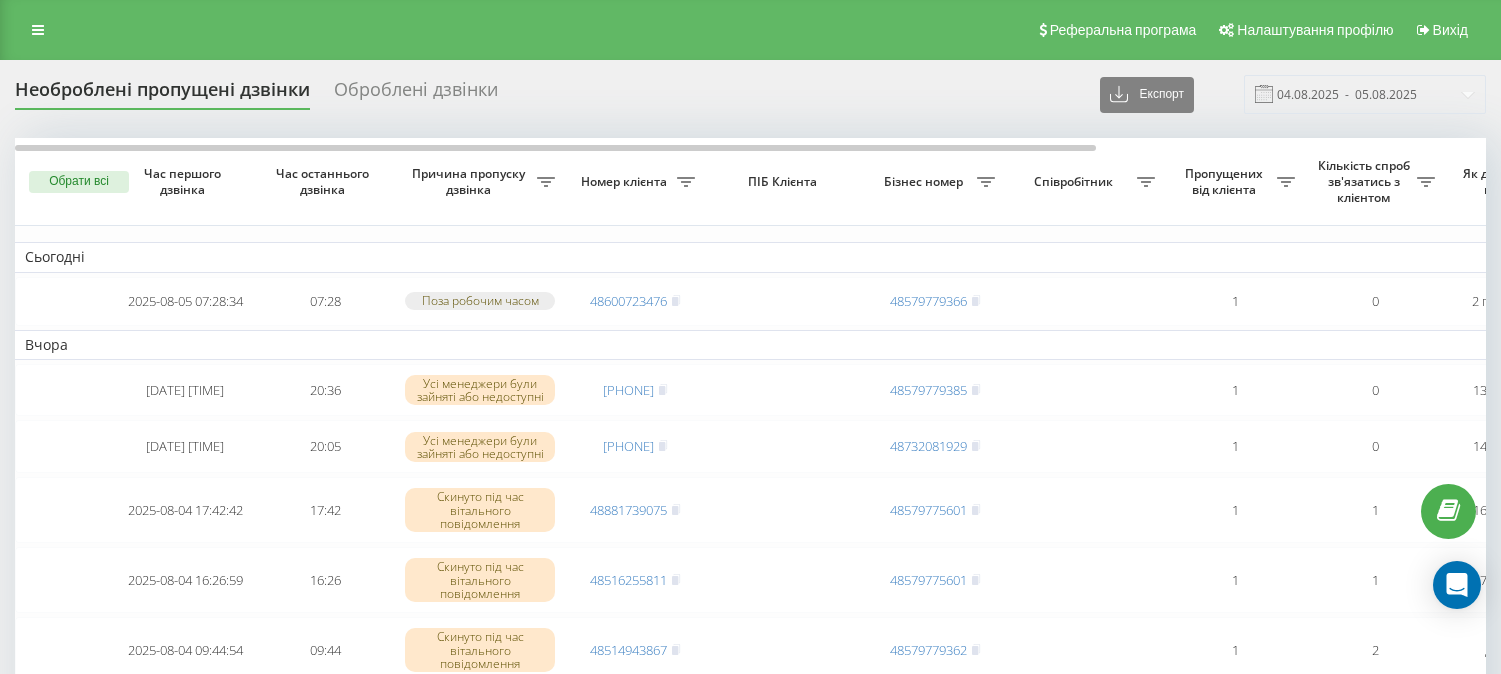scroll, scrollTop: 0, scrollLeft: 0, axis: both 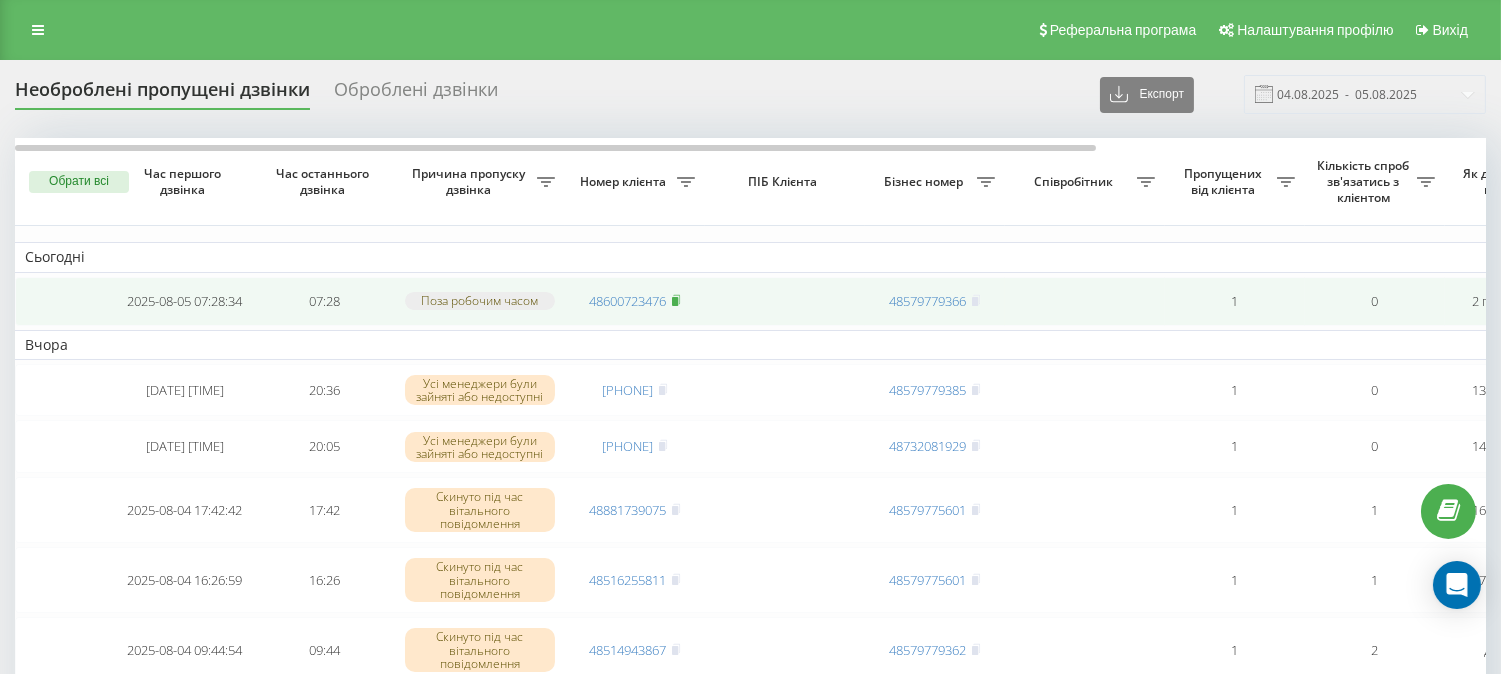 click 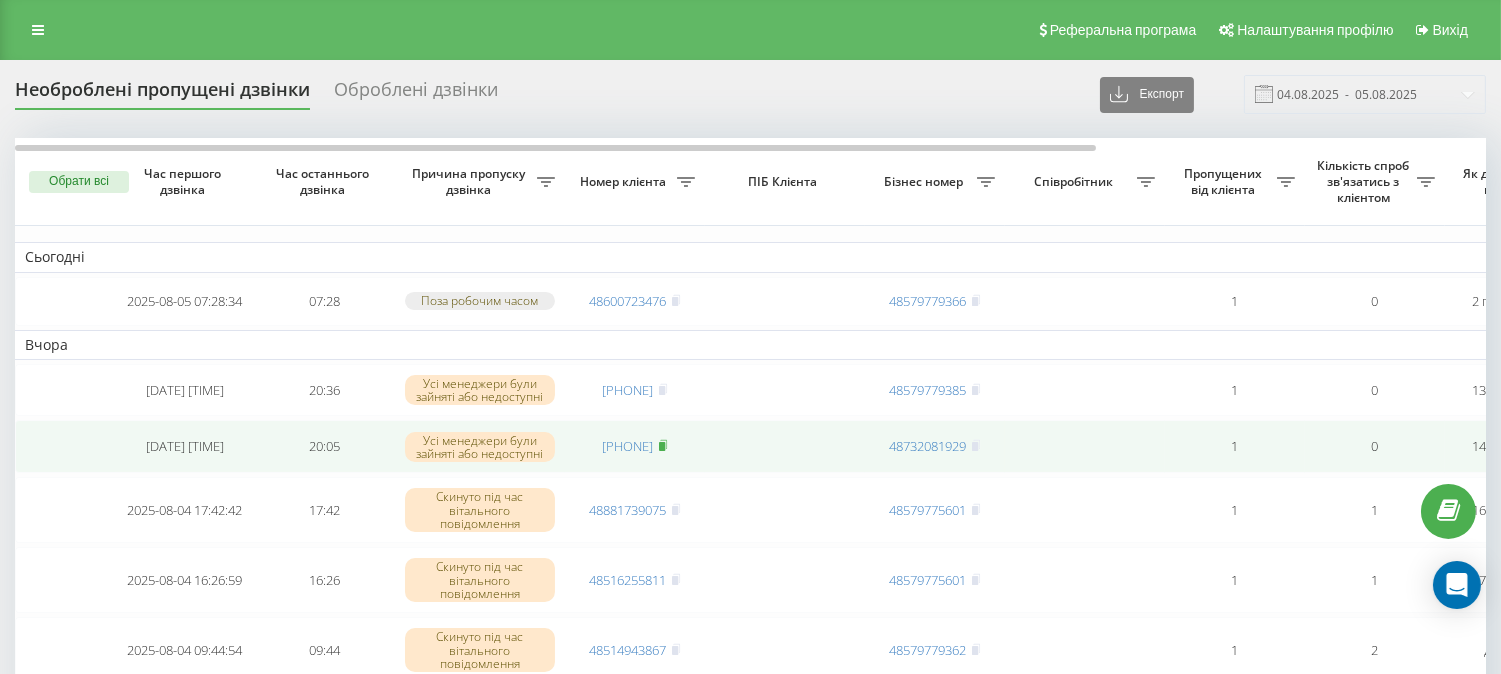 click 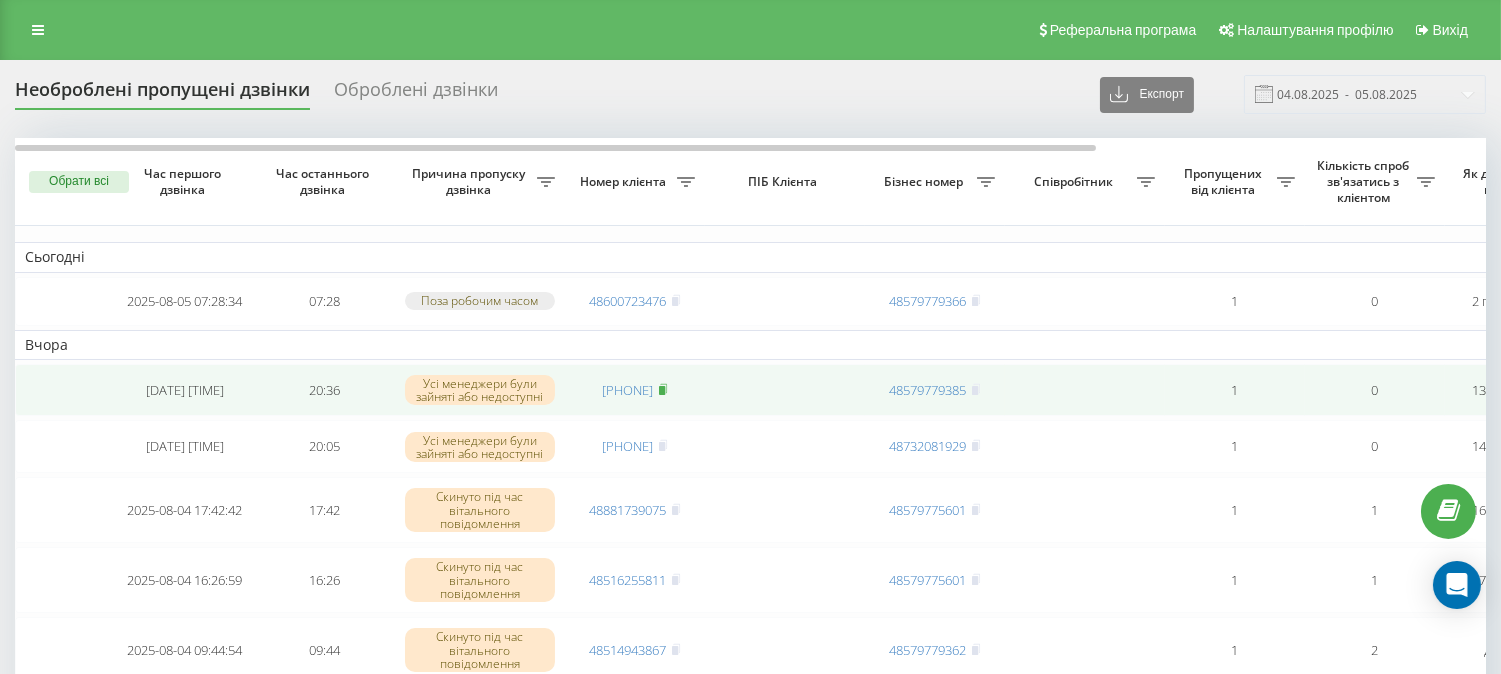 click 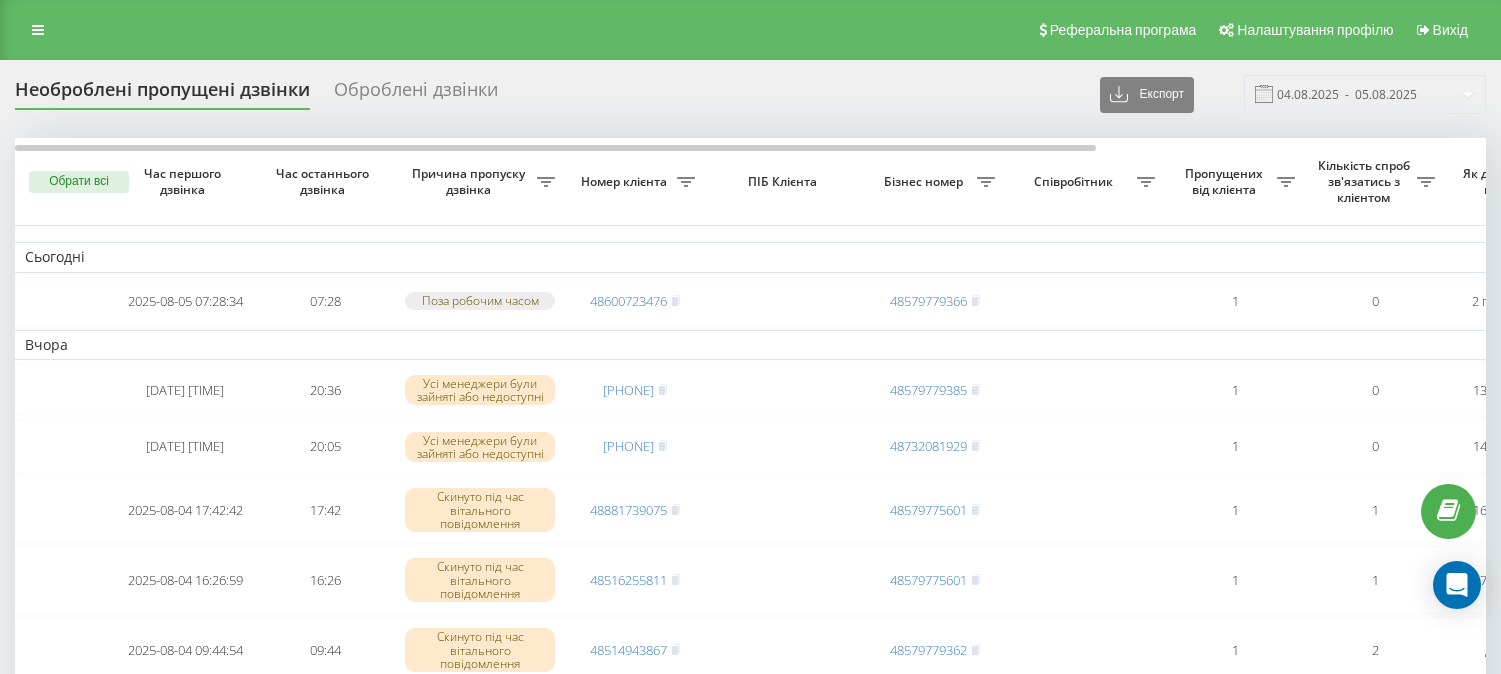scroll, scrollTop: 0, scrollLeft: 0, axis: both 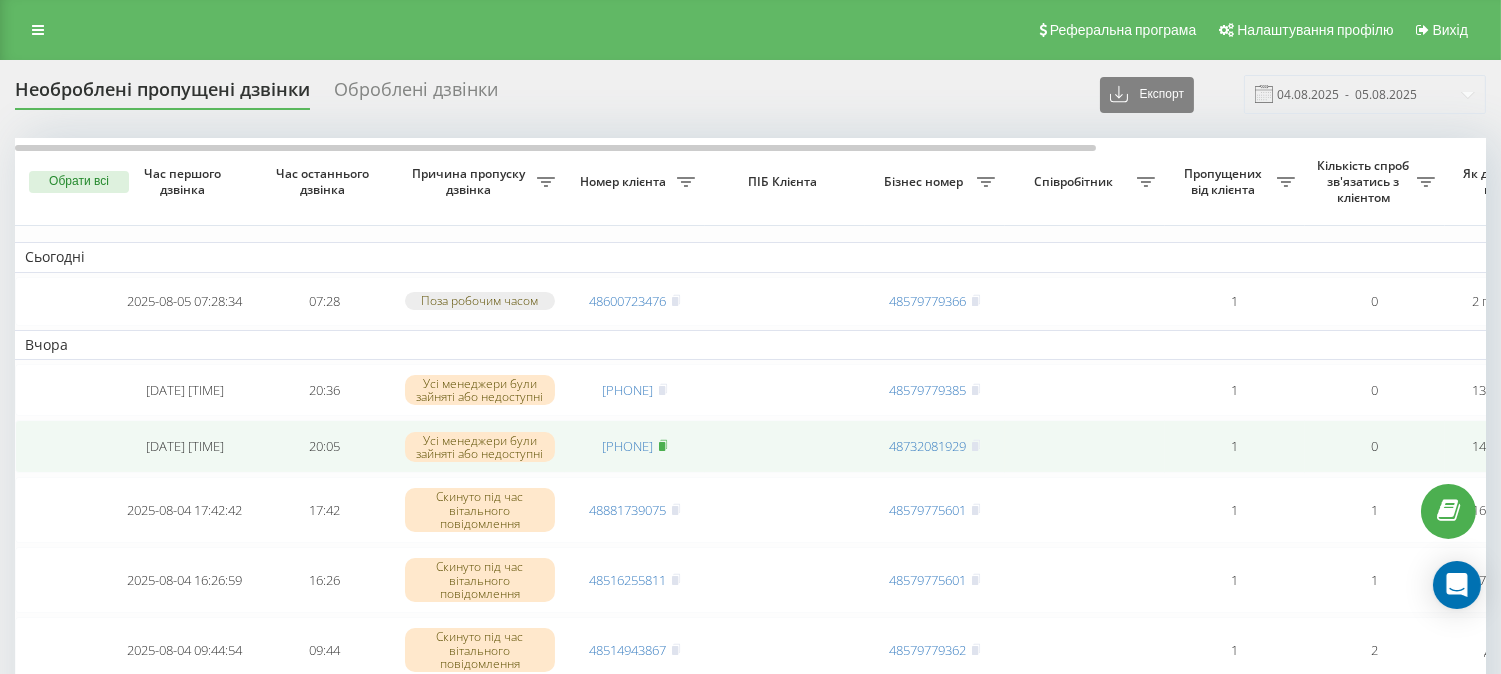 click at bounding box center (663, 446) 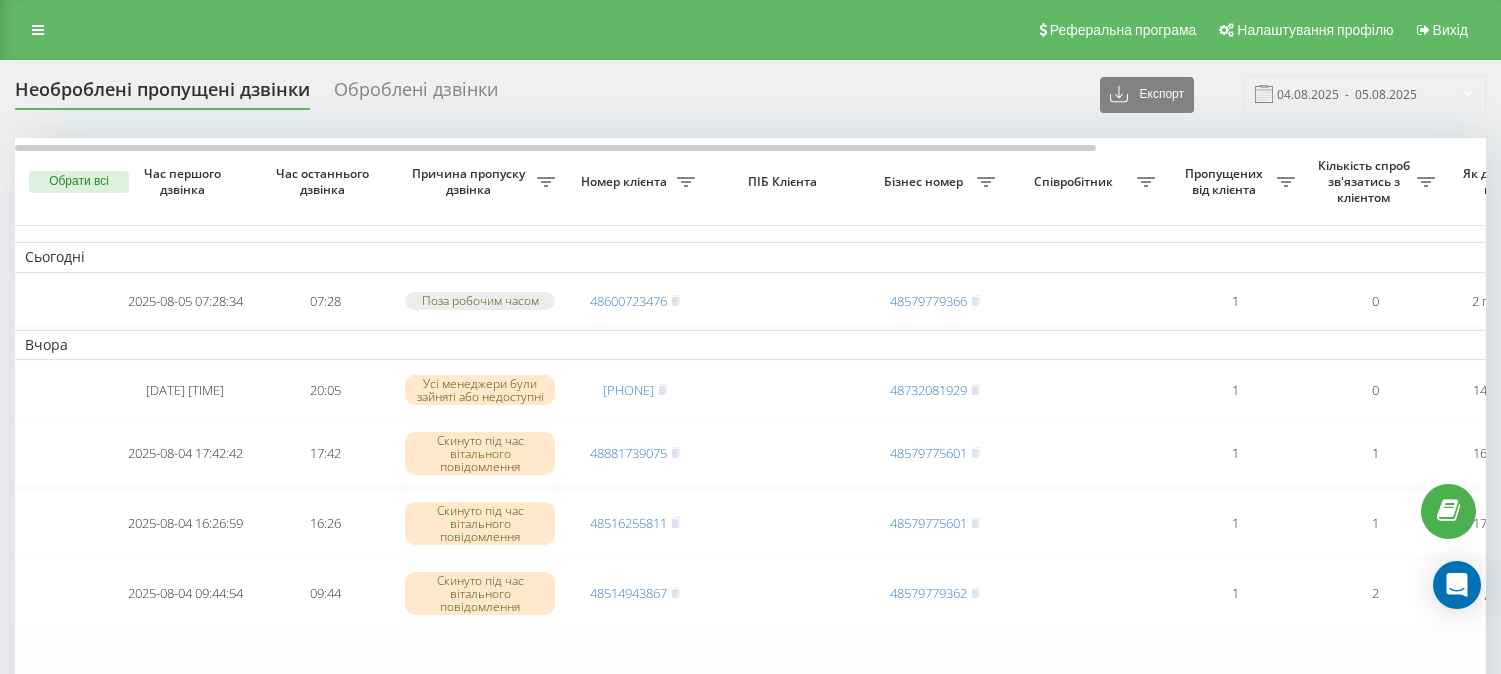 scroll, scrollTop: 0, scrollLeft: 0, axis: both 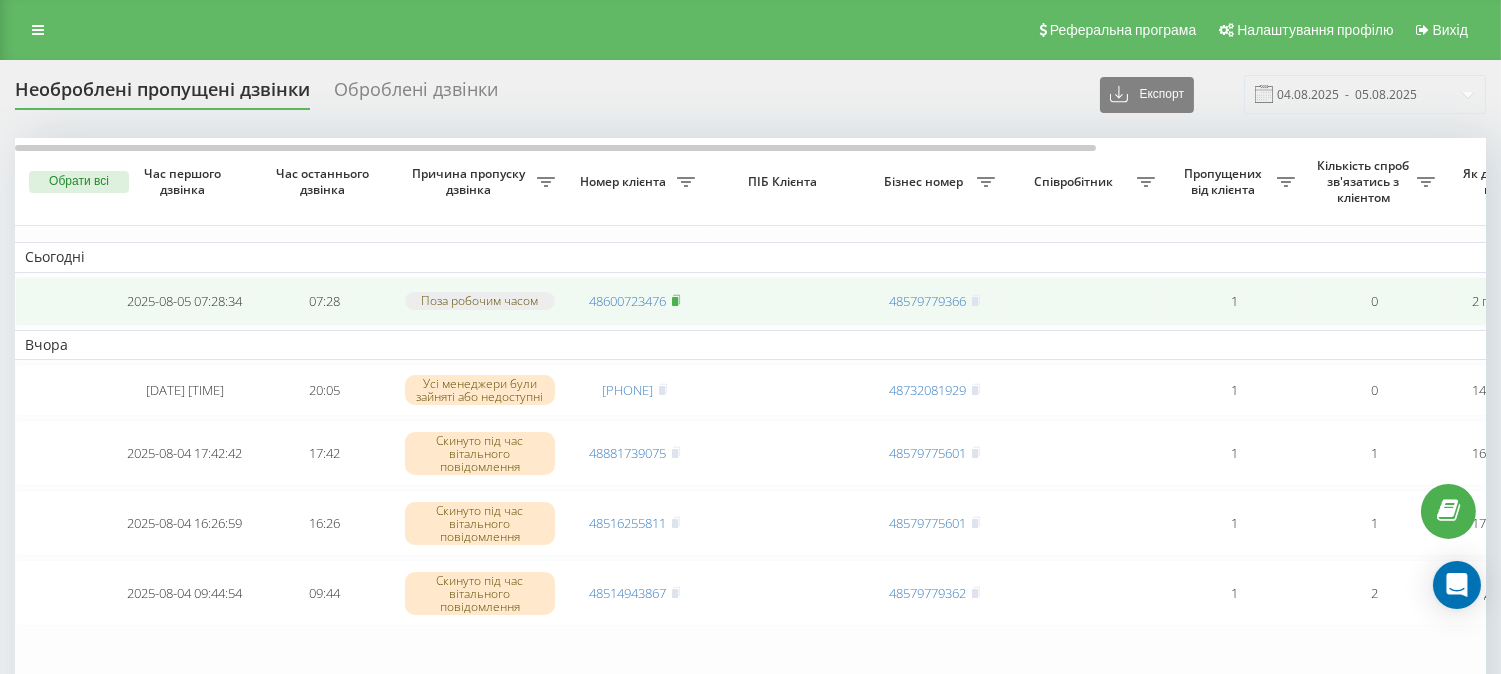 click 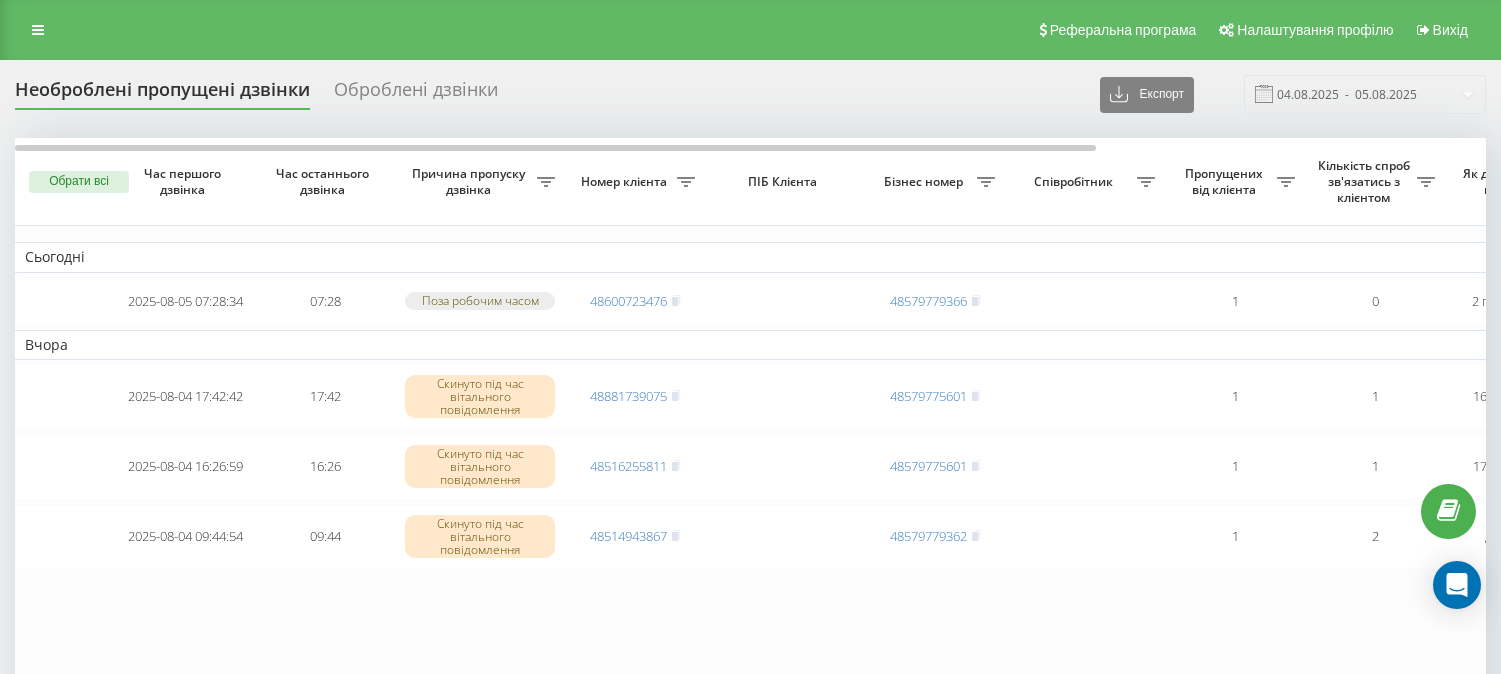 scroll, scrollTop: 0, scrollLeft: 0, axis: both 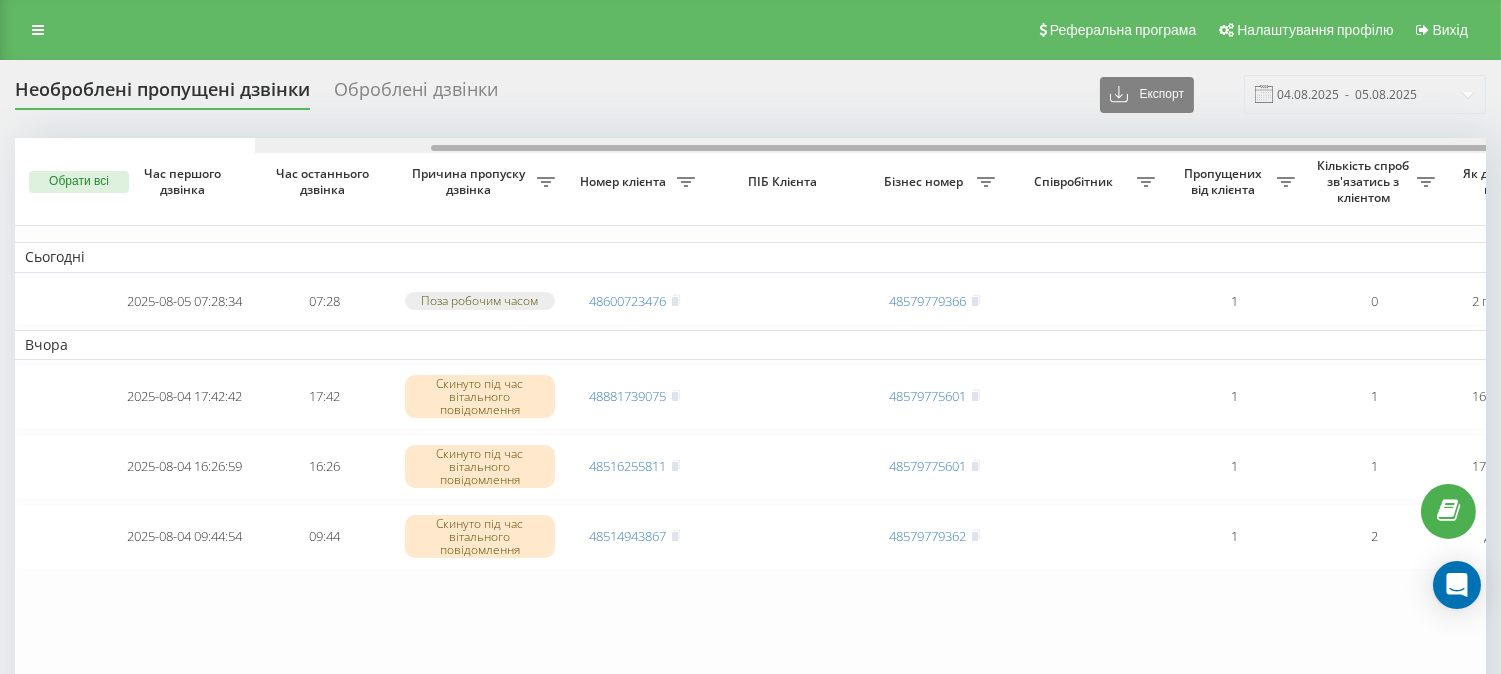 drag, startPoint x: 536, startPoint y: 150, endPoint x: 298, endPoint y: 31, distance: 266.0921 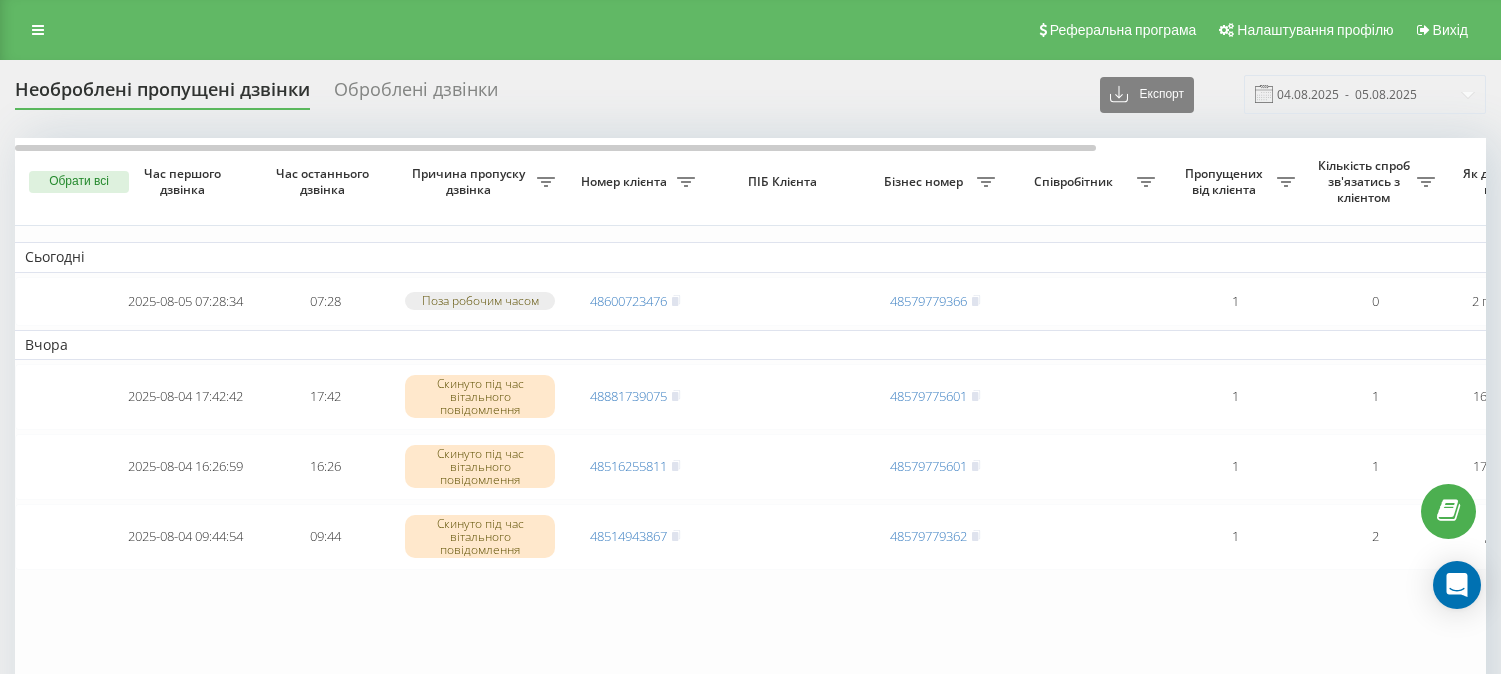 scroll, scrollTop: 0, scrollLeft: 0, axis: both 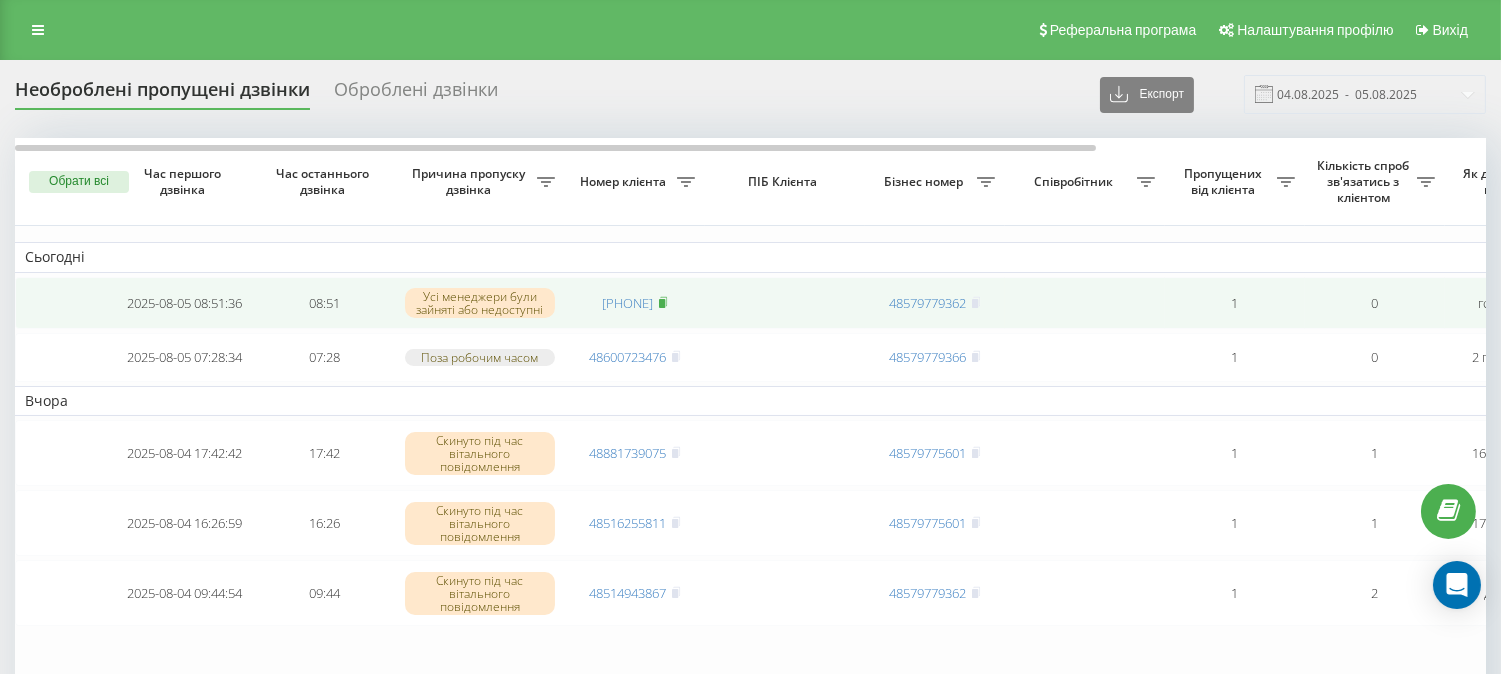 click 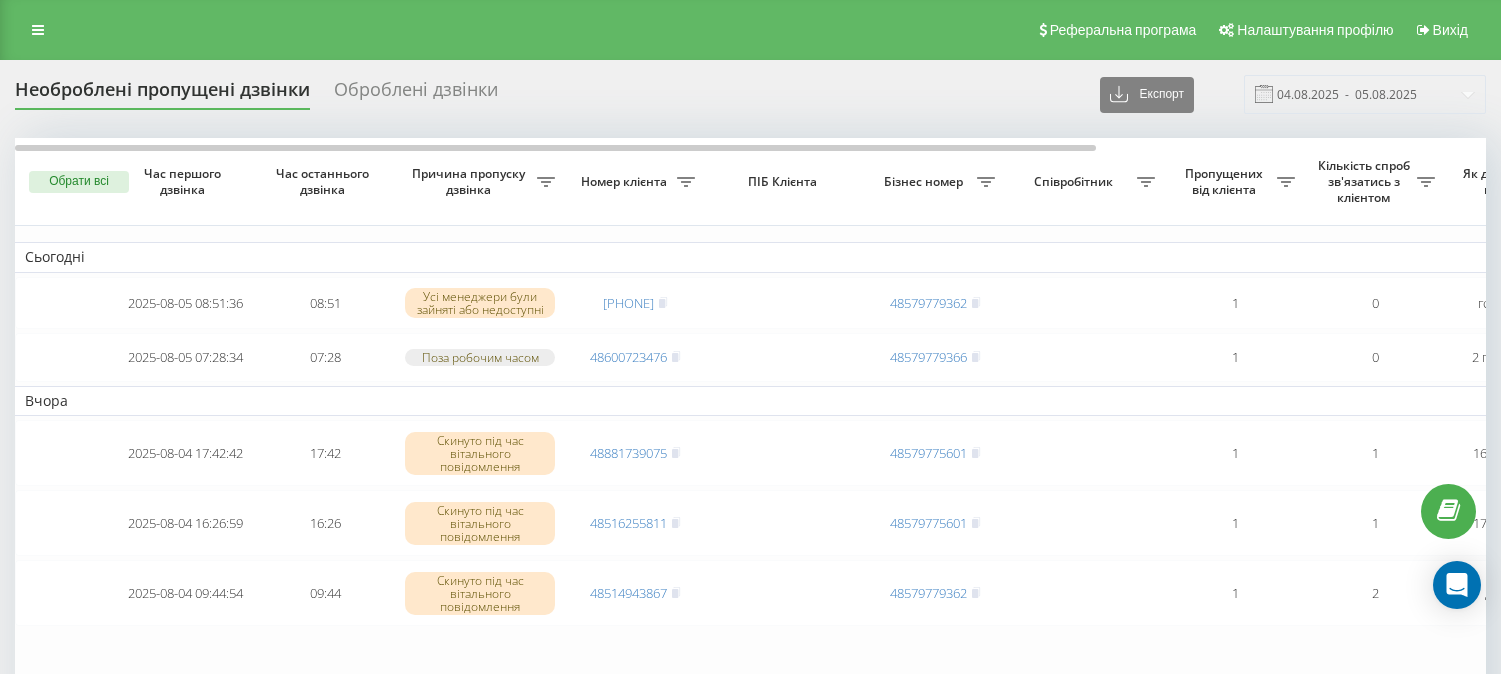 scroll, scrollTop: 0, scrollLeft: 0, axis: both 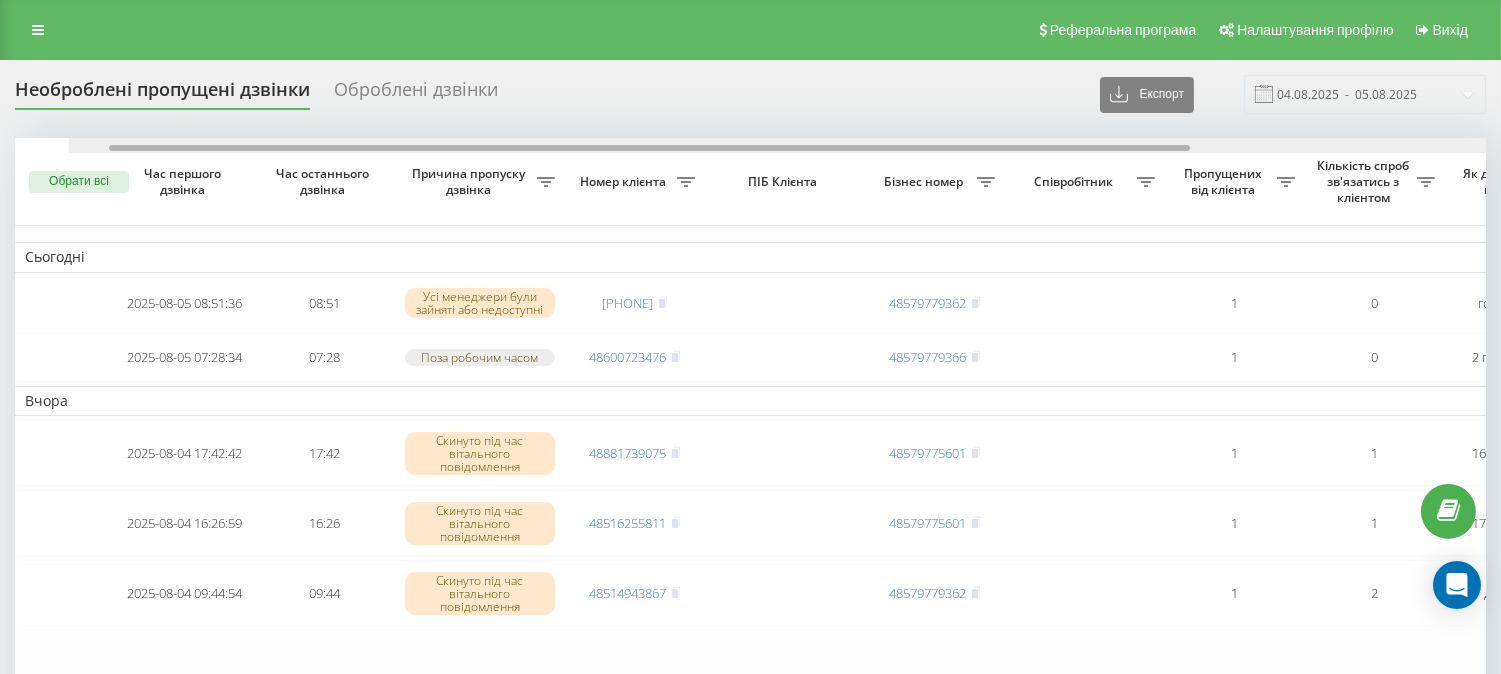 drag, startPoint x: 396, startPoint y: 145, endPoint x: 318, endPoint y: 136, distance: 78.51752 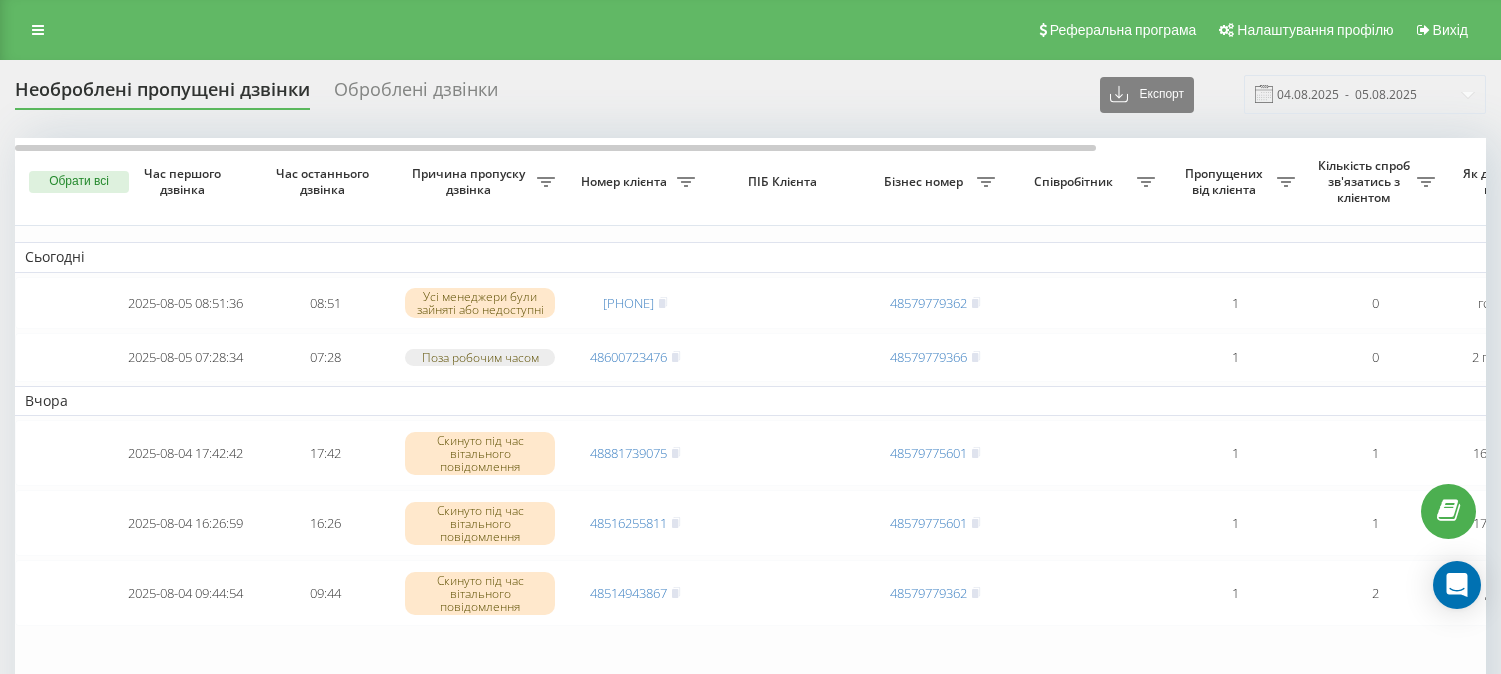 scroll, scrollTop: 0, scrollLeft: 0, axis: both 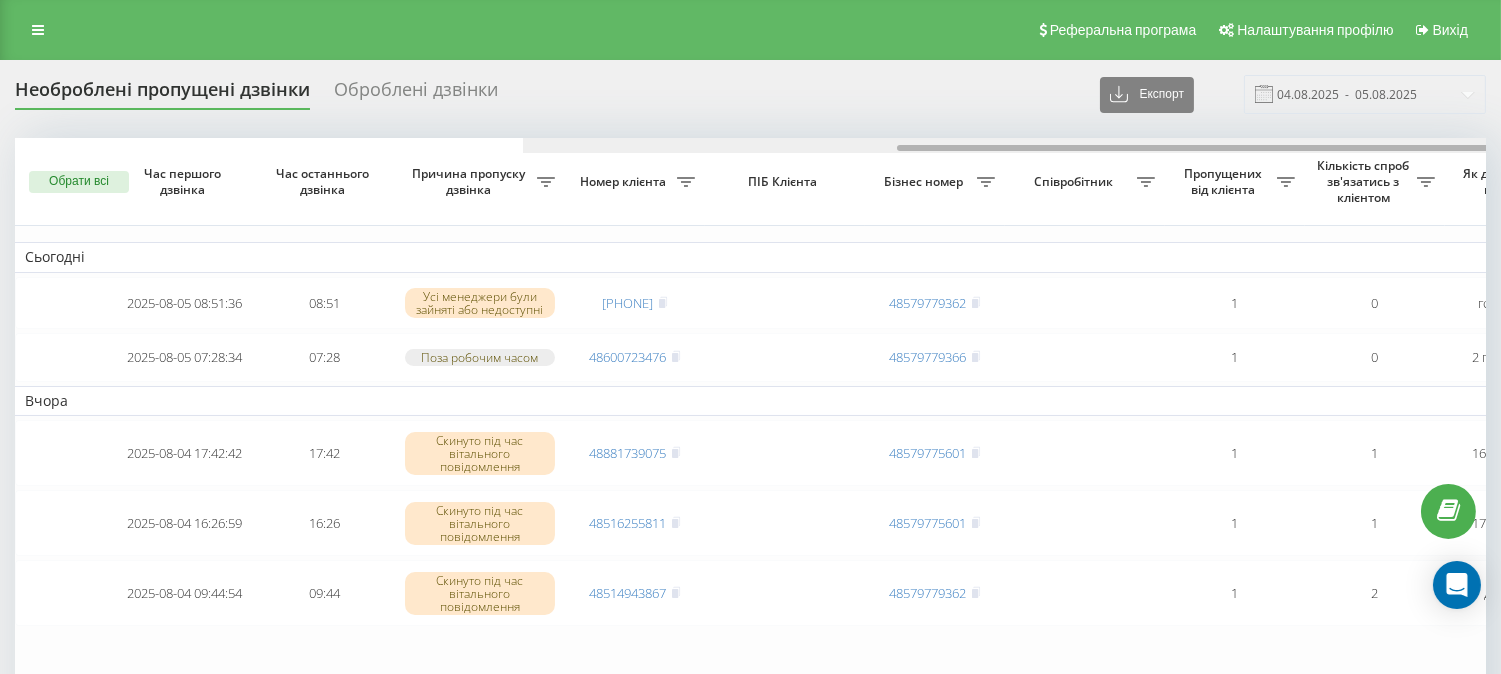 drag, startPoint x: 470, startPoint y: 147, endPoint x: 281, endPoint y: 110, distance: 192.58765 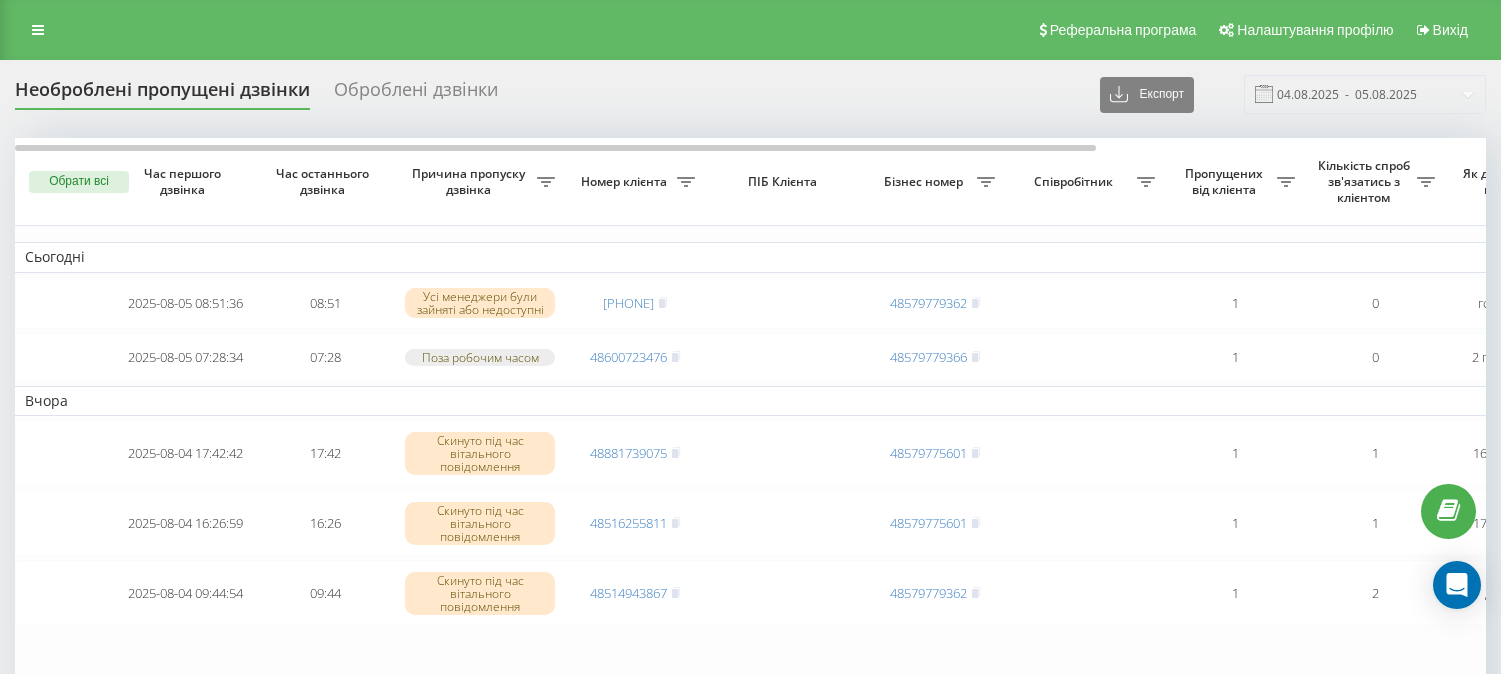 scroll, scrollTop: 0, scrollLeft: 0, axis: both 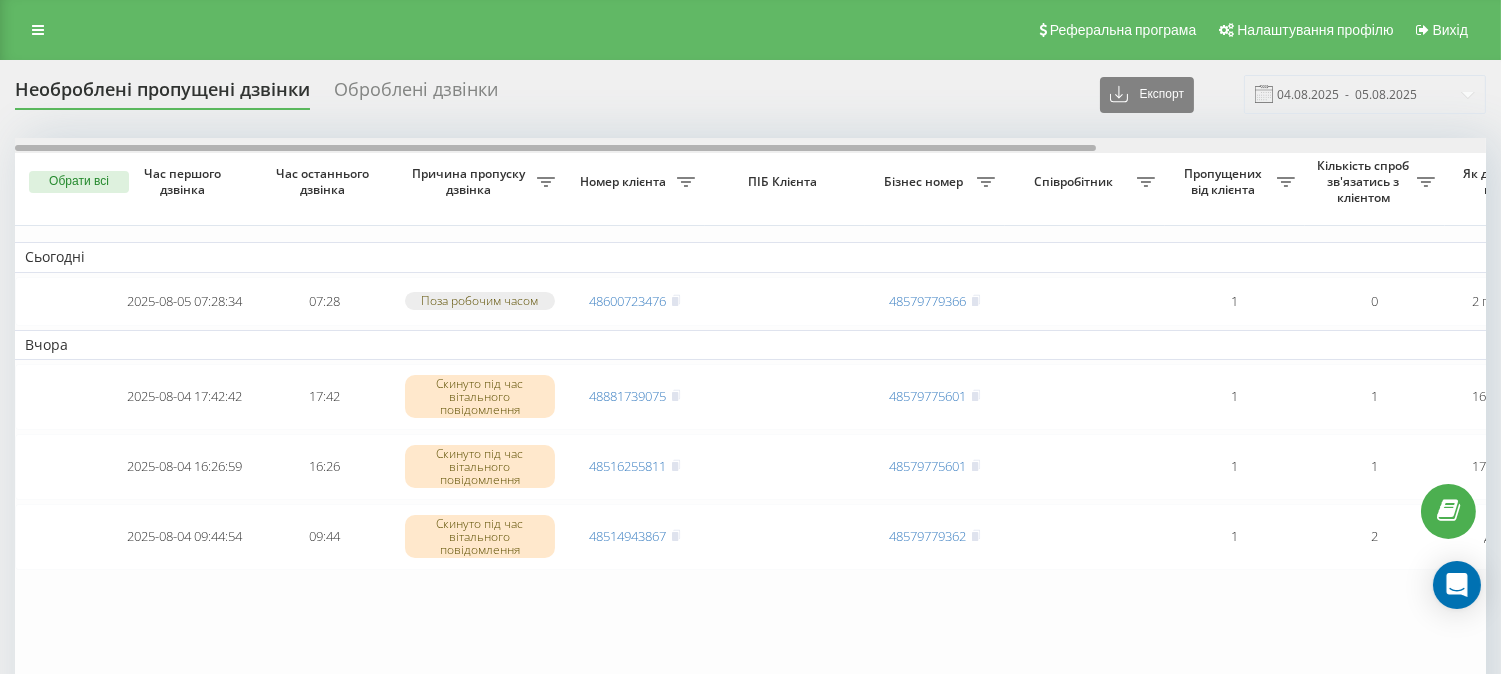 drag, startPoint x: 545, startPoint y: 145, endPoint x: 425, endPoint y: 25, distance: 169.70563 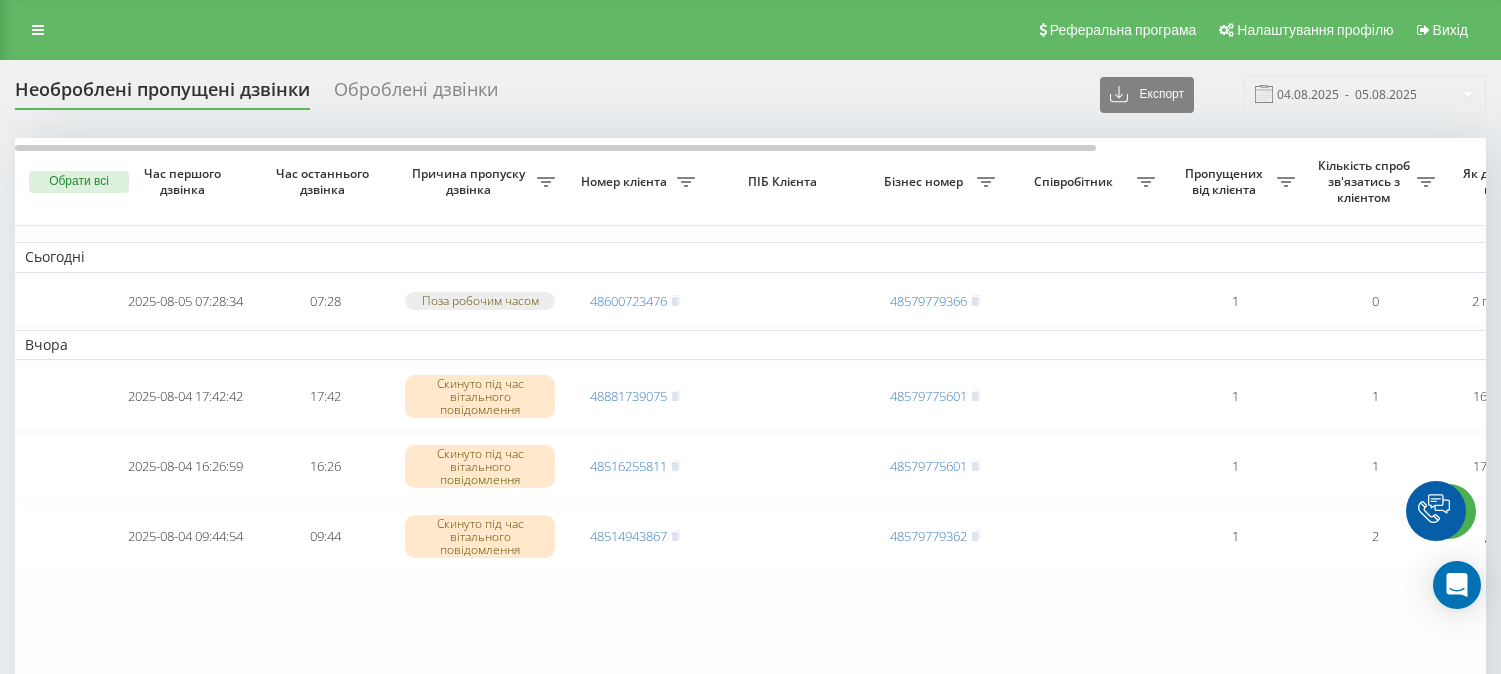 scroll, scrollTop: 0, scrollLeft: 0, axis: both 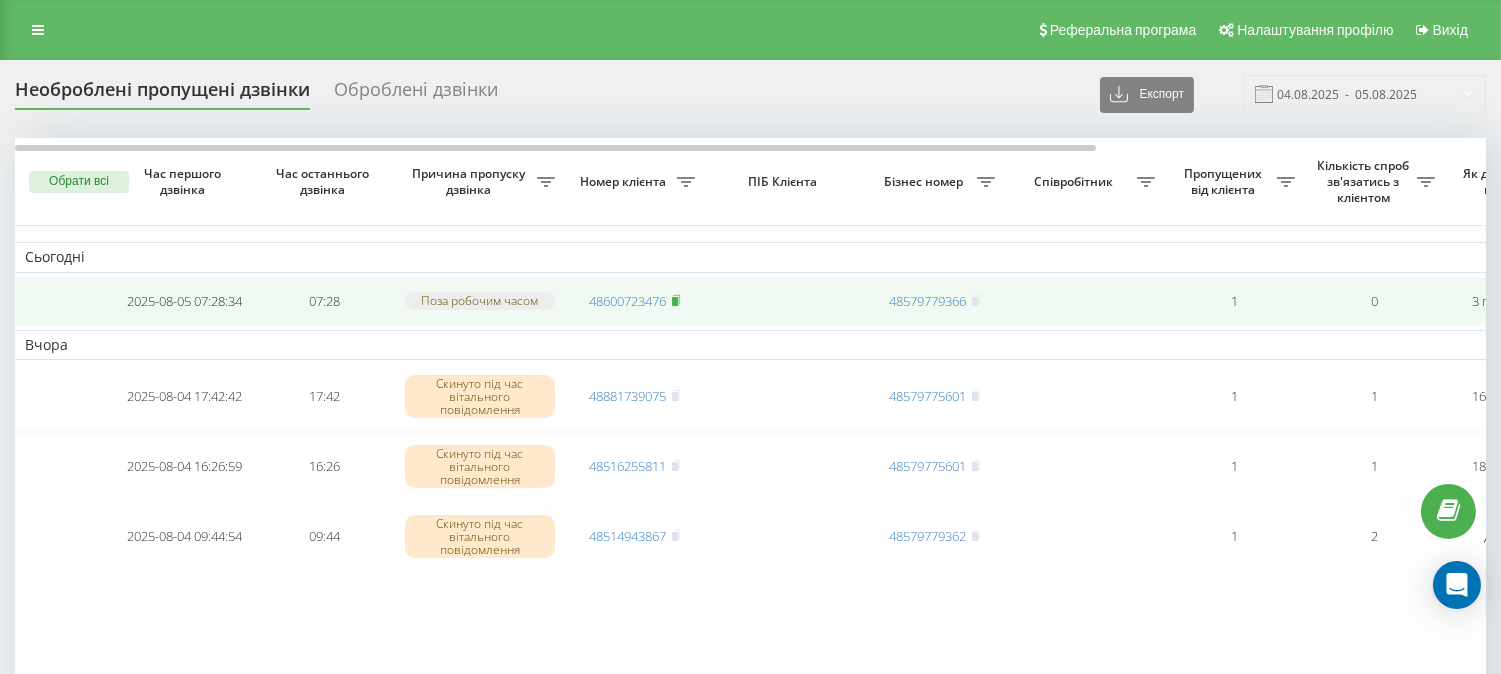click 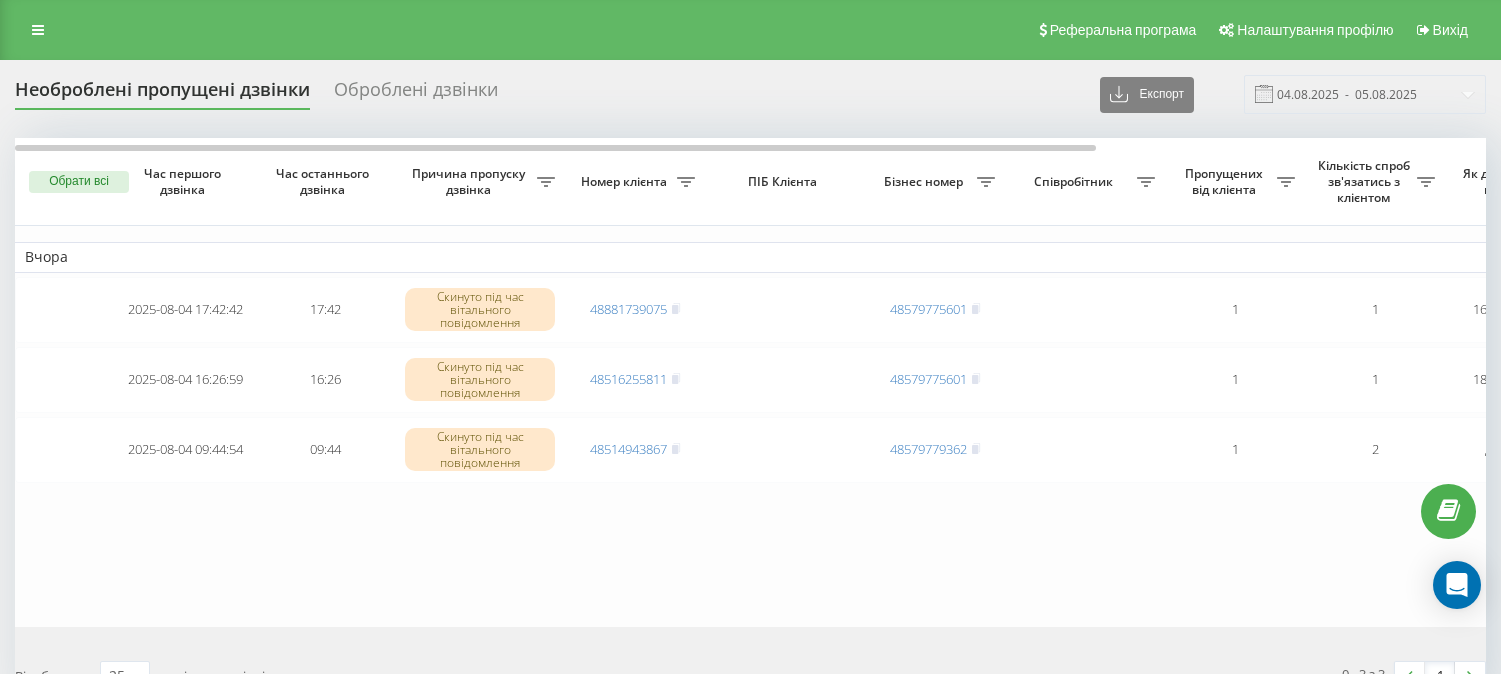 scroll, scrollTop: 0, scrollLeft: 0, axis: both 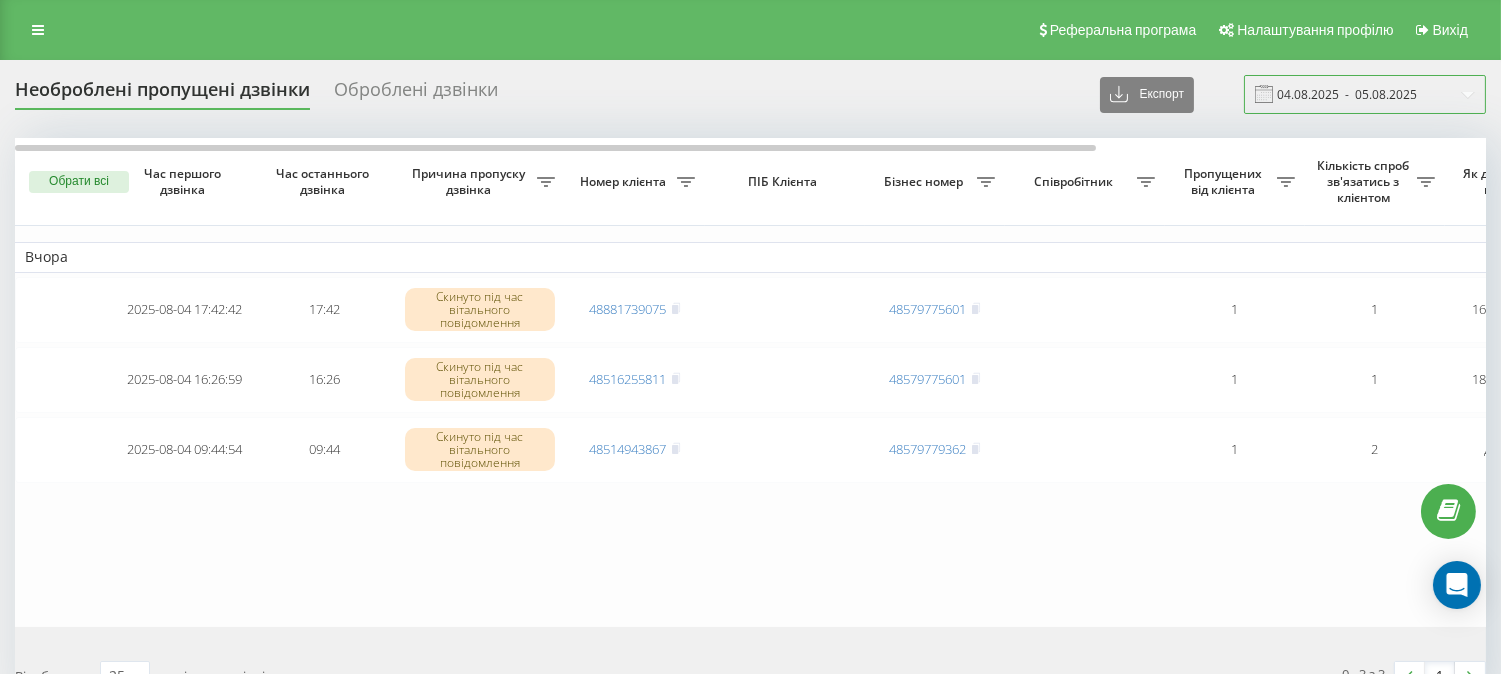 click on "04.08.2025  -  05.08.2025" at bounding box center [1365, 94] 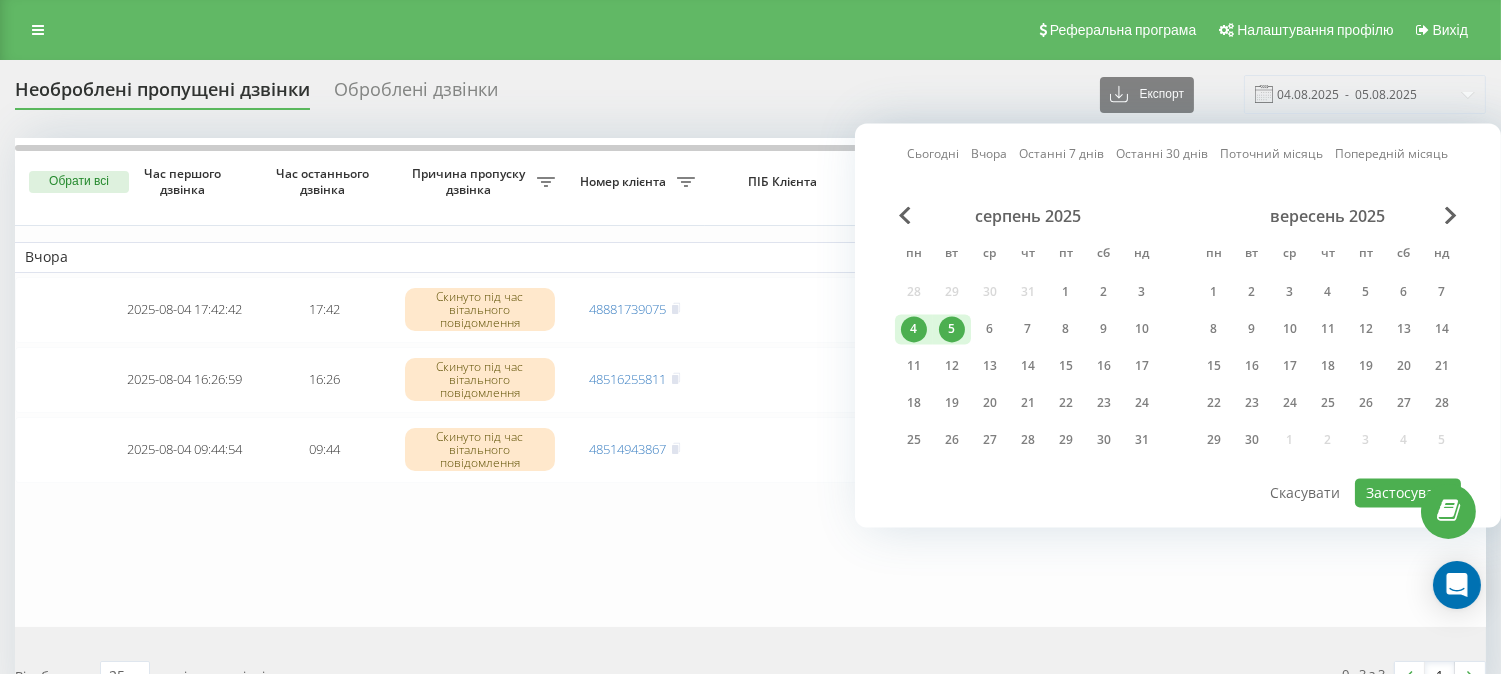 click on "5" at bounding box center (952, 329) 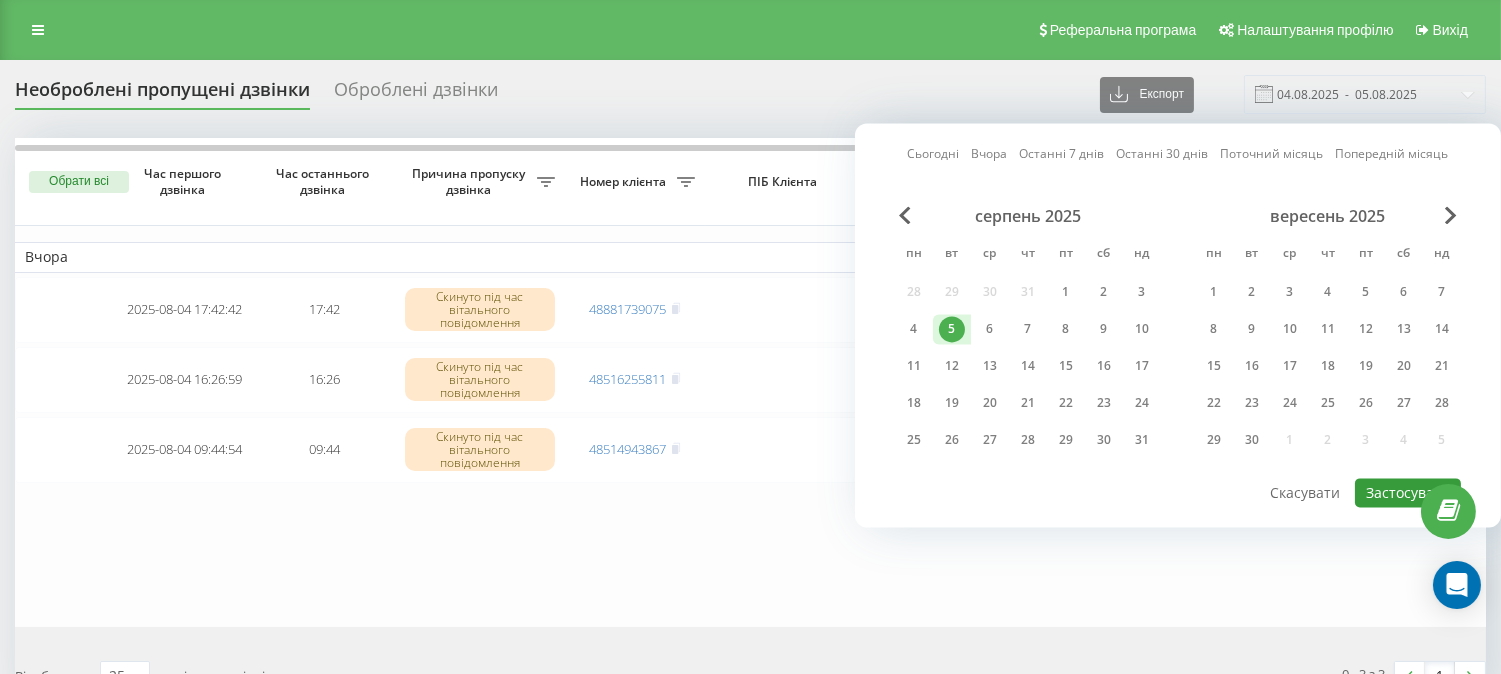 click on "Застосувати" at bounding box center (1408, 492) 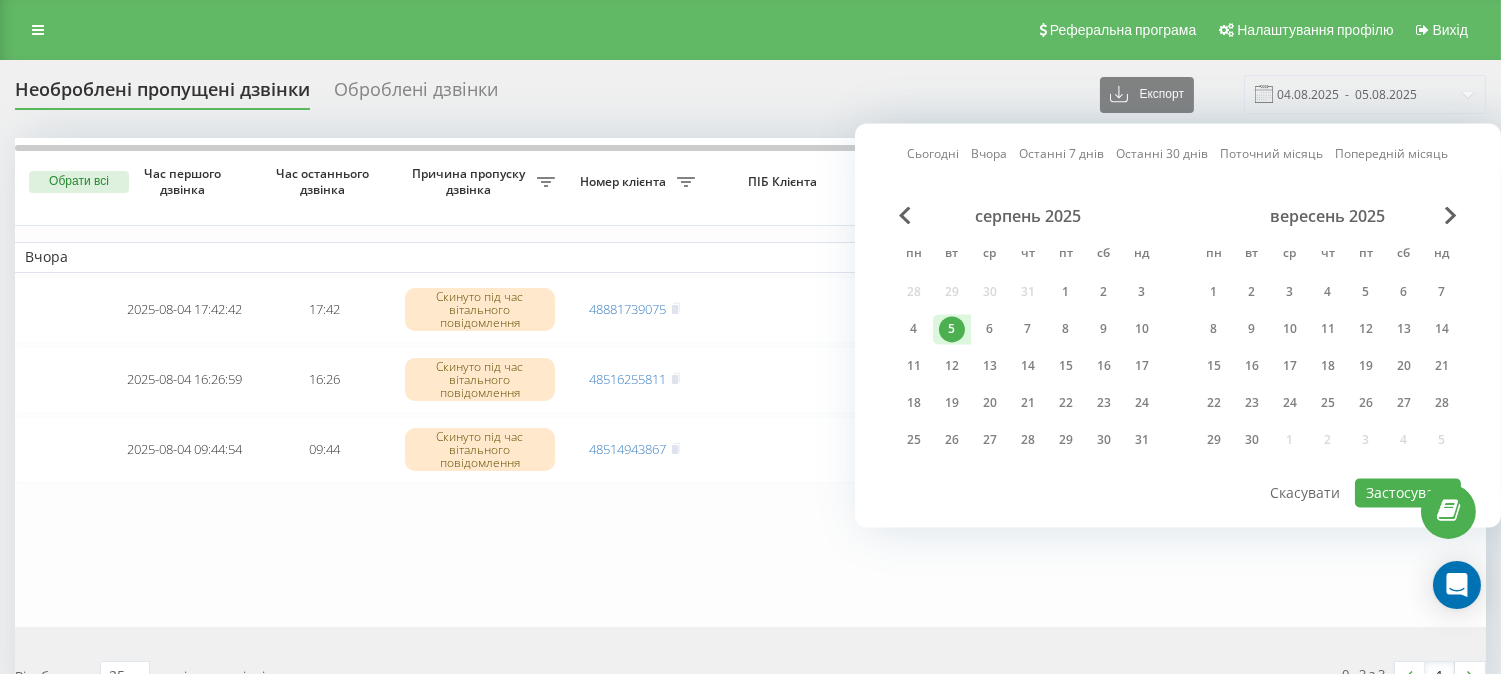 type on "05.08.2025  -  05.08.2025" 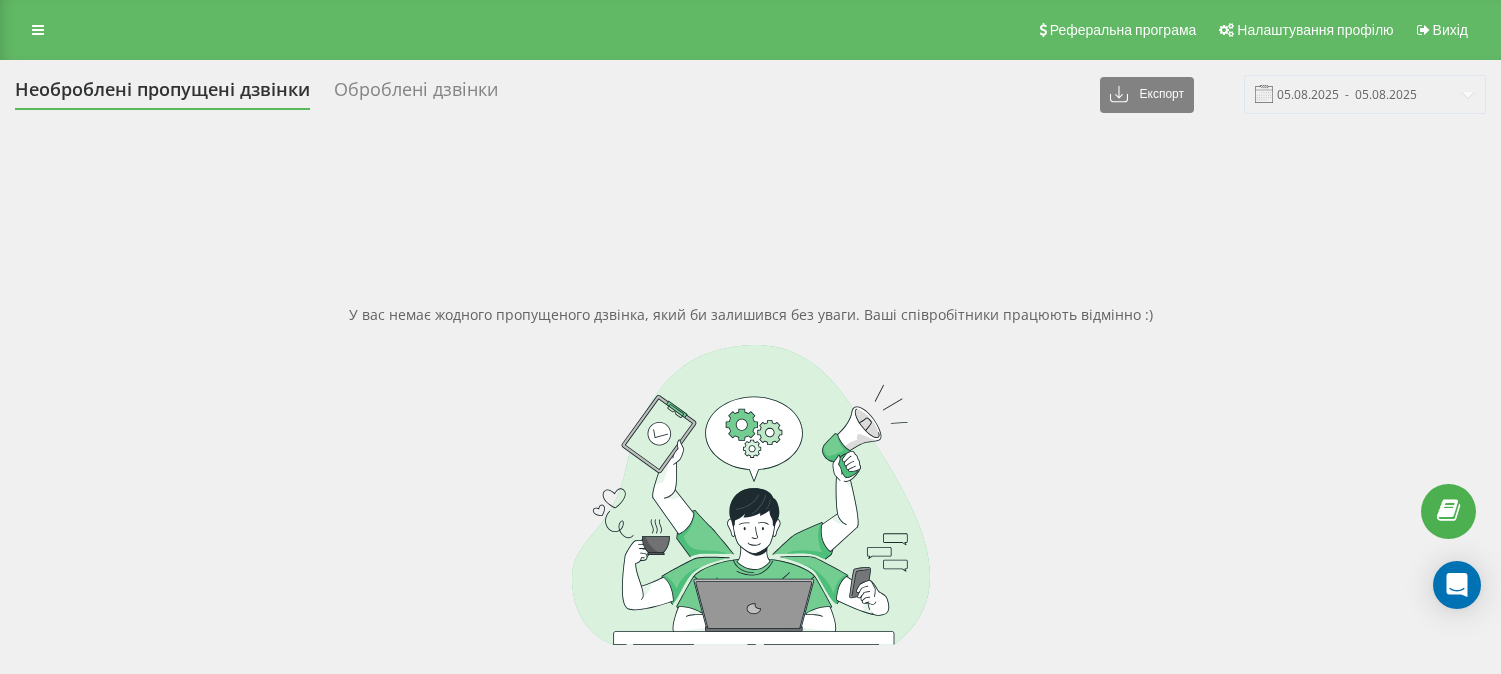 scroll, scrollTop: 0, scrollLeft: 0, axis: both 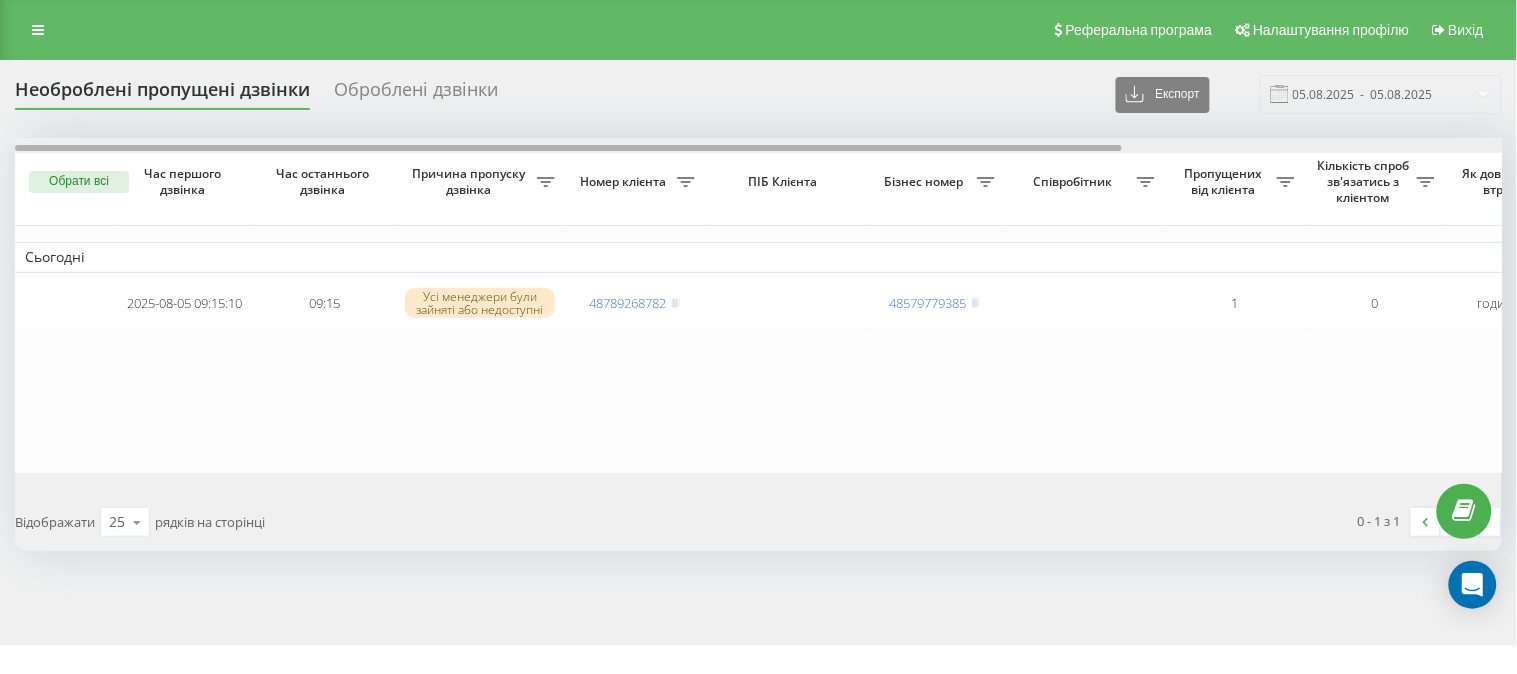 drag, startPoint x: 583, startPoint y: 147, endPoint x: 368, endPoint y: 45, distance: 237.96849 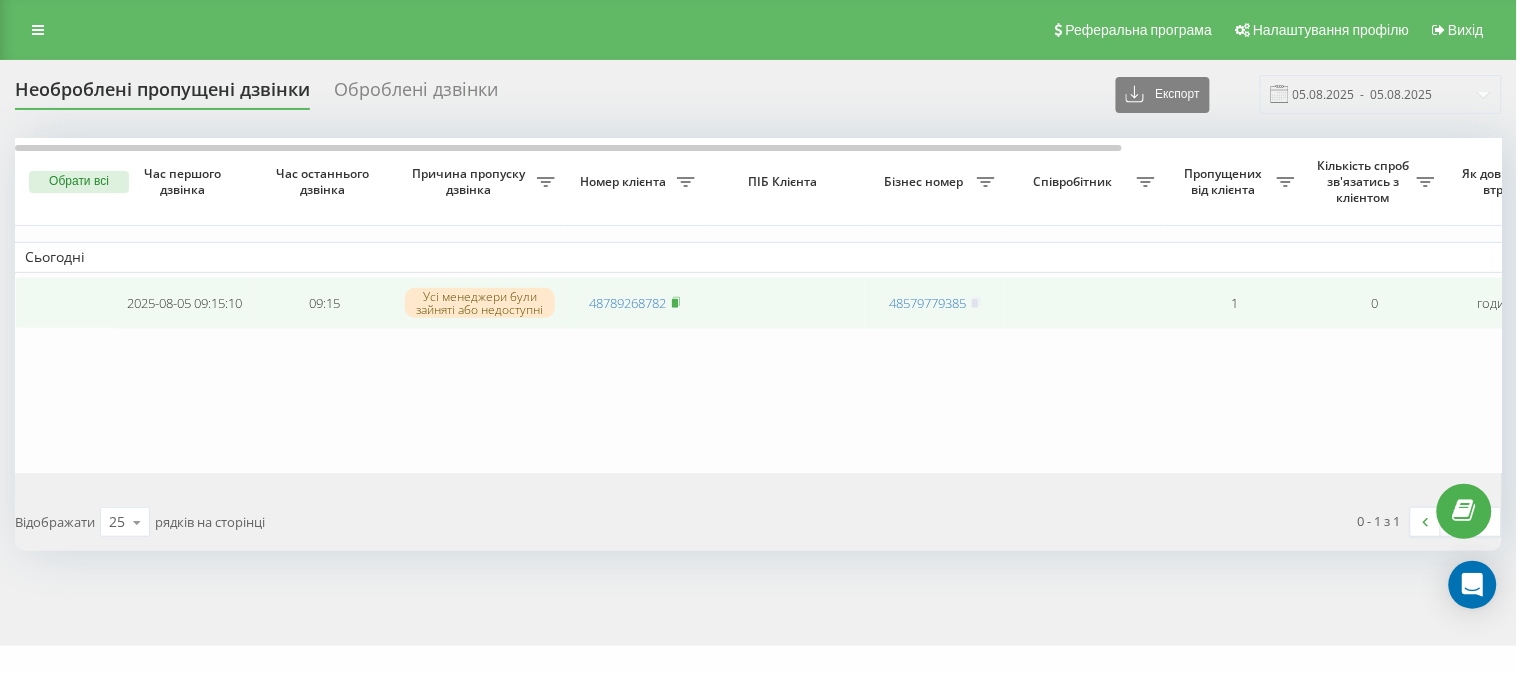 click 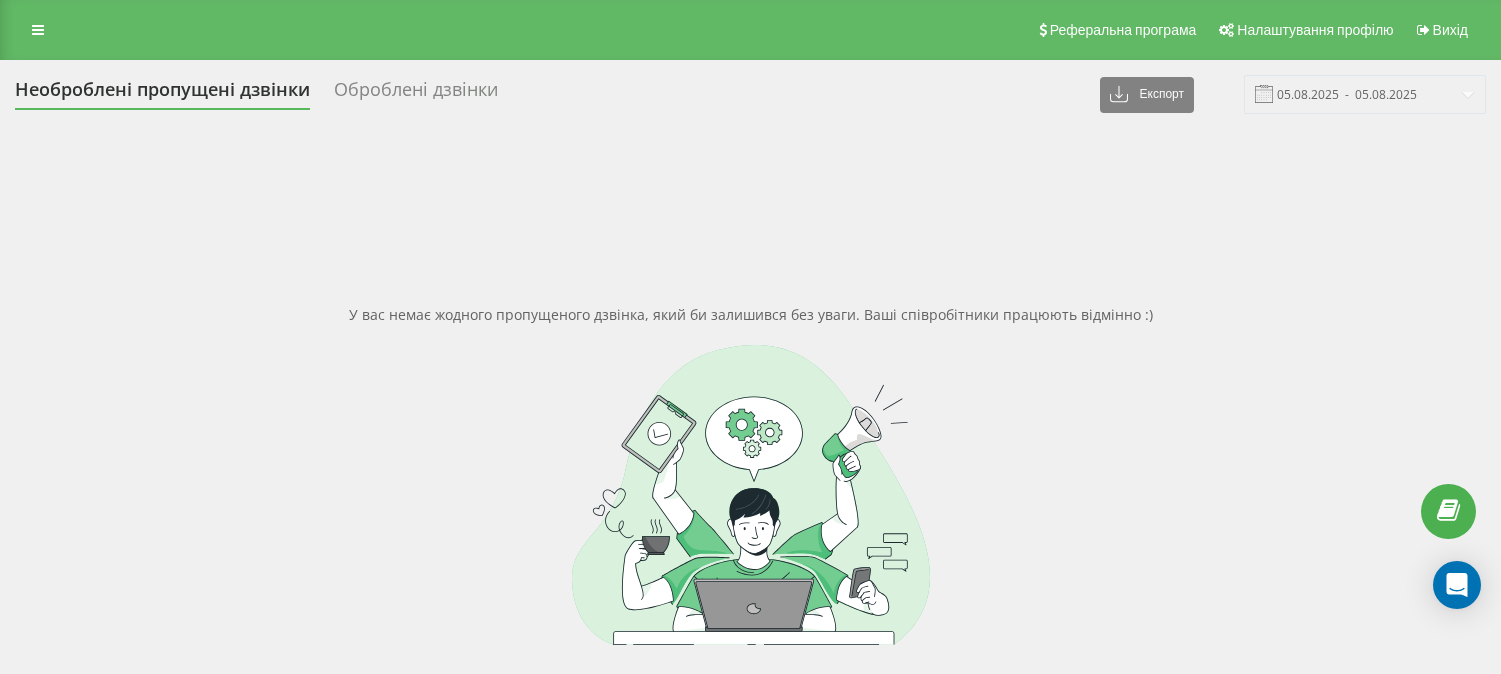scroll, scrollTop: 0, scrollLeft: 0, axis: both 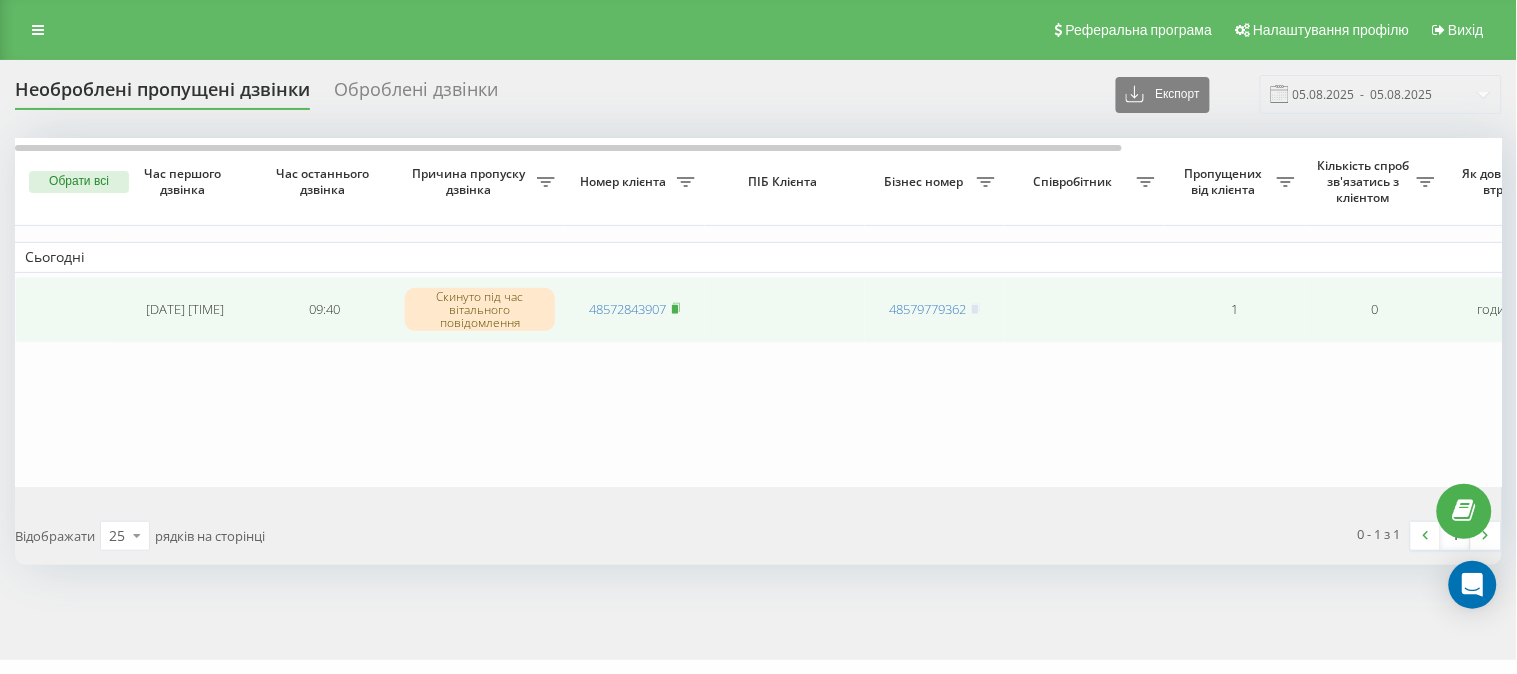 click 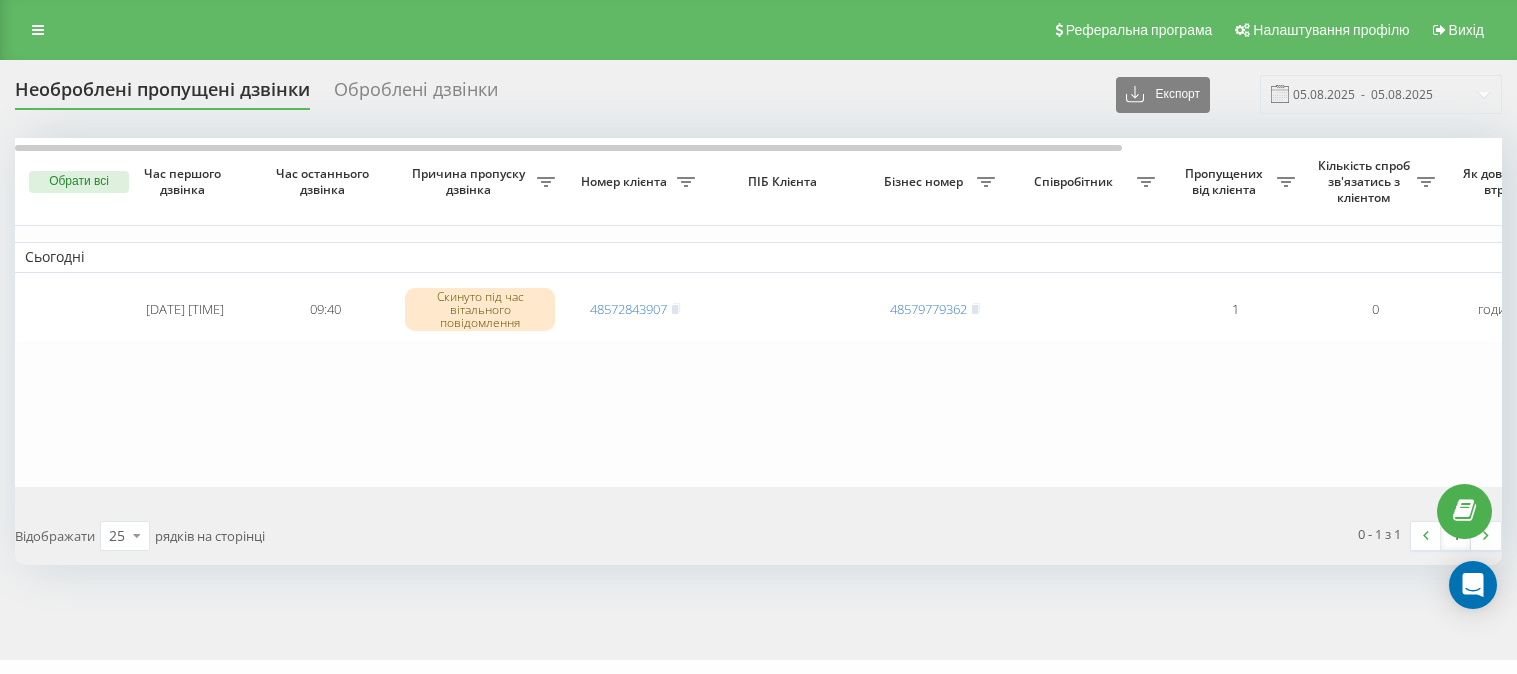 scroll, scrollTop: 0, scrollLeft: 0, axis: both 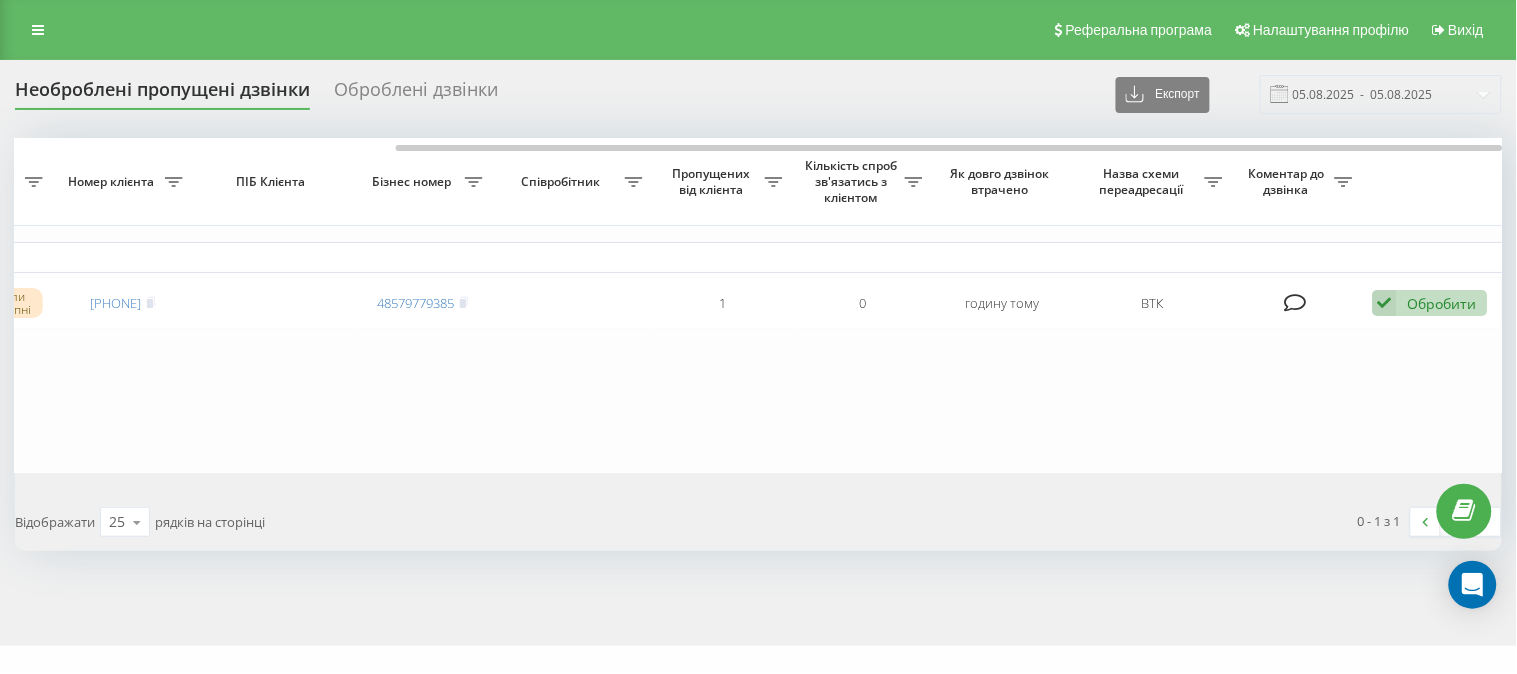 drag, startPoint x: 501, startPoint y: 152, endPoint x: 832, endPoint y: 161, distance: 331.12234 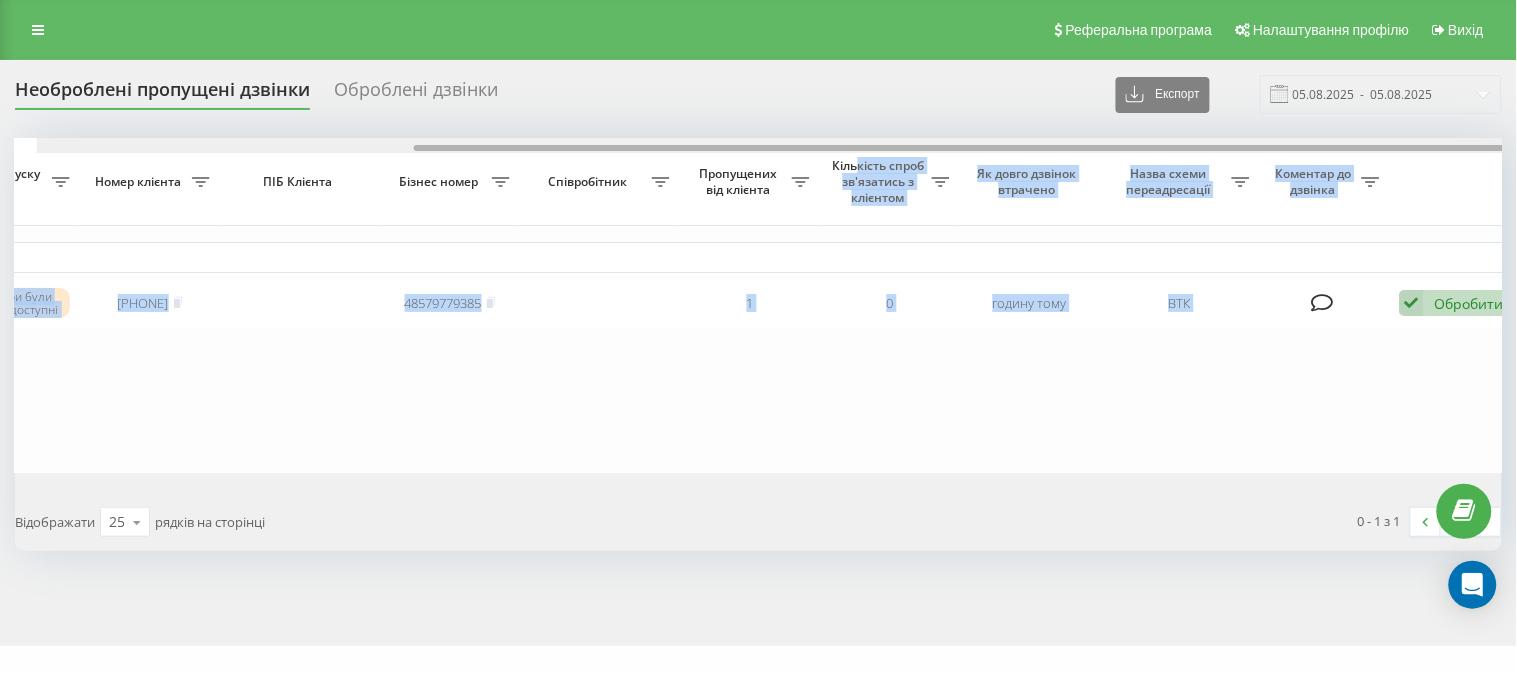 scroll, scrollTop: 0, scrollLeft: 0, axis: both 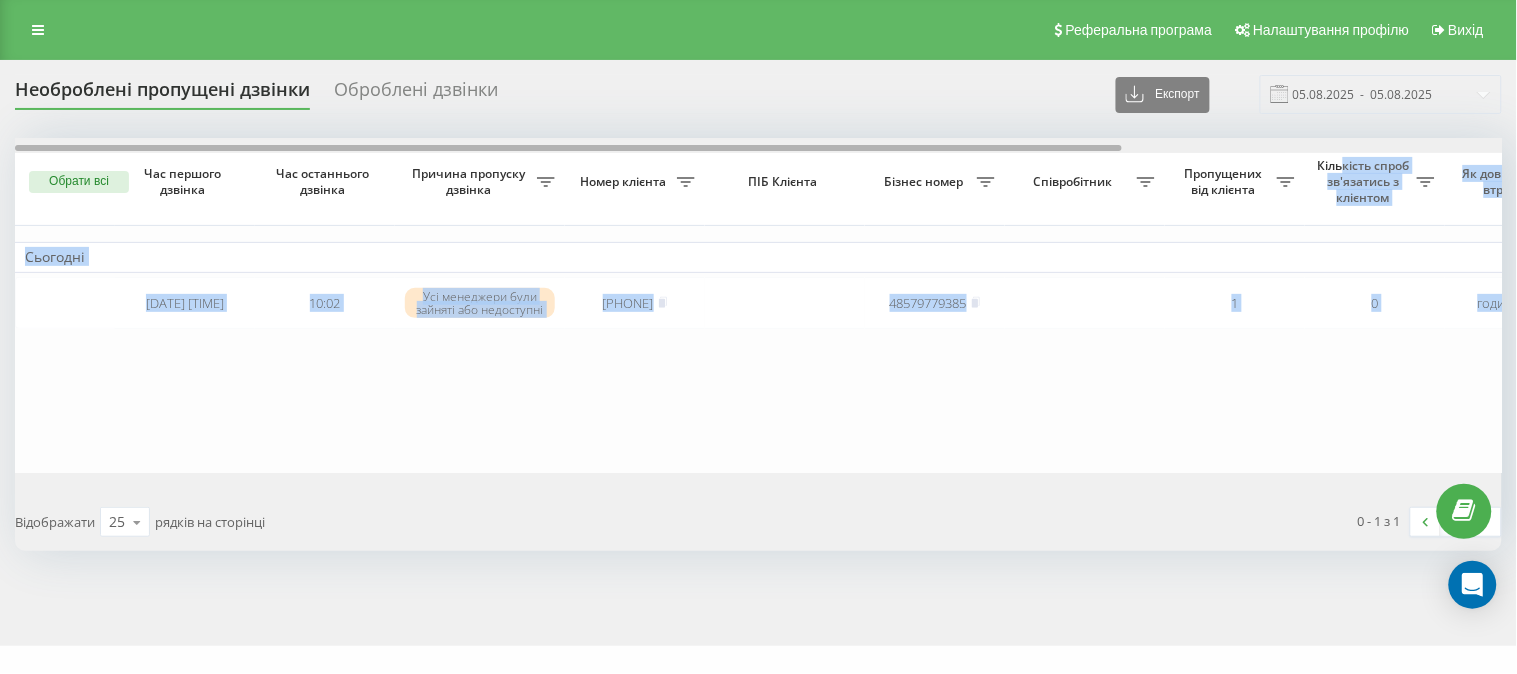 drag, startPoint x: 780, startPoint y: 147, endPoint x: 312, endPoint y: 161, distance: 468.20935 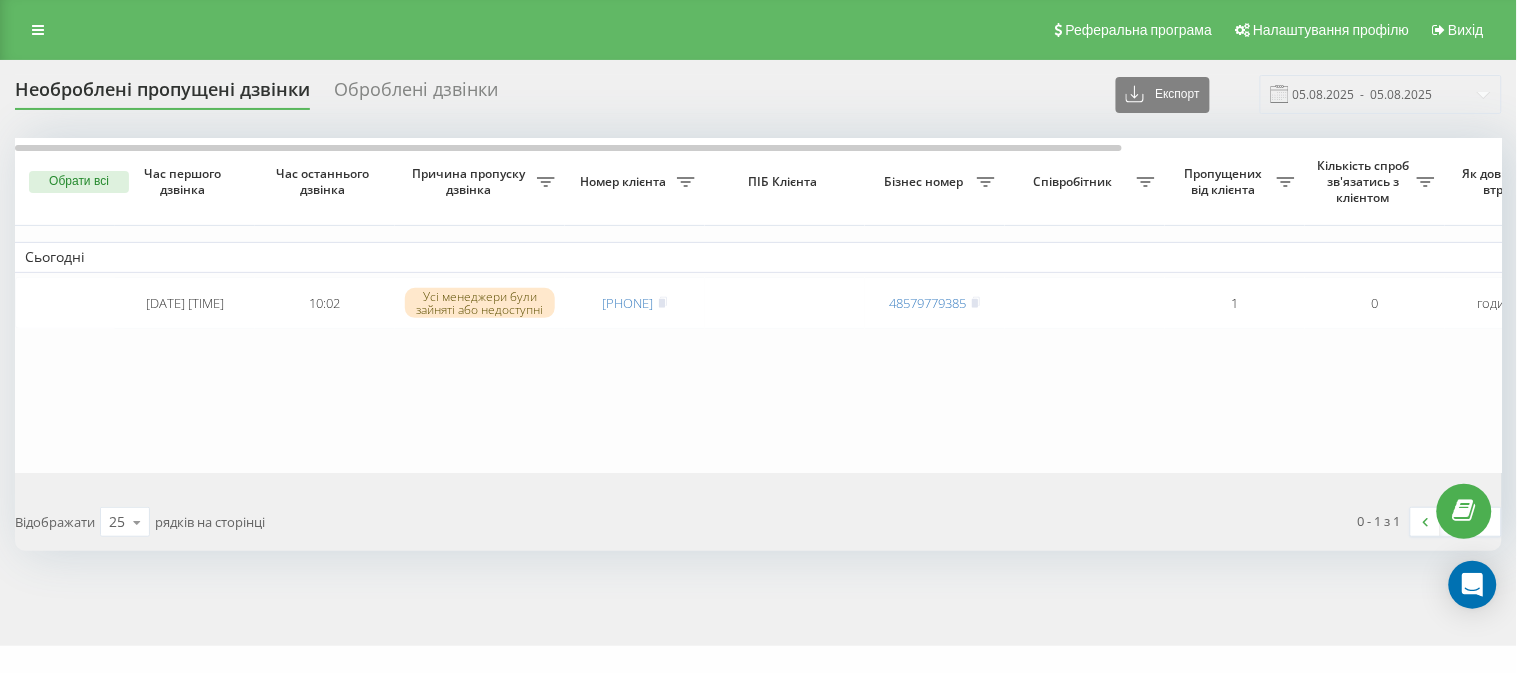 click on "Необроблені пропущені дзвінки Оброблені дзвінки Експорт .csv .xlsx 05.08.2025  -  05.08.2025" at bounding box center (758, 94) 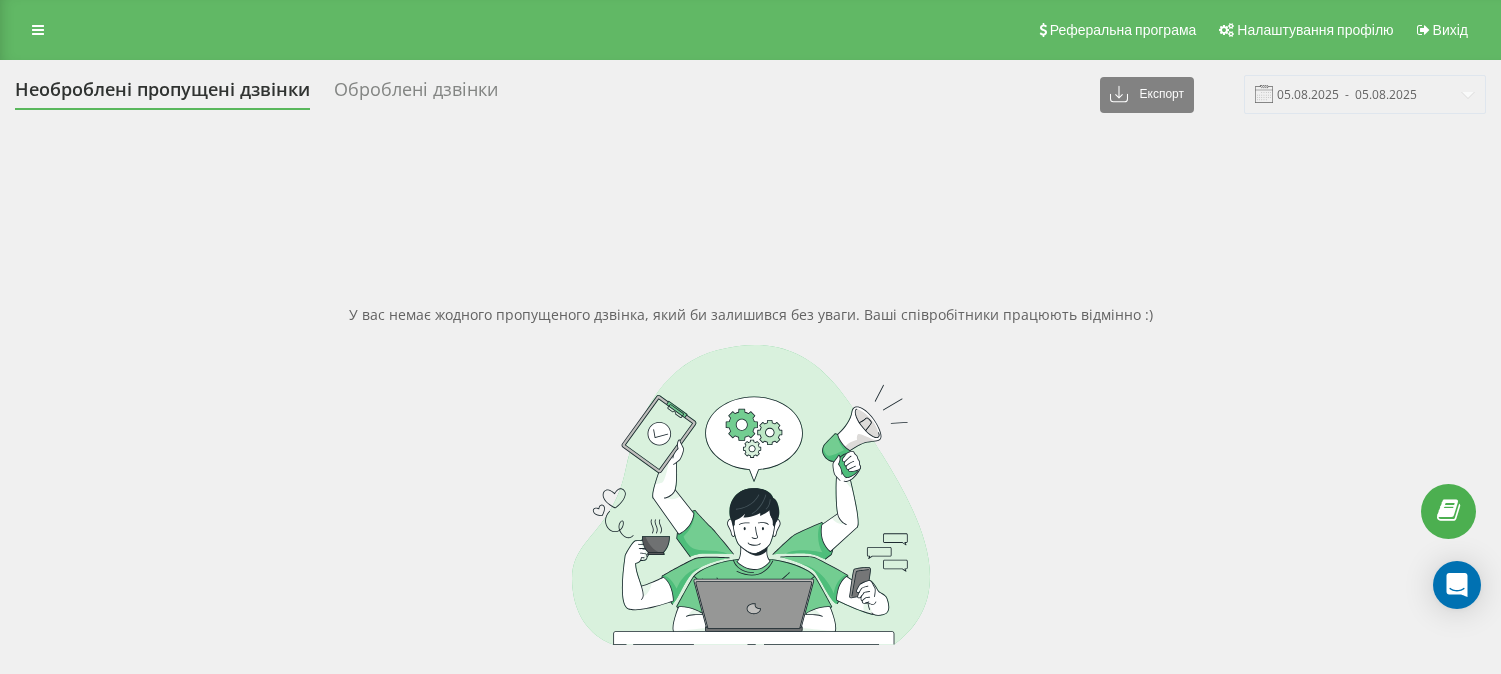scroll, scrollTop: 0, scrollLeft: 0, axis: both 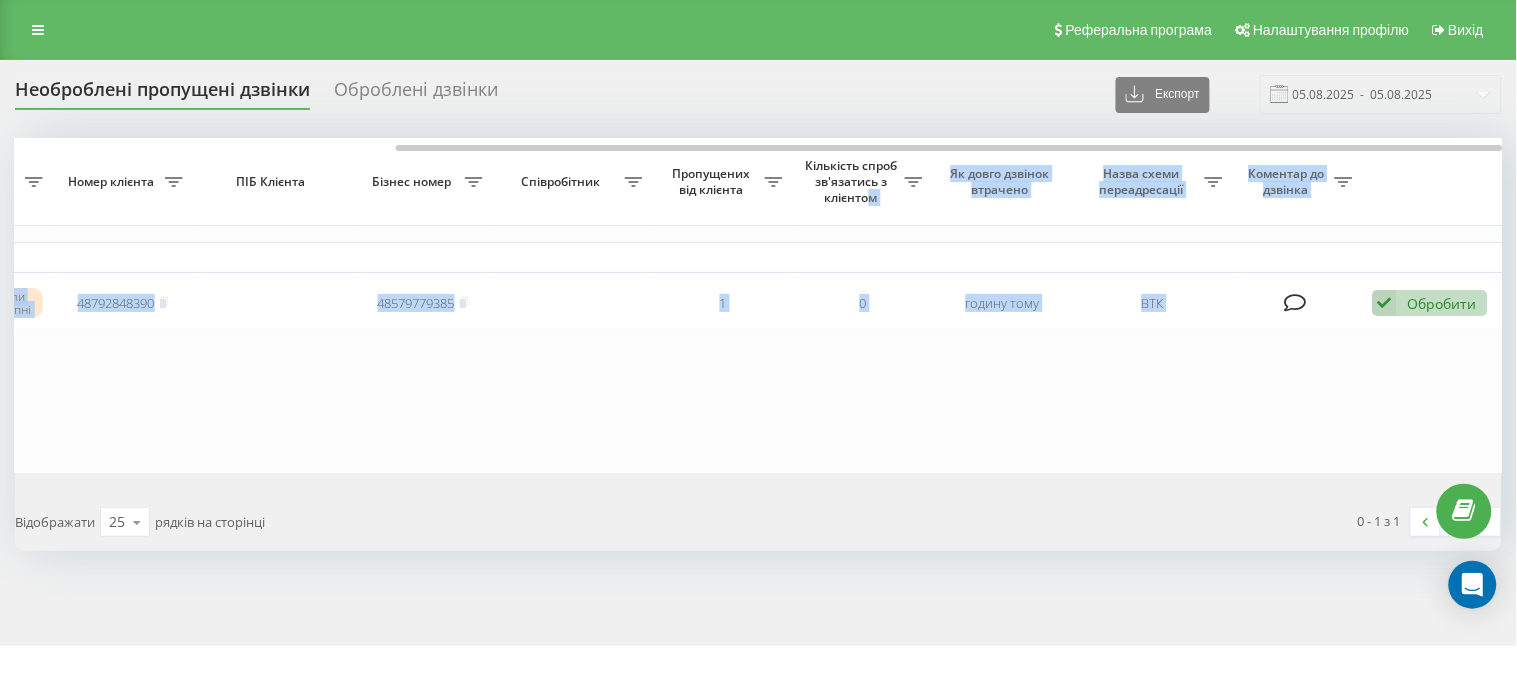 drag, startPoint x: 506, startPoint y: 152, endPoint x: 871, endPoint y: 214, distance: 370.2283 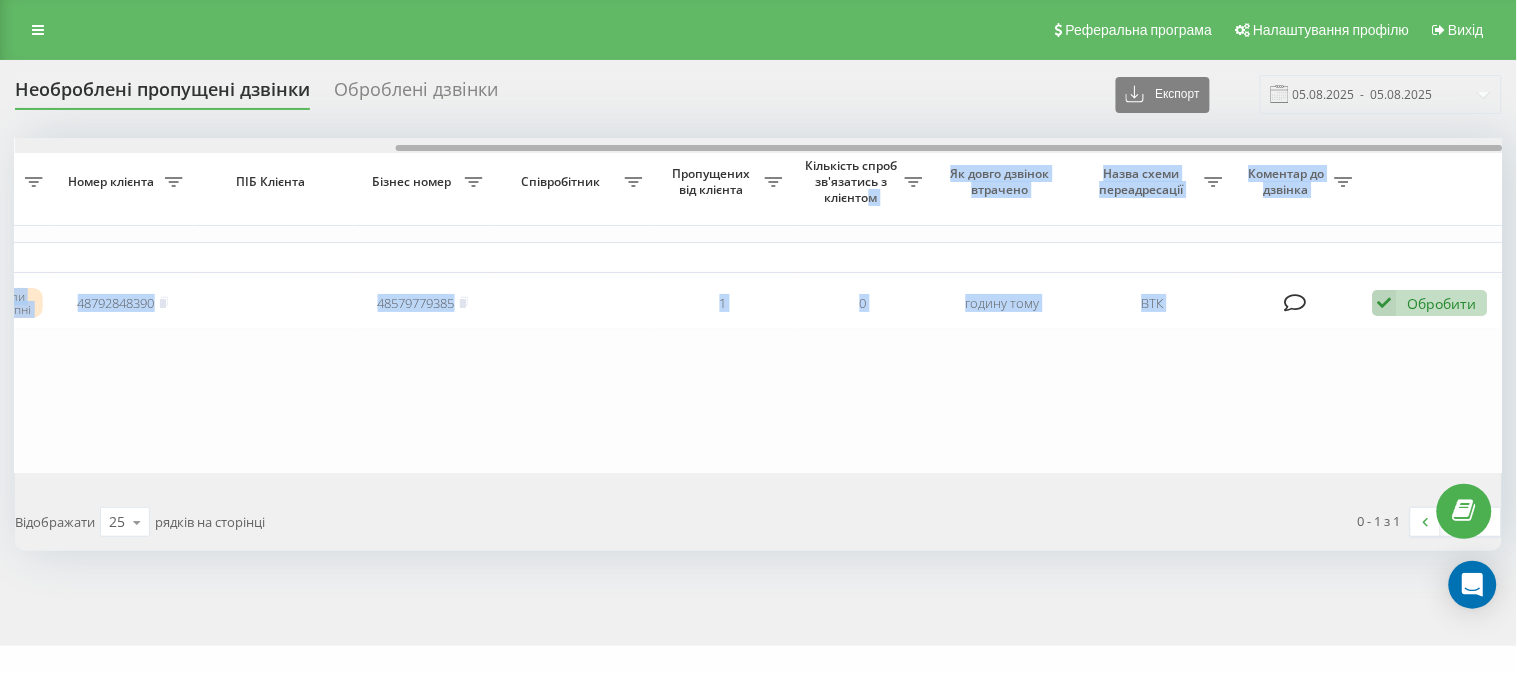 click at bounding box center [759, 145] 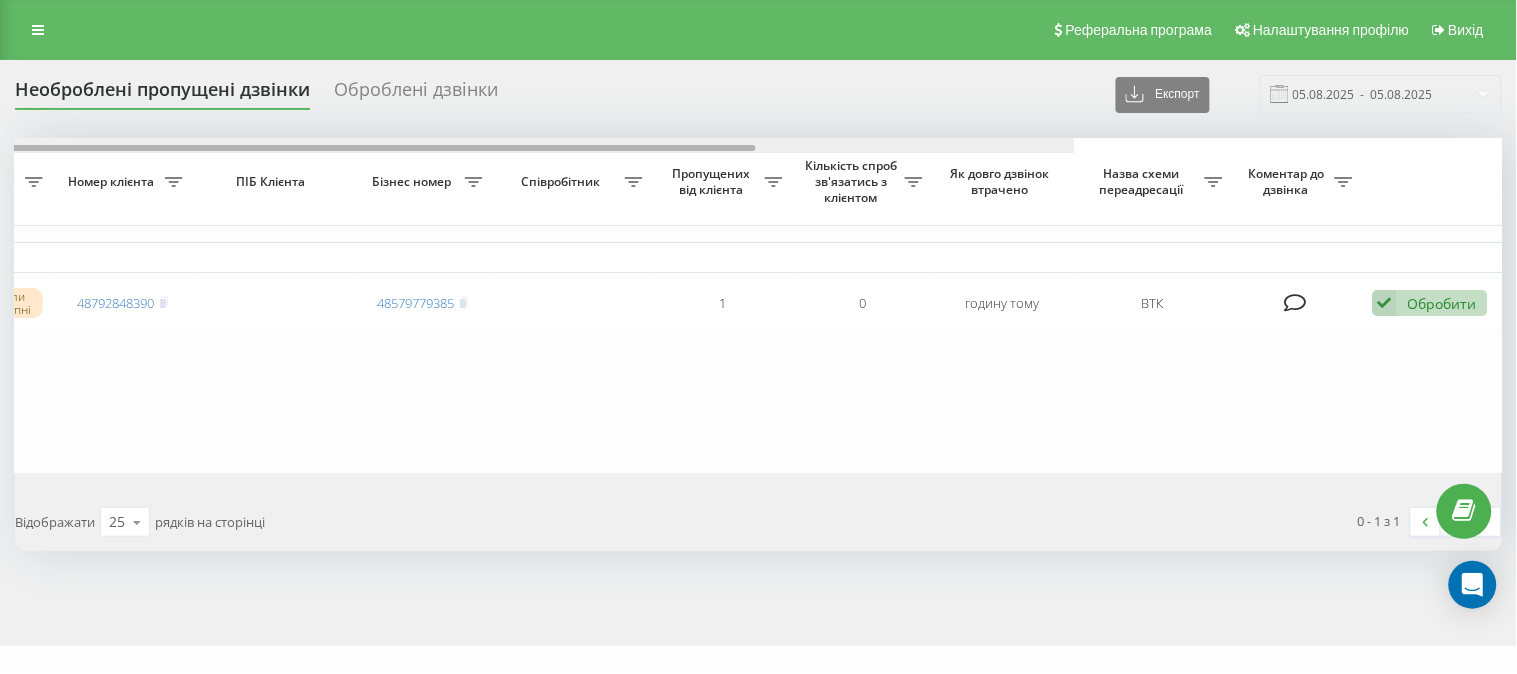 scroll, scrollTop: 0, scrollLeft: 0, axis: both 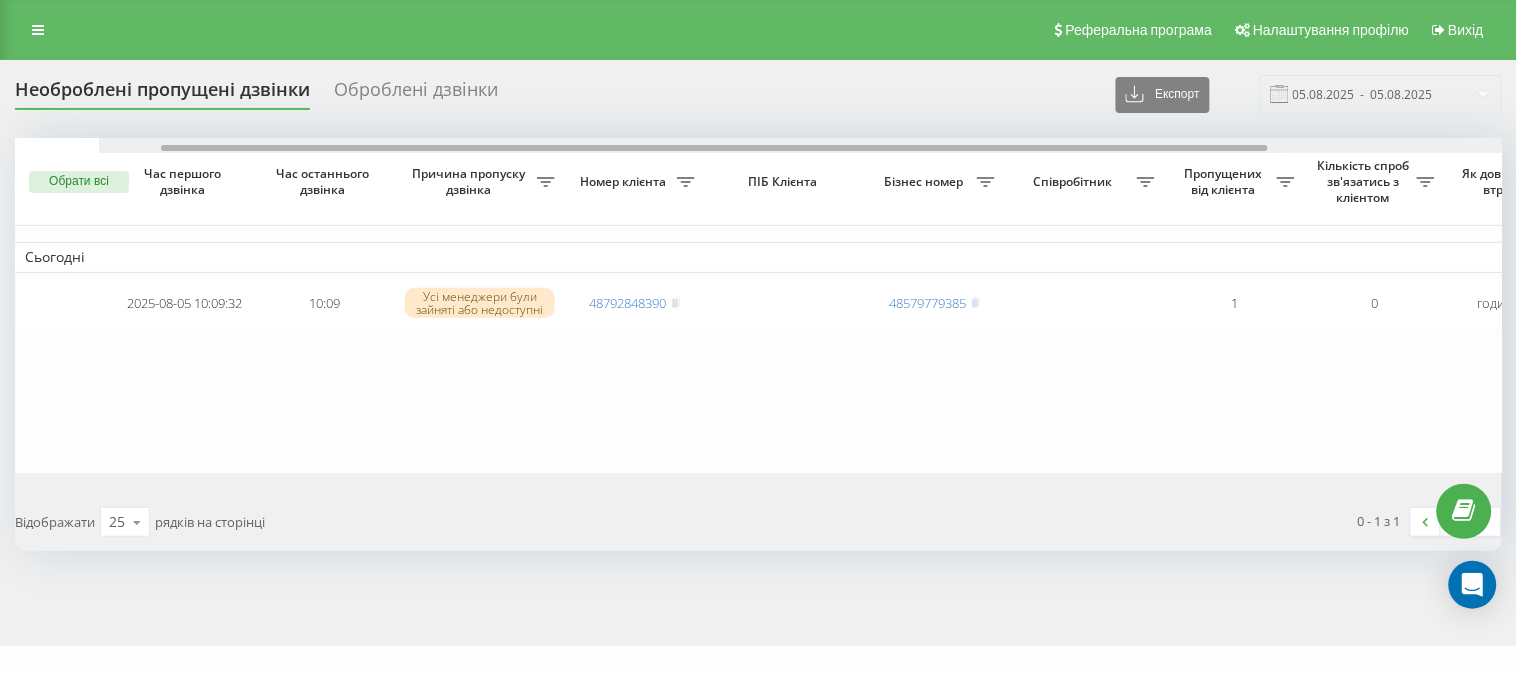 drag, startPoint x: 714, startPoint y: 151, endPoint x: 126, endPoint y: 70, distance: 593.55286 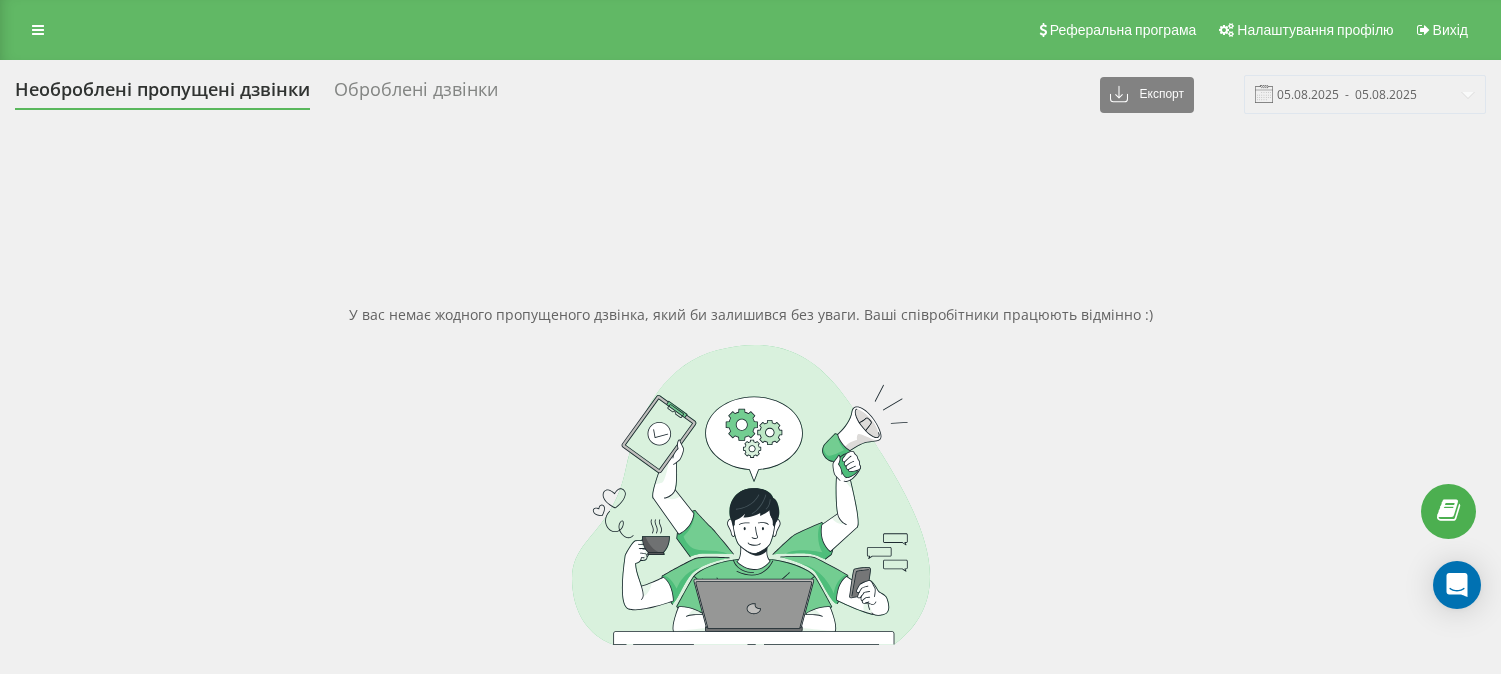 scroll, scrollTop: 0, scrollLeft: 0, axis: both 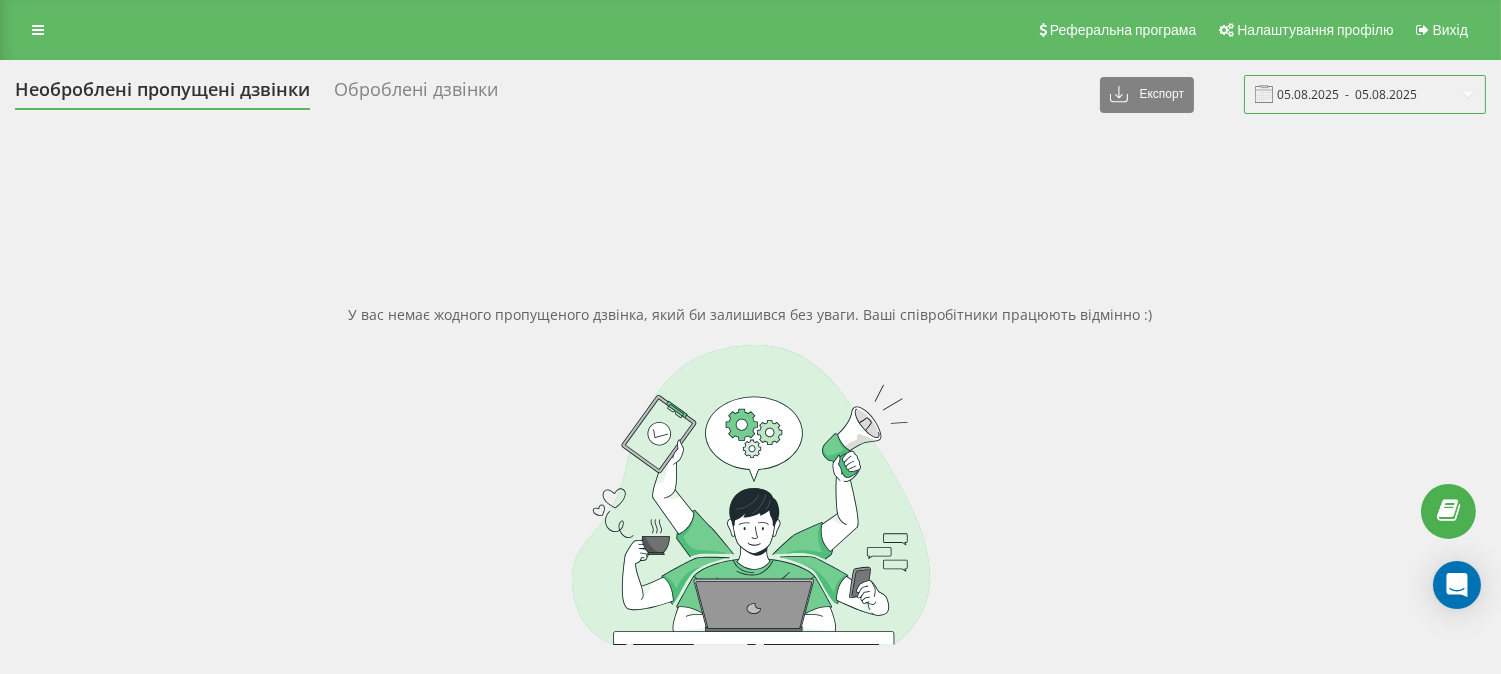 click on "05.08.2025  -  05.08.2025" at bounding box center (1365, 94) 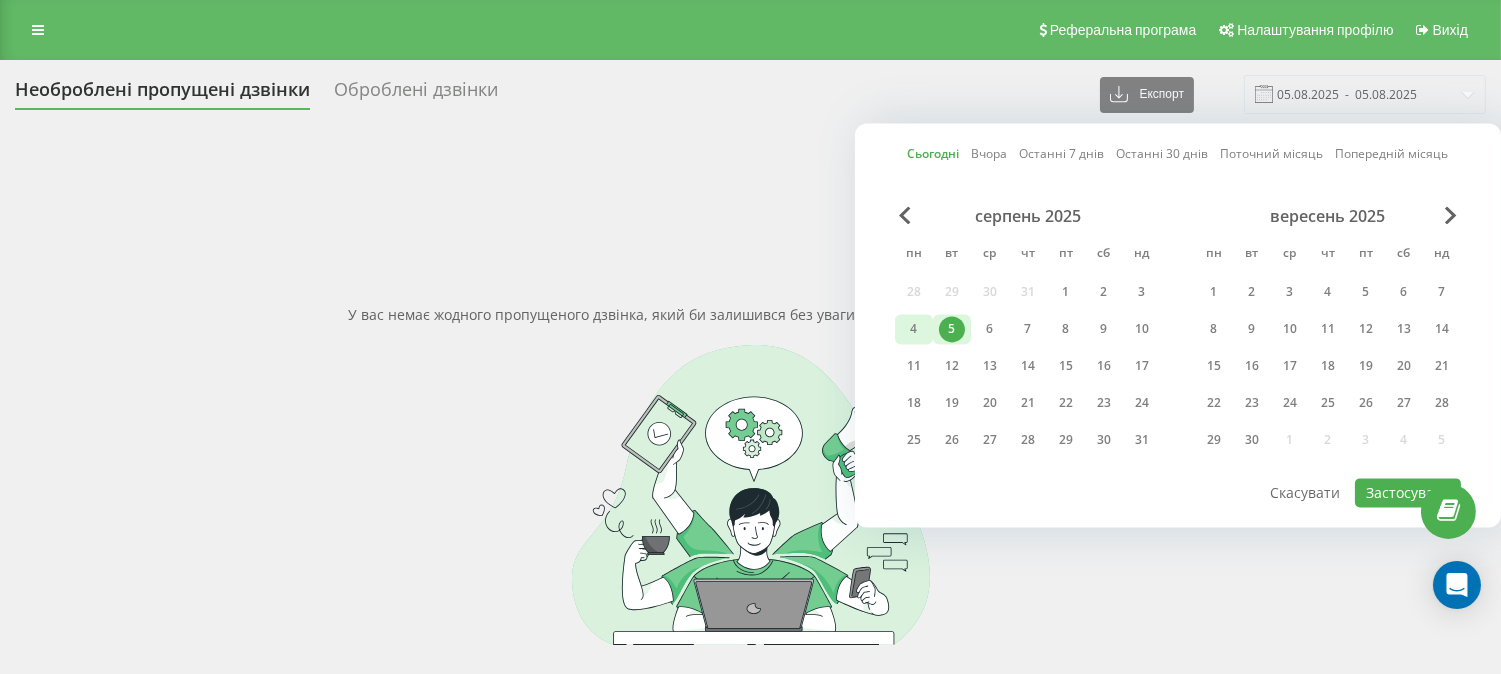 click on "4" at bounding box center [914, 329] 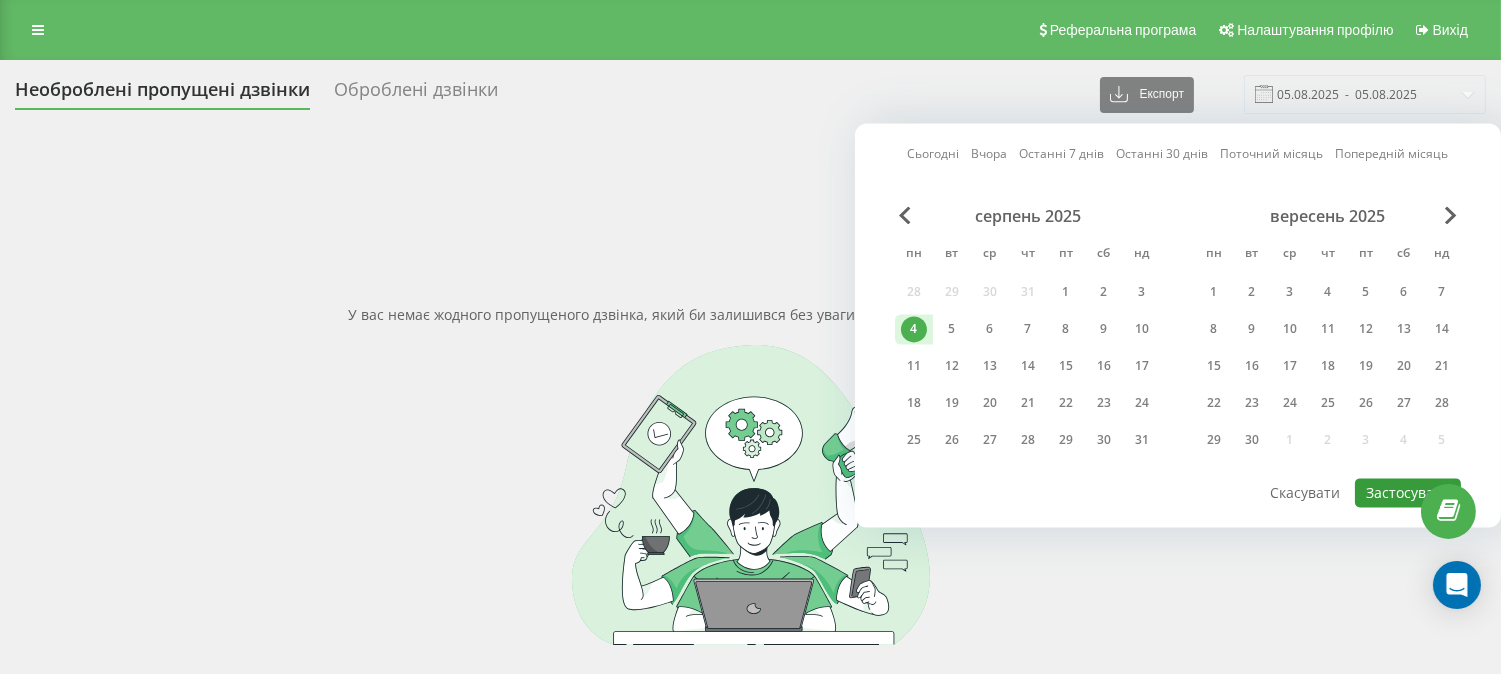 click on "Застосувати" at bounding box center (1408, 492) 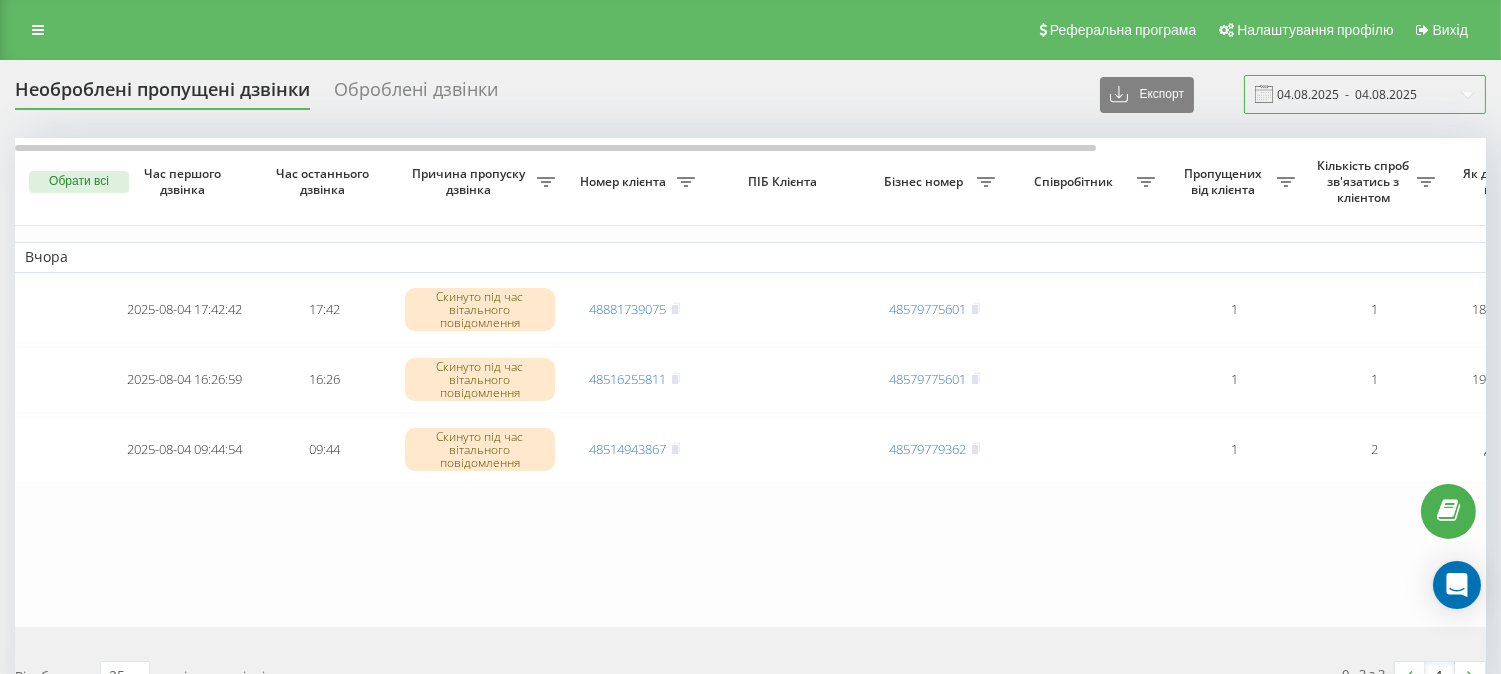 click on "04.08.2025  -  04.08.2025" at bounding box center (1365, 94) 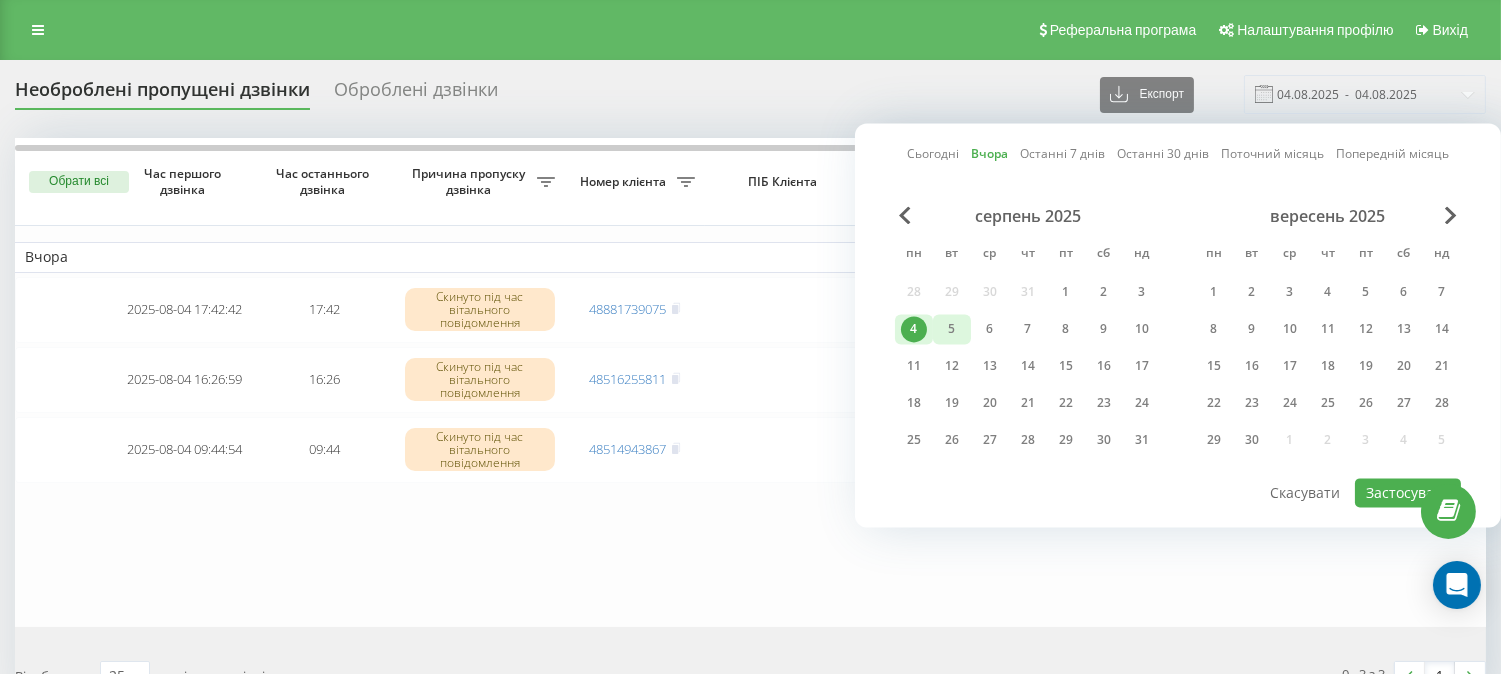 click on "5" at bounding box center (952, 329) 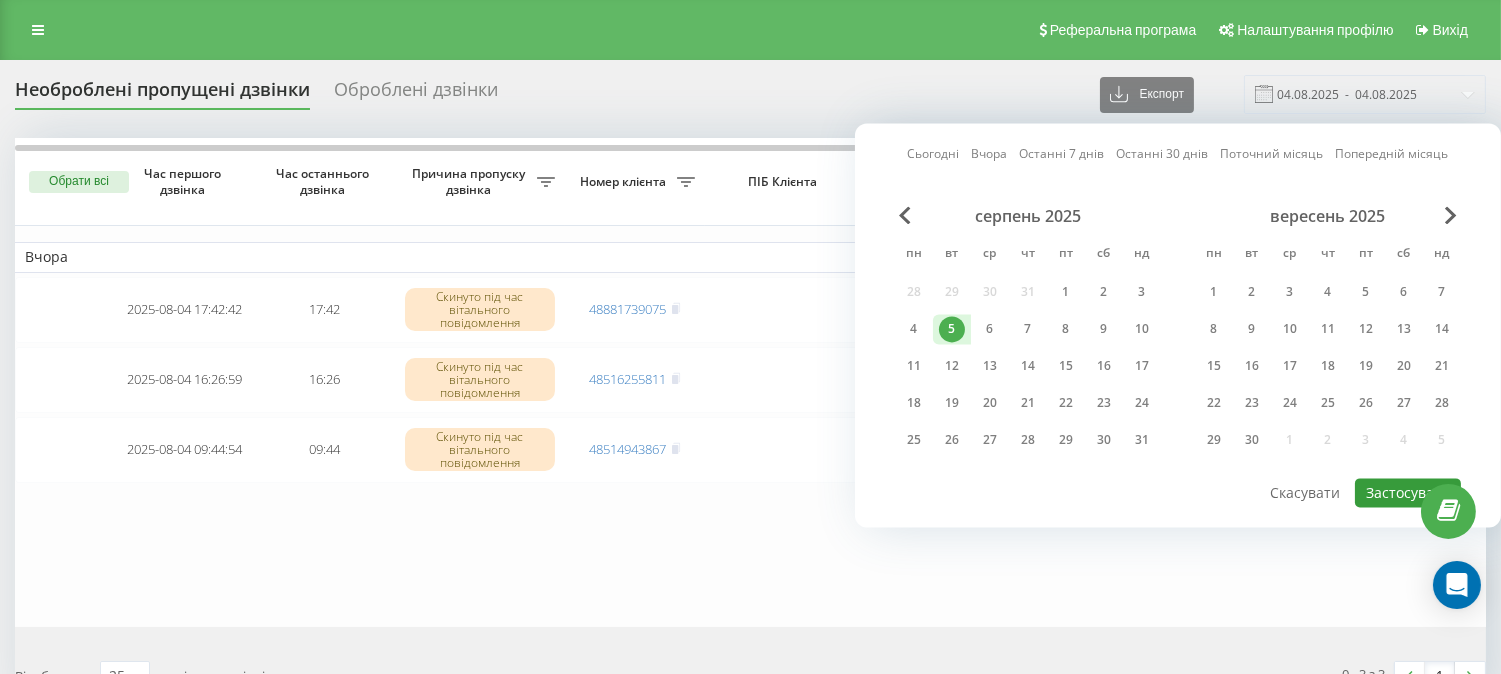 click on "Застосувати" at bounding box center (1408, 492) 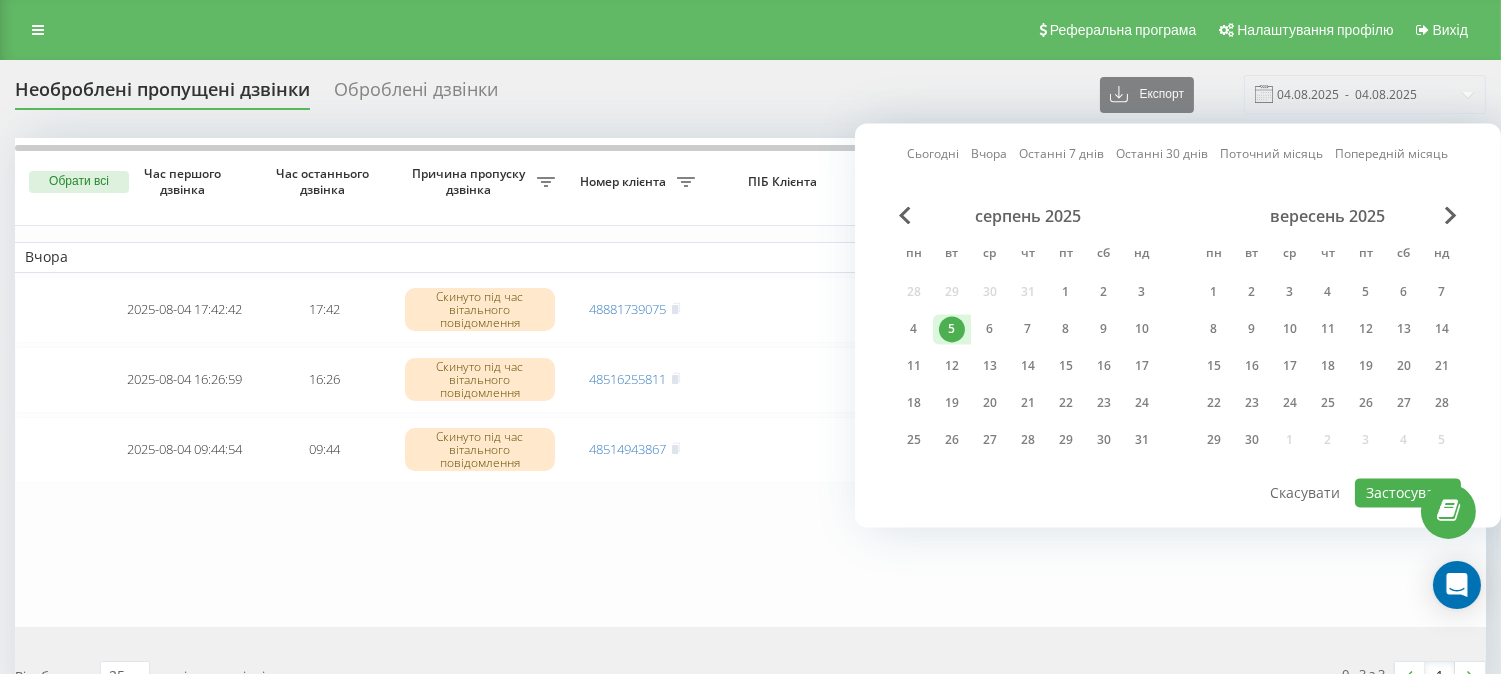 type on "05.08.2025  -  05.08.2025" 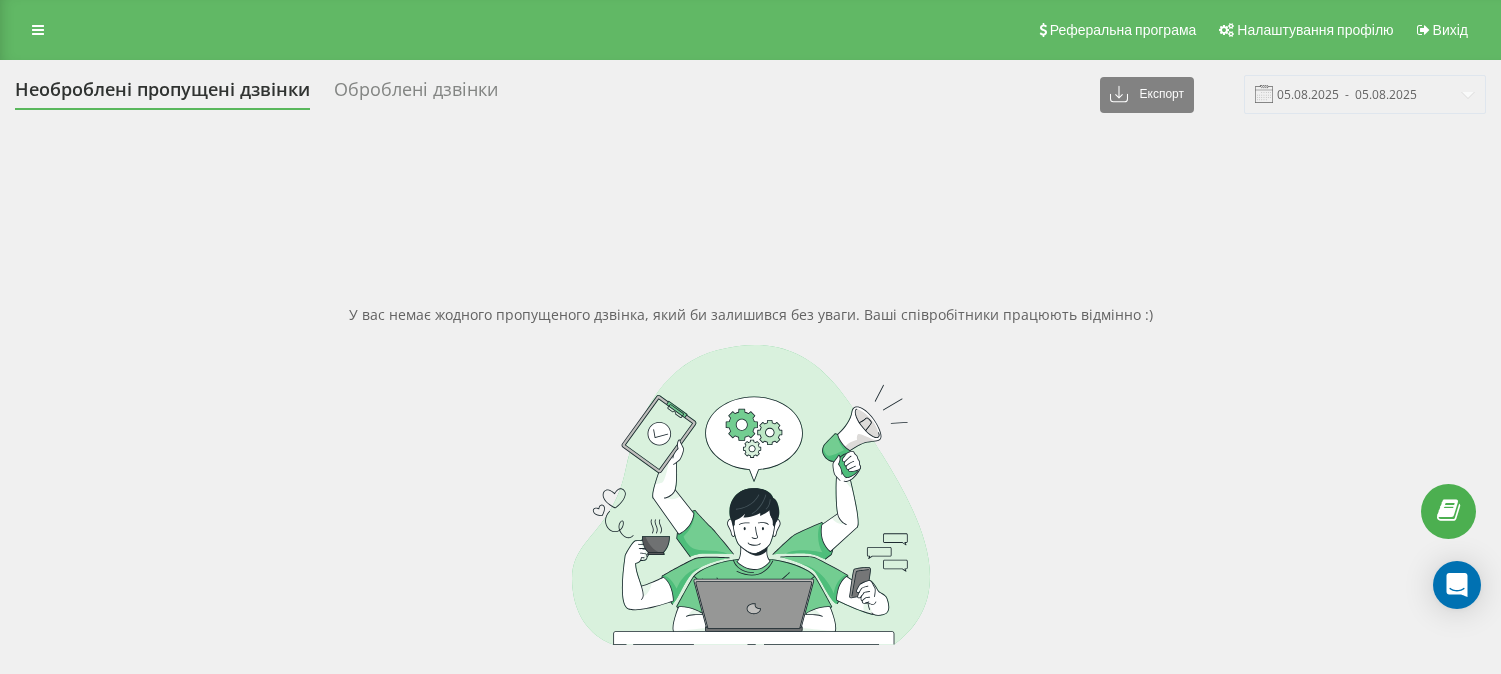 scroll, scrollTop: 0, scrollLeft: 0, axis: both 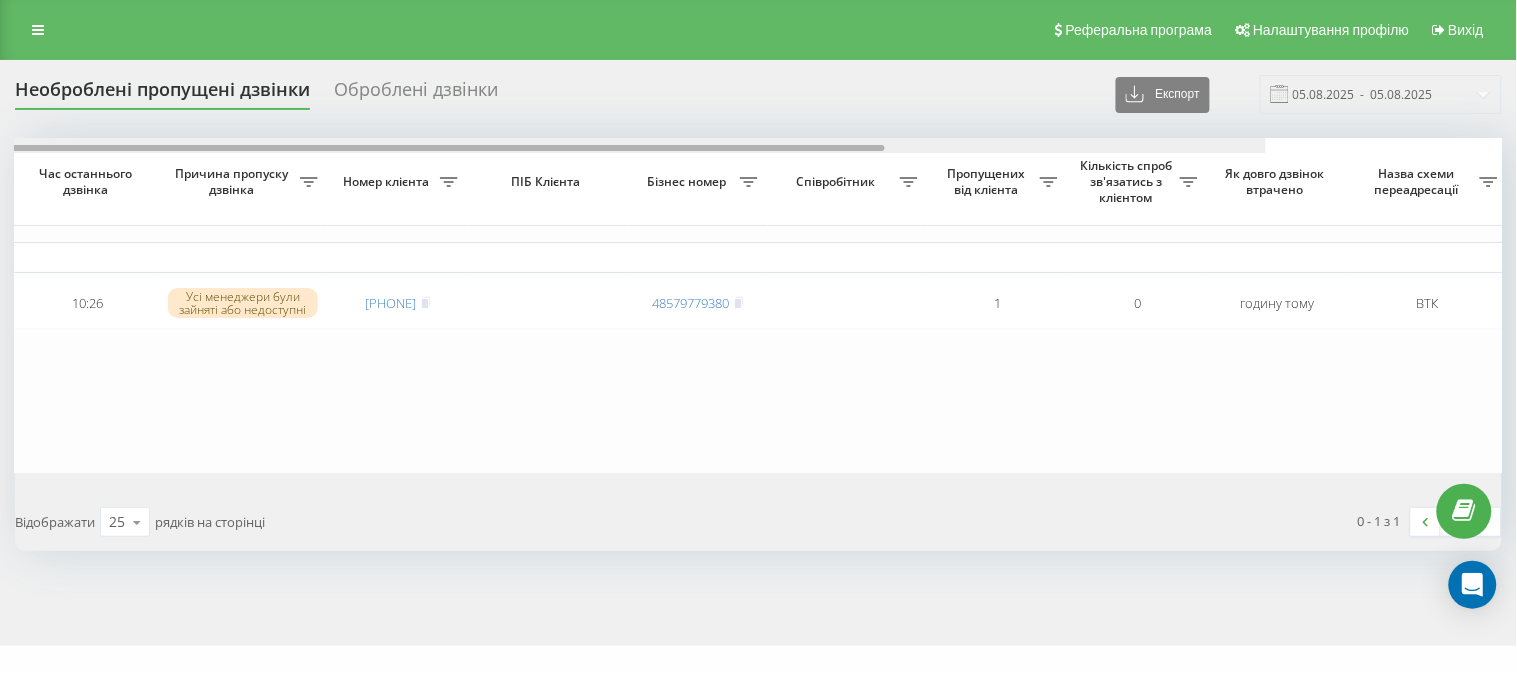 drag, startPoint x: 608, startPoint y: 146, endPoint x: 450, endPoint y: 63, distance: 178.47409 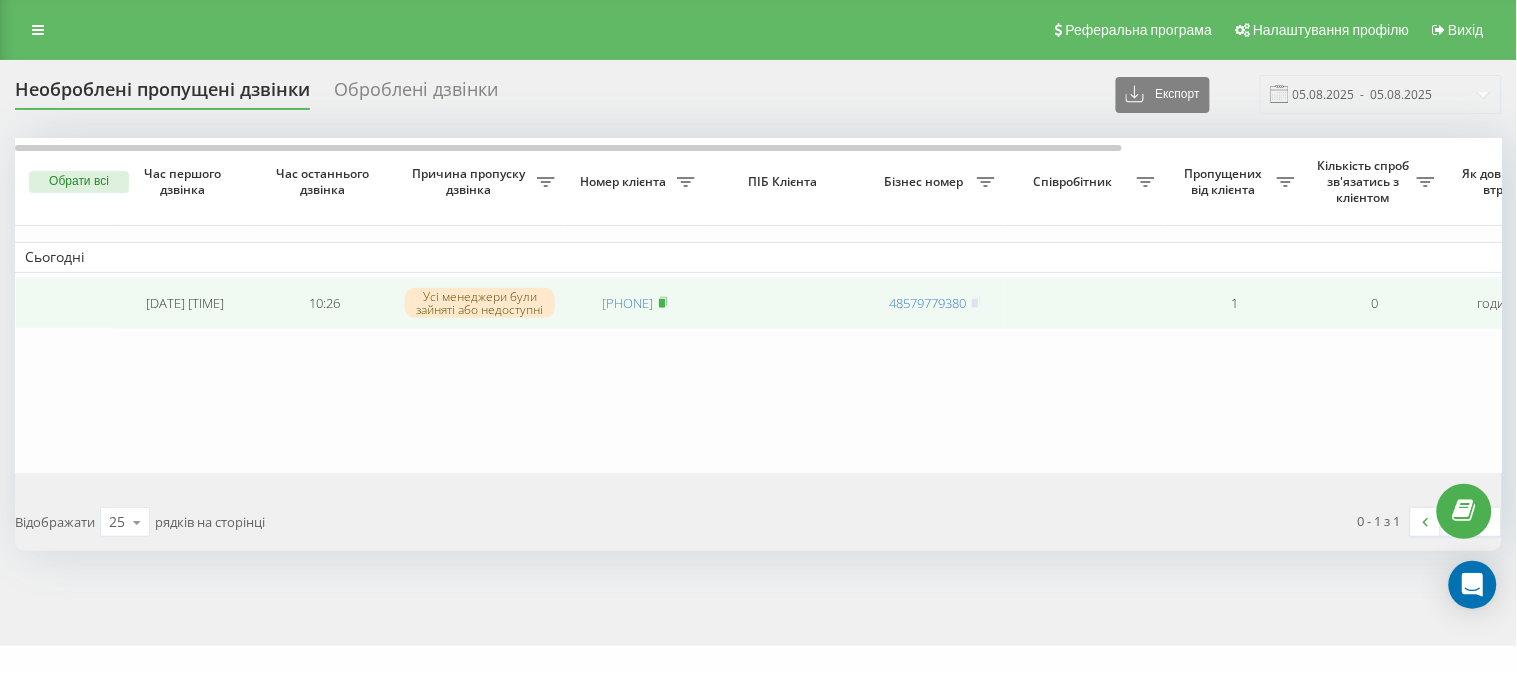 click 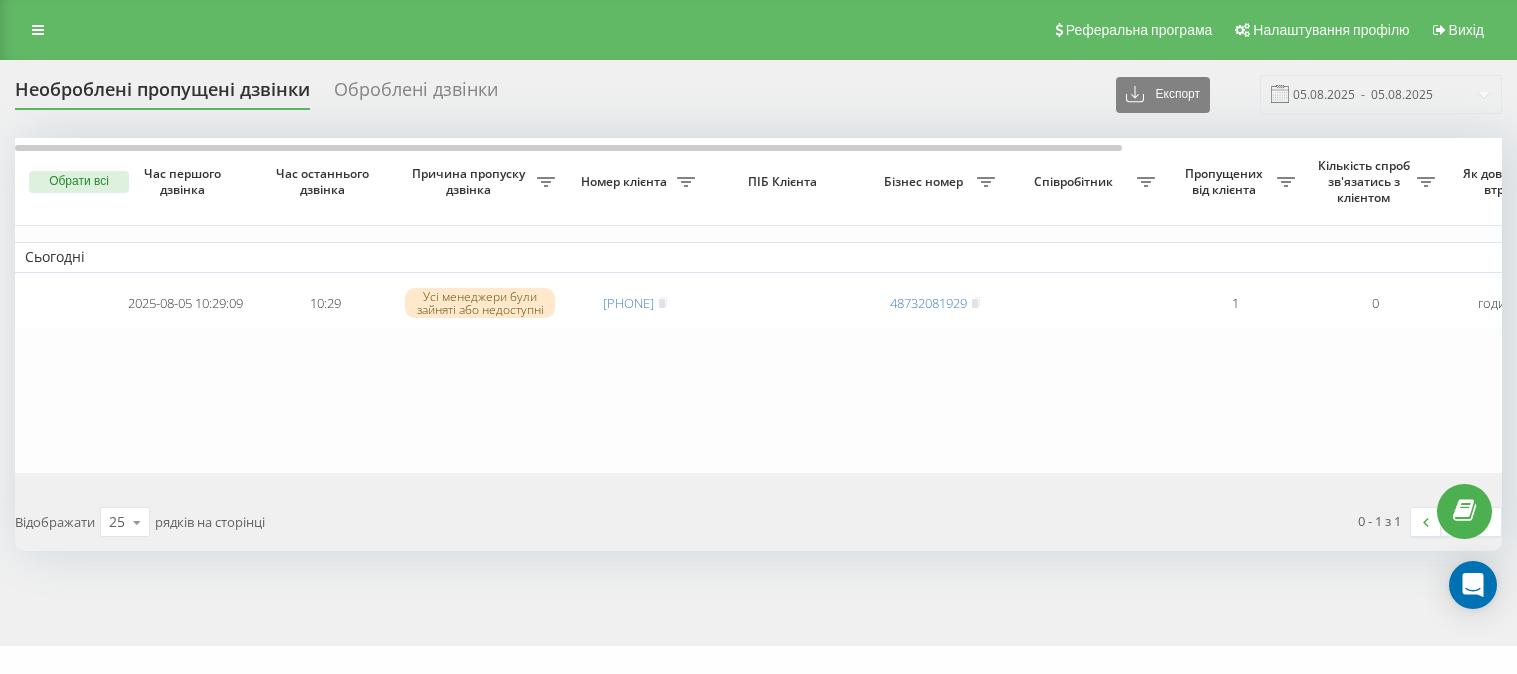 scroll, scrollTop: 0, scrollLeft: 0, axis: both 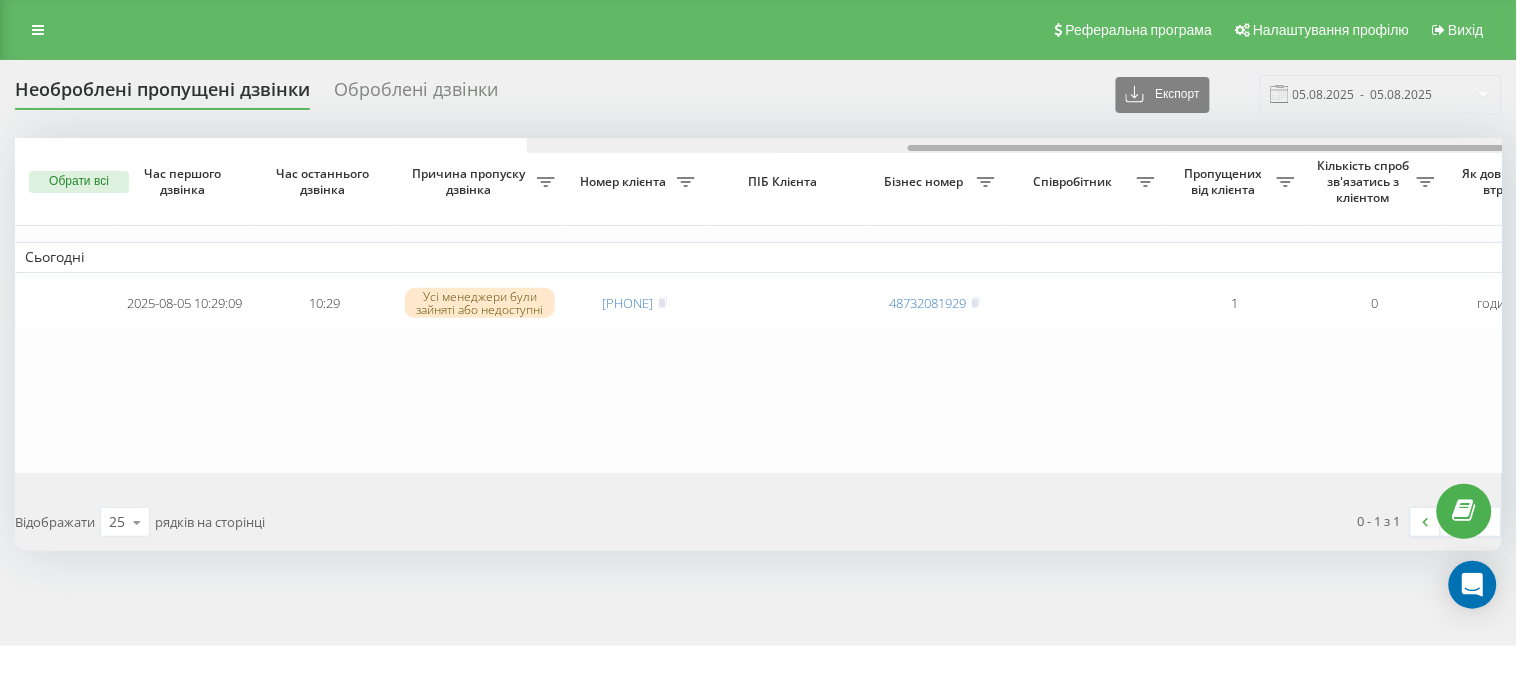 drag, startPoint x: 0, startPoint y: 0, endPoint x: 250, endPoint y: 13, distance: 250.33777 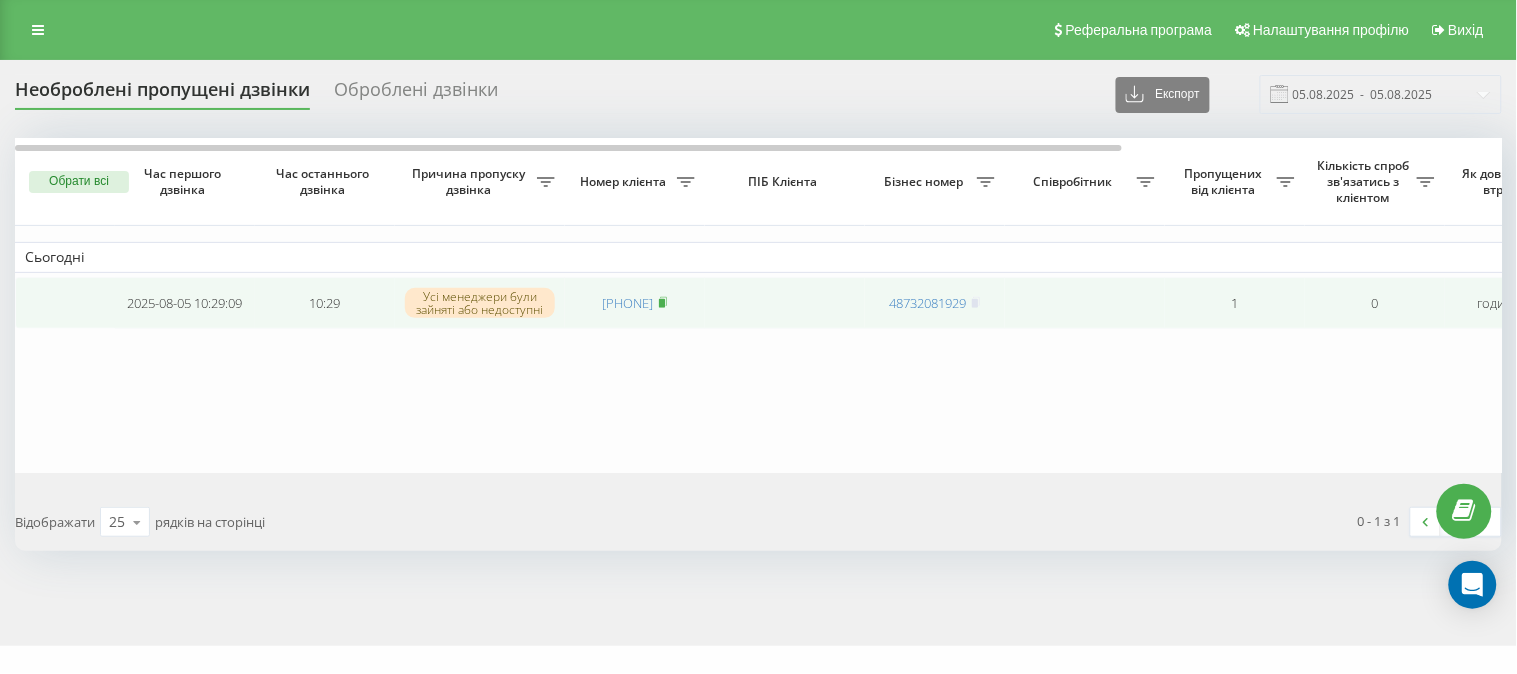 click 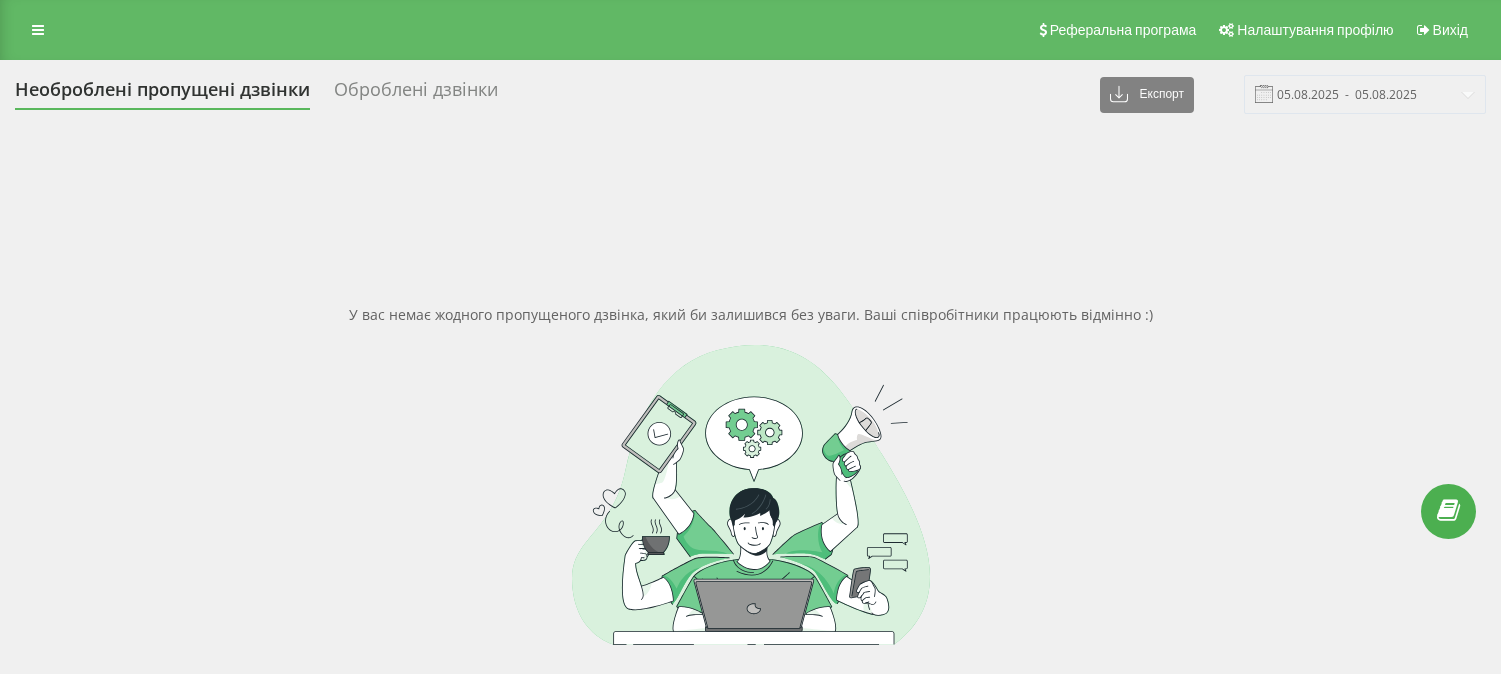 scroll, scrollTop: 0, scrollLeft: 0, axis: both 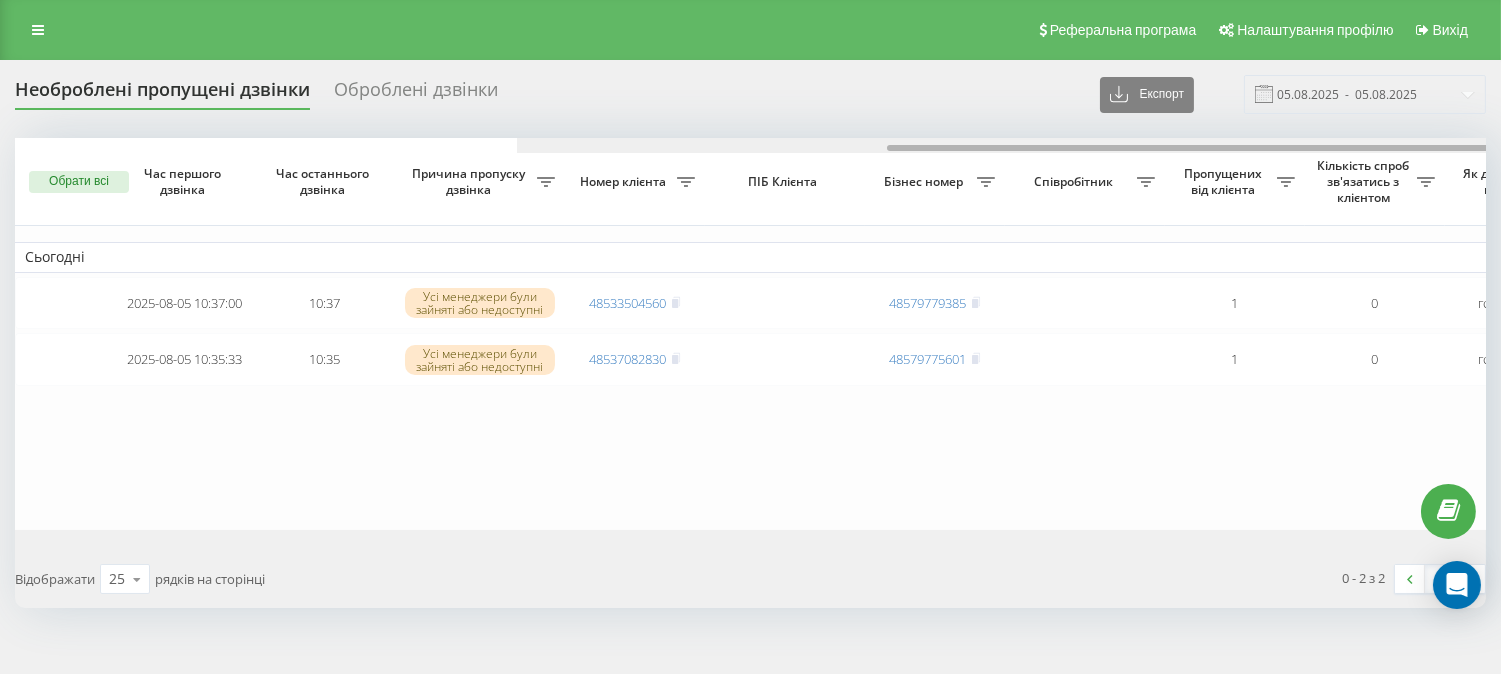 drag, startPoint x: 541, startPoint y: 146, endPoint x: 395, endPoint y: 120, distance: 148.297 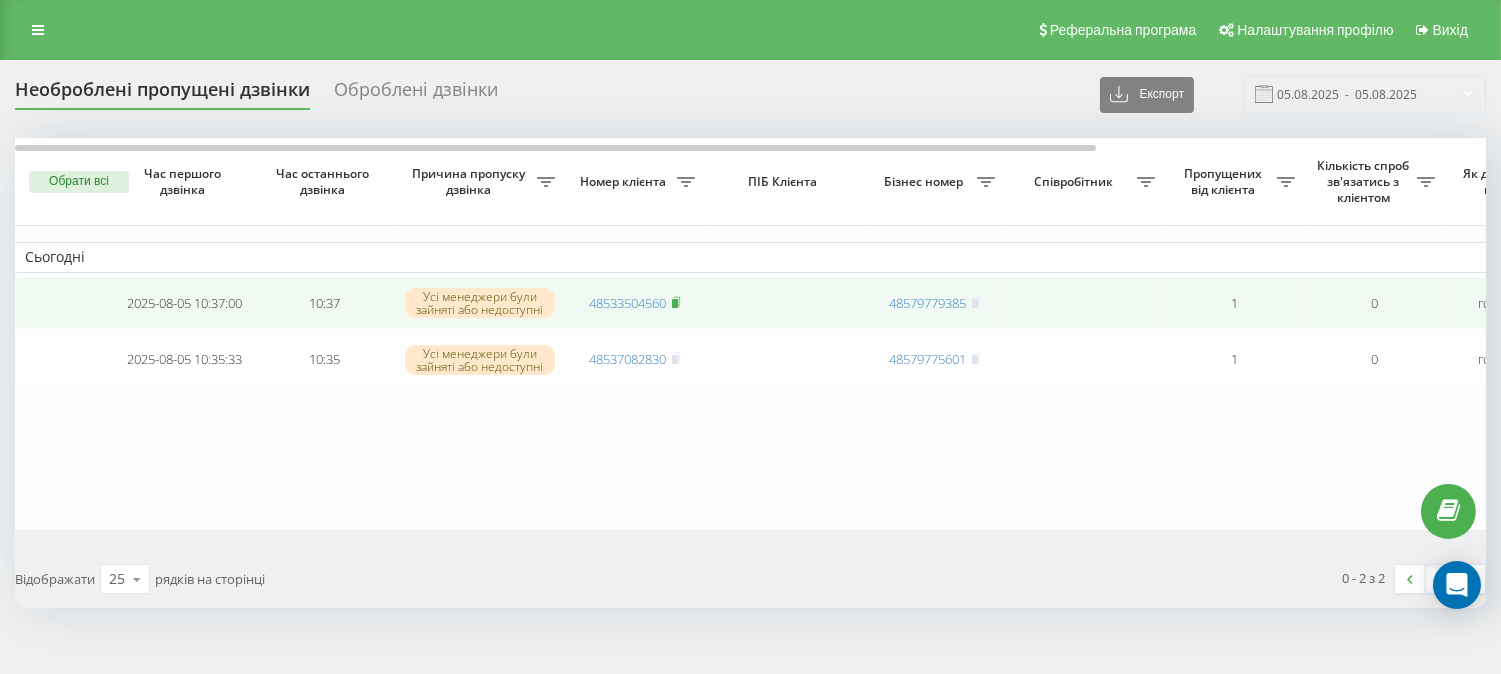 click 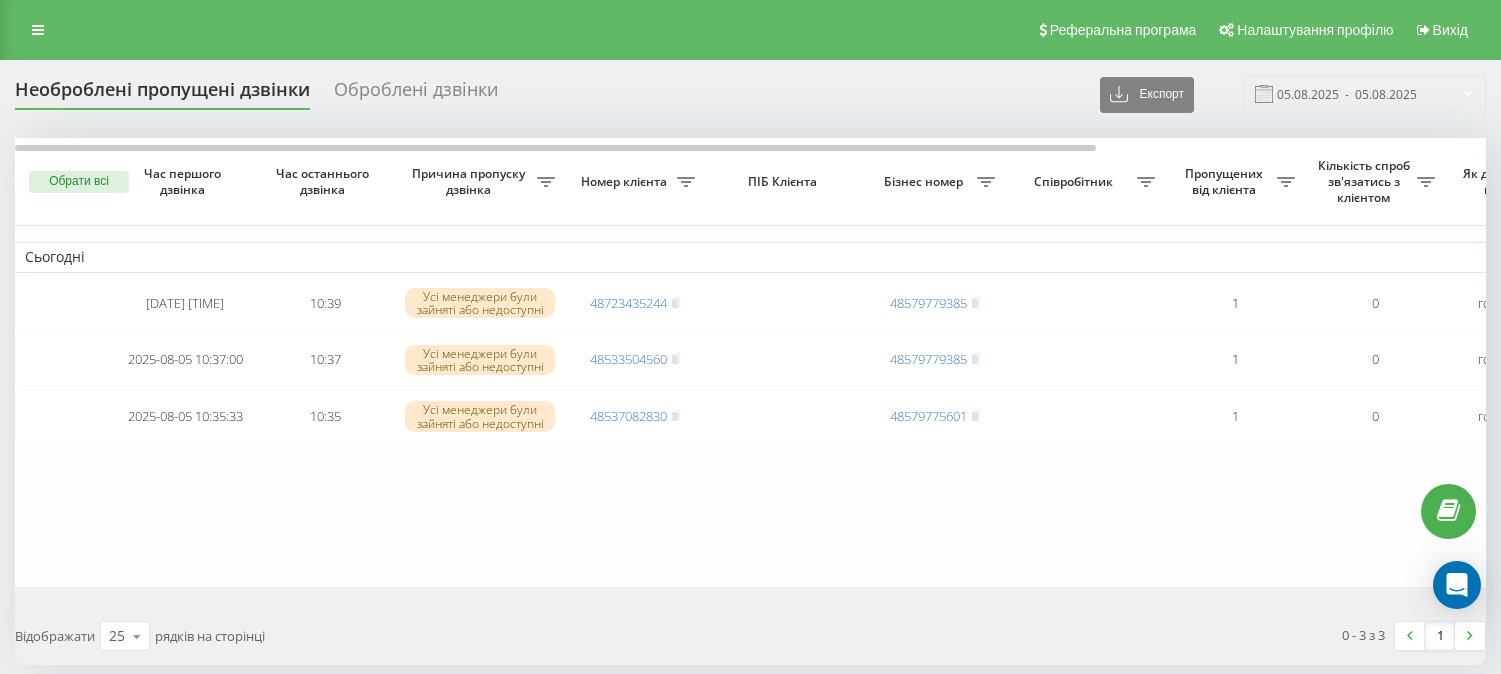 scroll, scrollTop: 0, scrollLeft: 0, axis: both 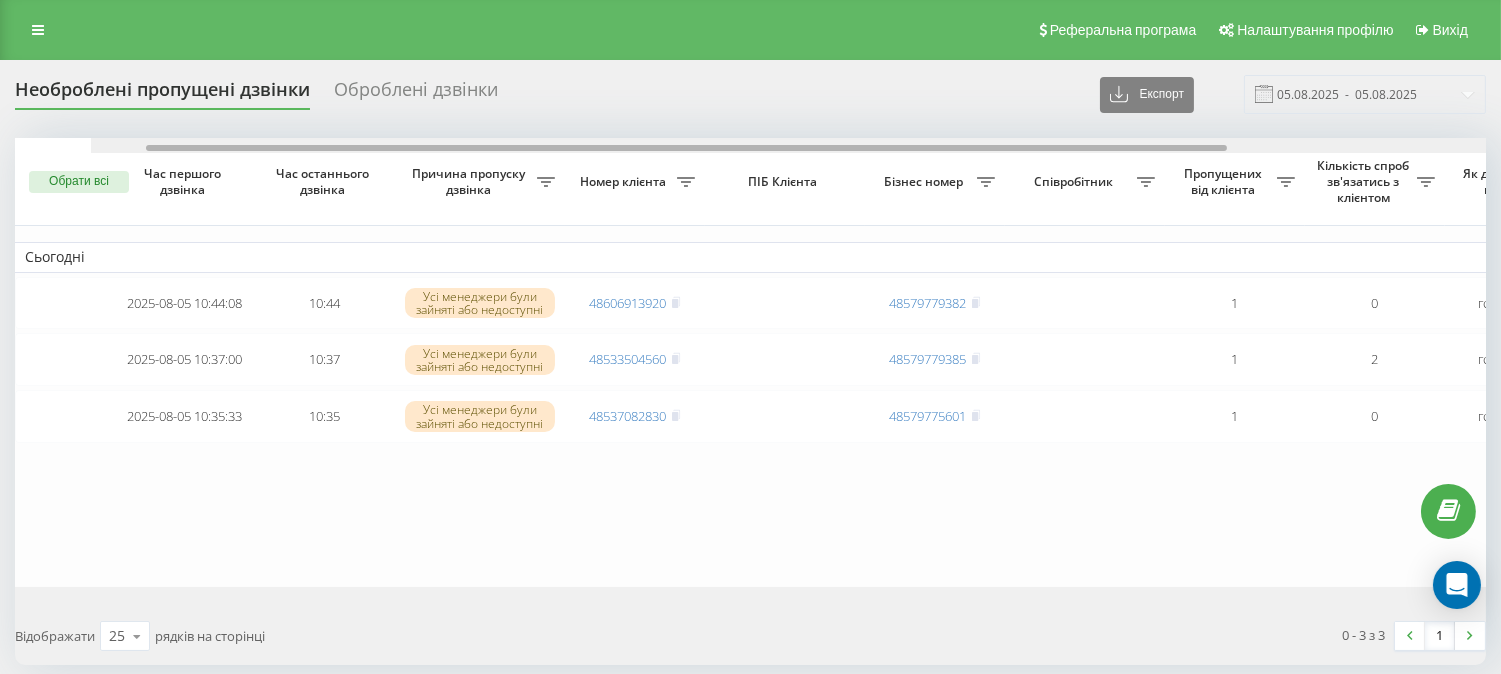 drag, startPoint x: 636, startPoint y: 145, endPoint x: 522, endPoint y: 123, distance: 116.1034 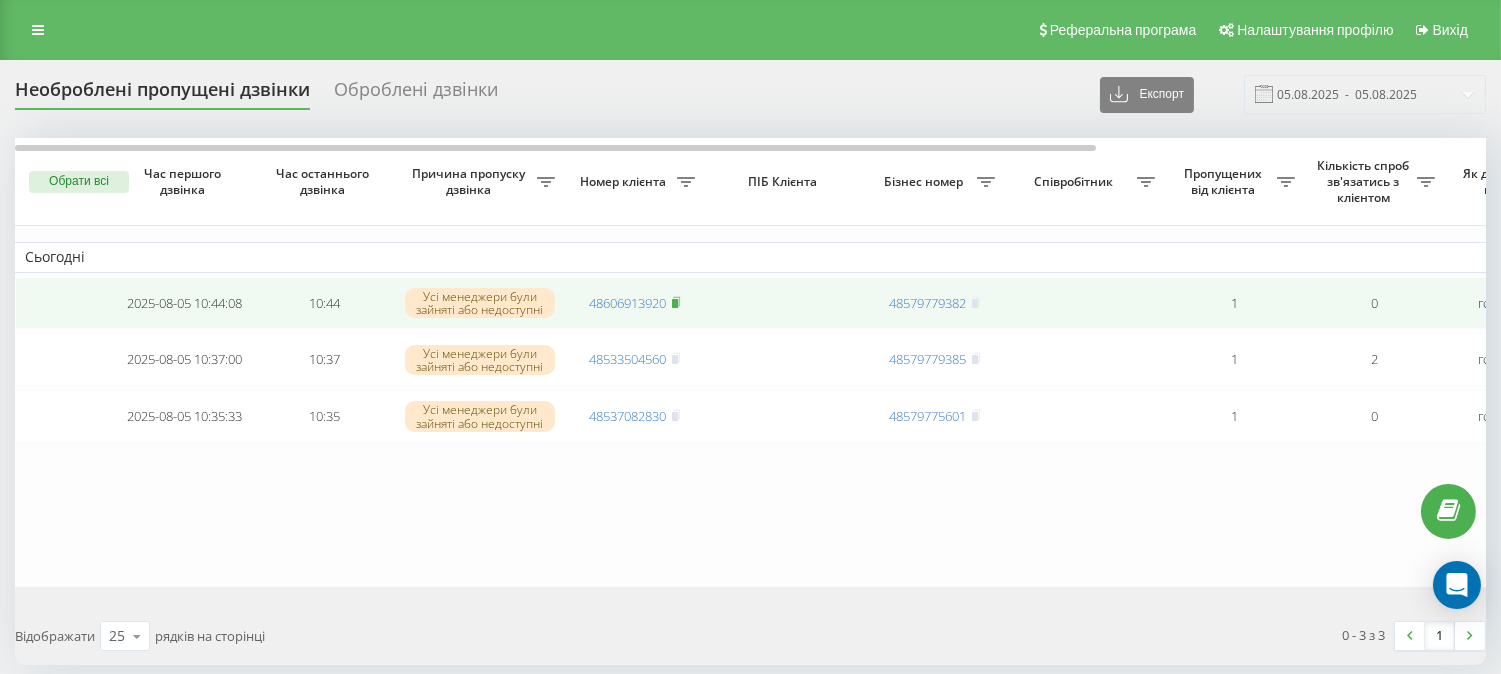 click 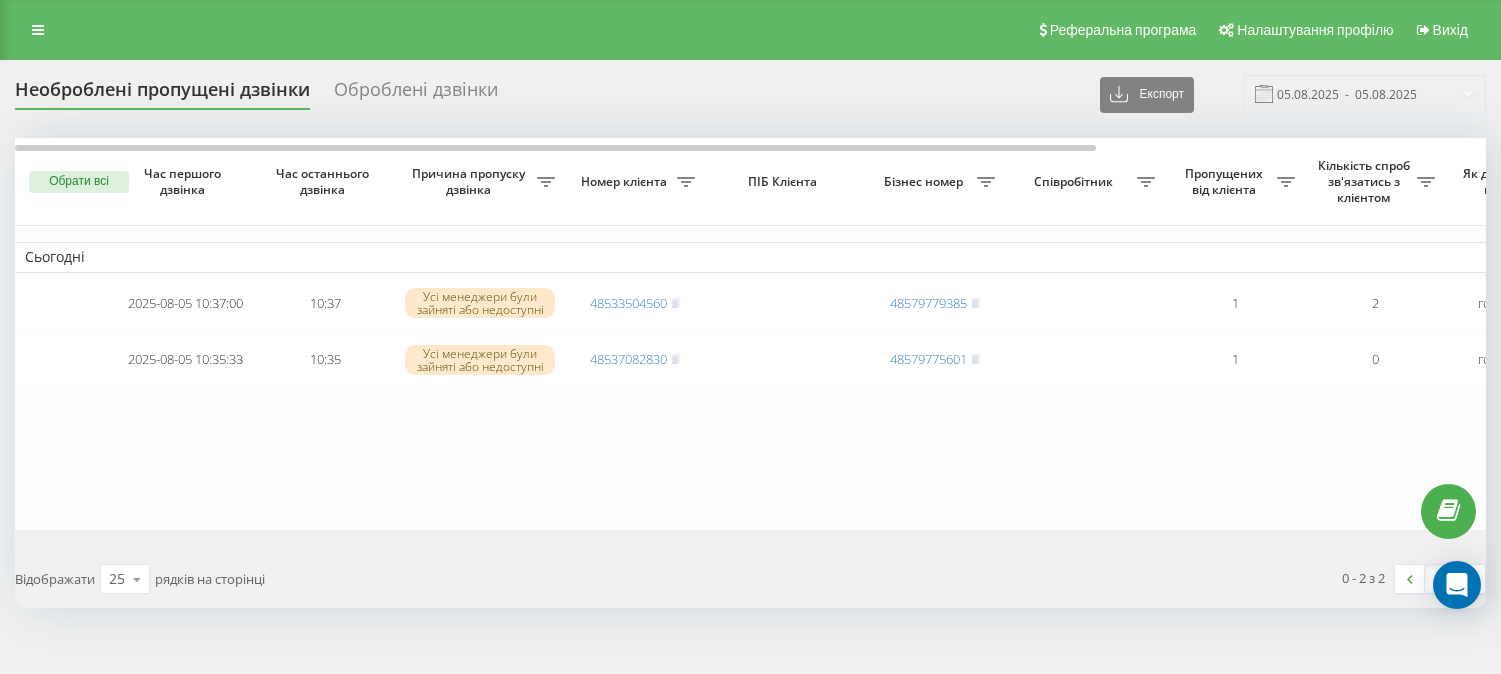 scroll, scrollTop: 0, scrollLeft: 0, axis: both 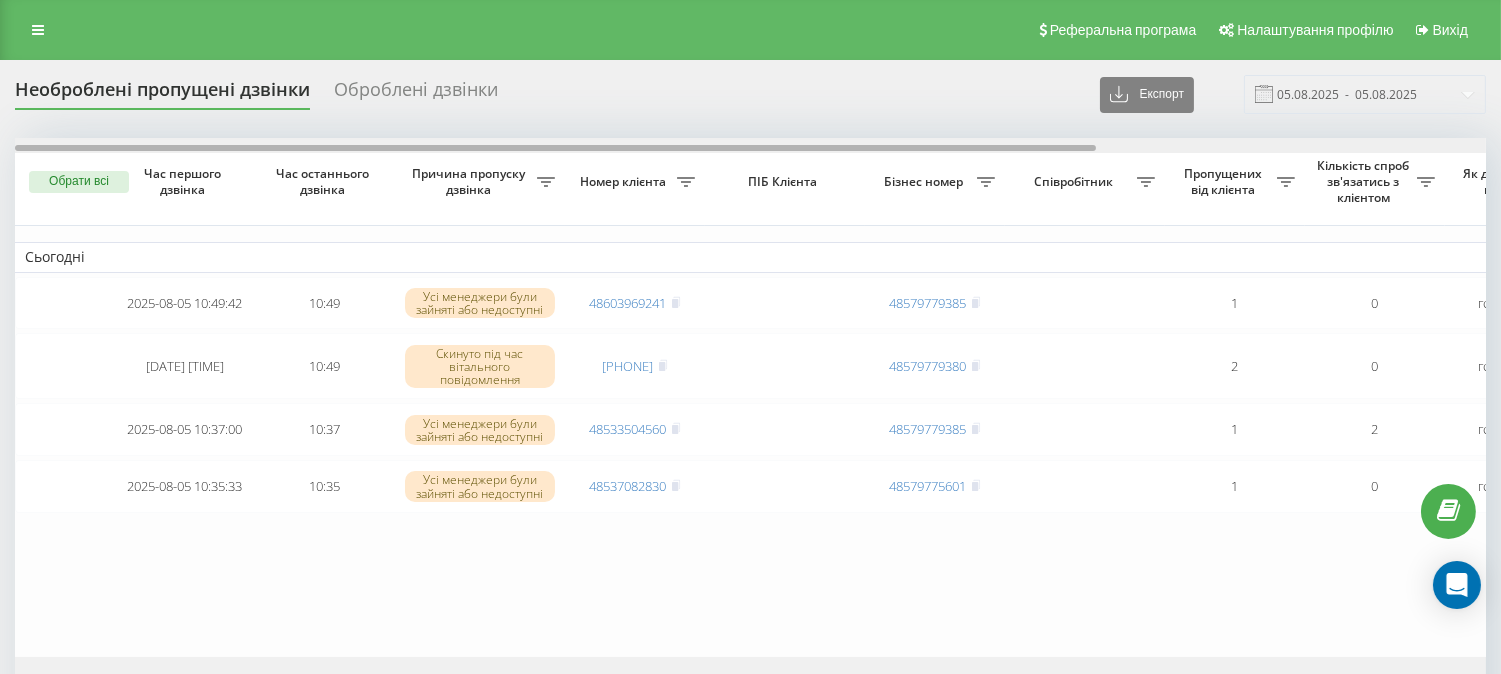 drag, startPoint x: 498, startPoint y: 147, endPoint x: 334, endPoint y: 94, distance: 172.35138 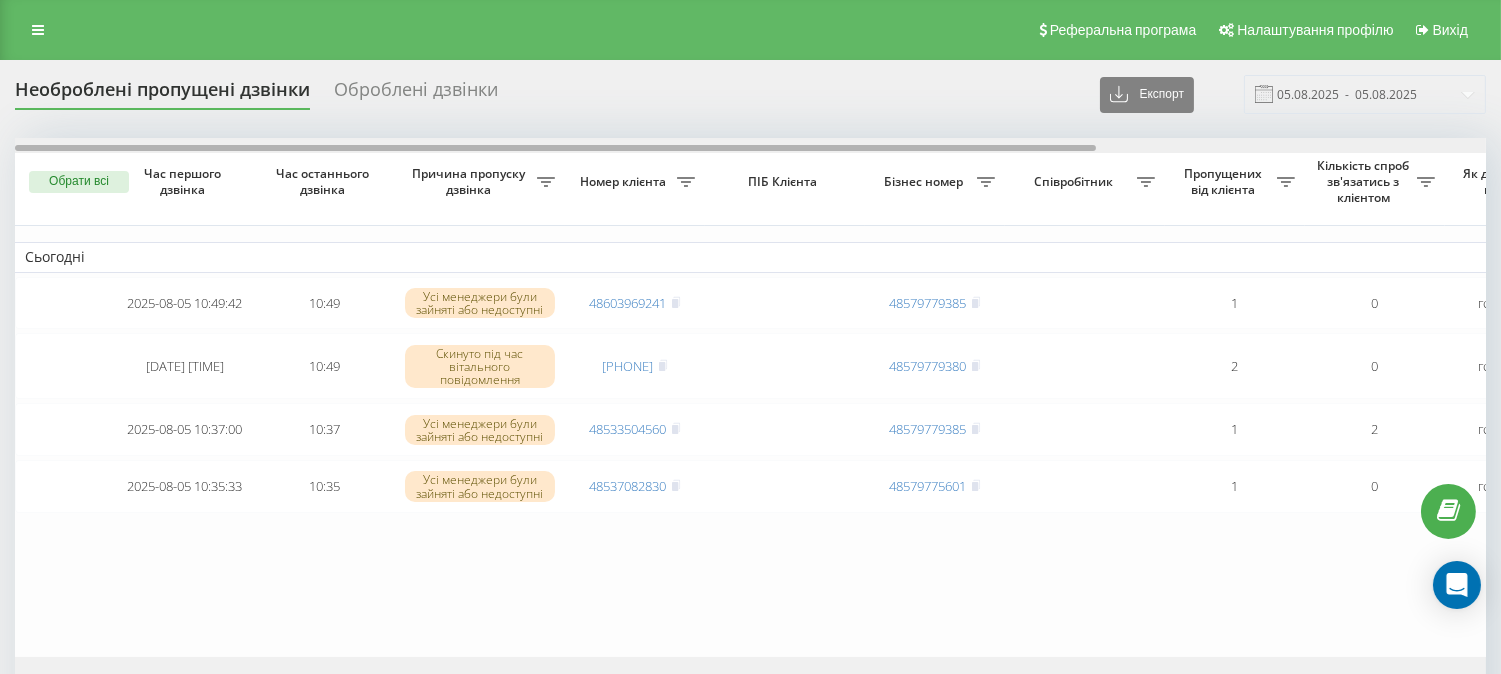 click on "Необроблені пропущені дзвінки Оброблені дзвінки Експорт .csv .xlsx 05.08.2025  -  05.08.2025 Обрати всі Час першого дзвінка Час останнього дзвінка Причина пропуску дзвінка Номер клієнта ПІБ Клієнта Бізнес номер Співробітник Пропущених від клієнта Кількість спроб зв'язатись з клієнтом Як довго дзвінок втрачено Назва схеми переадресації Коментар до дзвінка Сьогодні 2025-08-05 10:49:42 10:49 Усі менеджери були зайняті або недоступні 48603969241 48579779385 1 0 годину тому ВТК Обробити Не вдалося зв'язатися Зв'язався з клієнтом за допомогою іншого каналу Інший варіант 2025-08-05 10:48:53 10:49 48690799097 2 0" at bounding box center (750, 405) 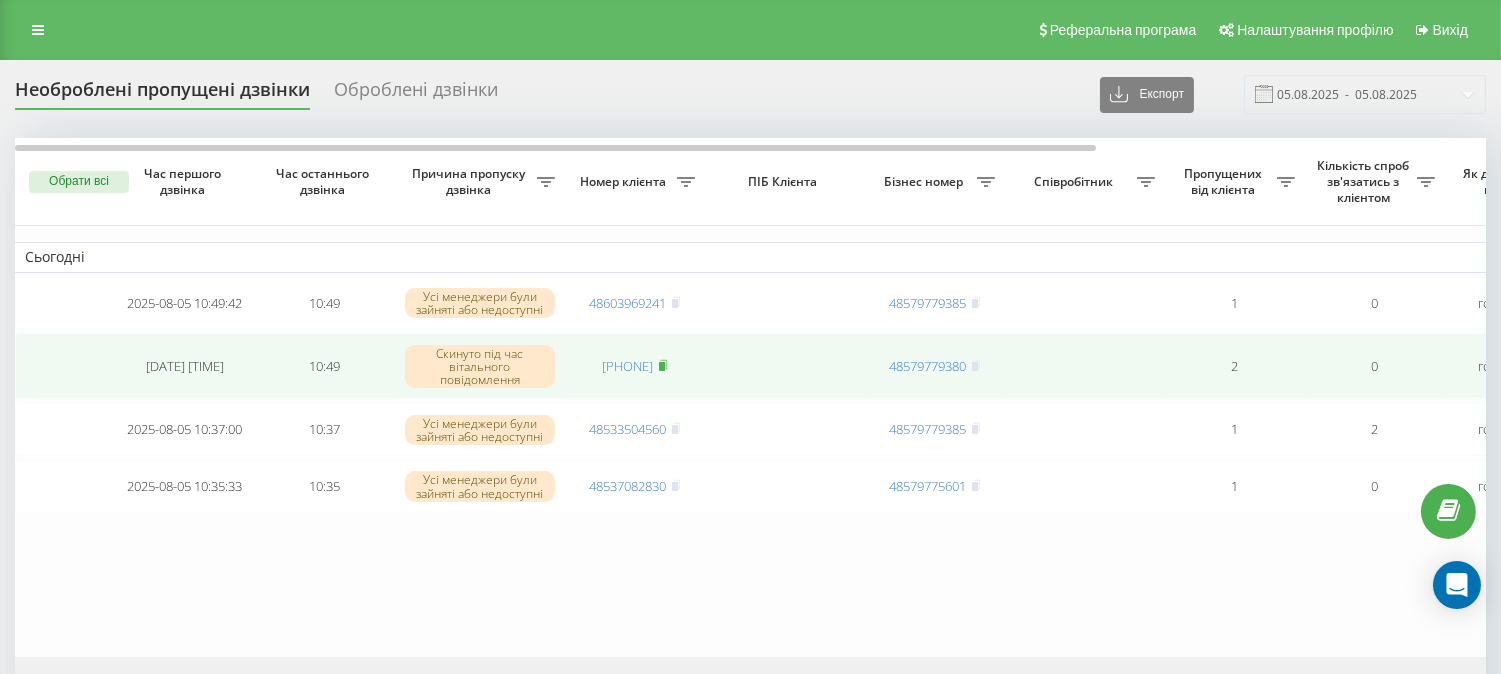 click 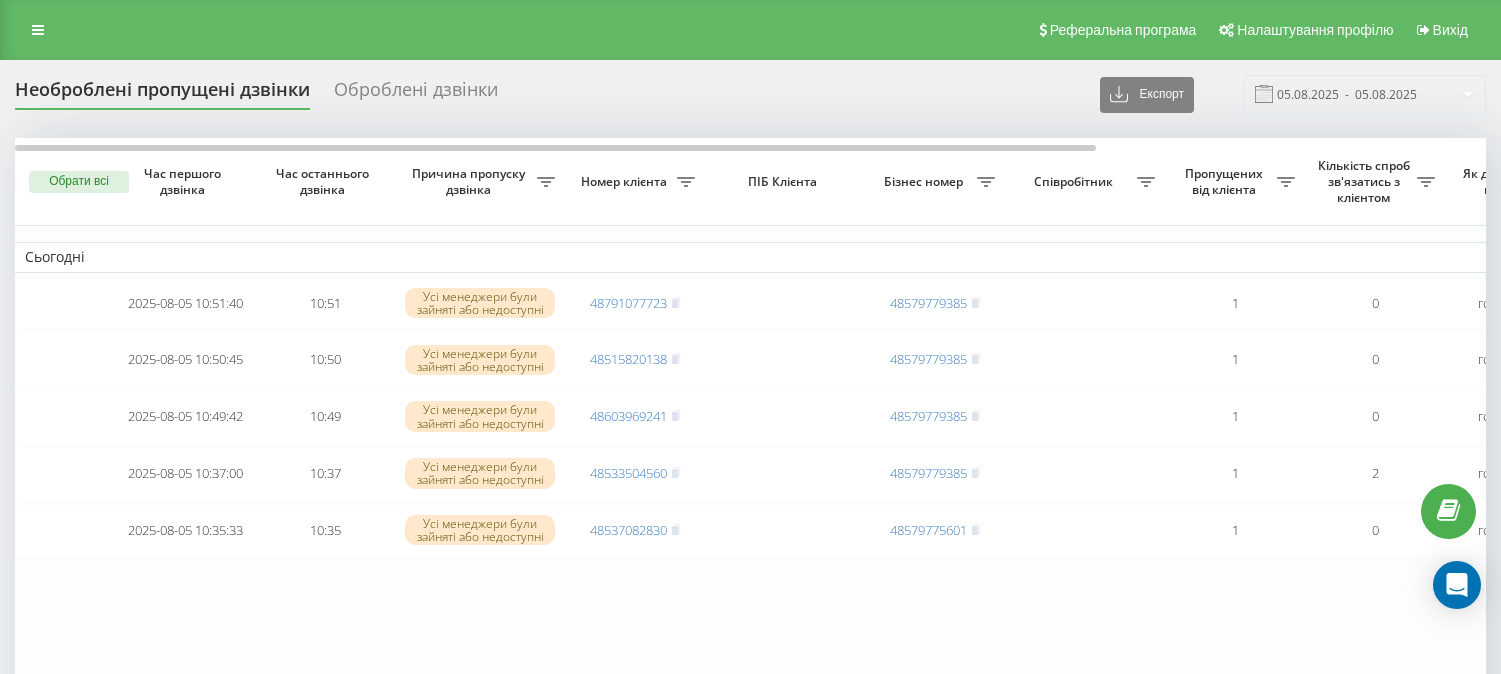 scroll, scrollTop: 0, scrollLeft: 0, axis: both 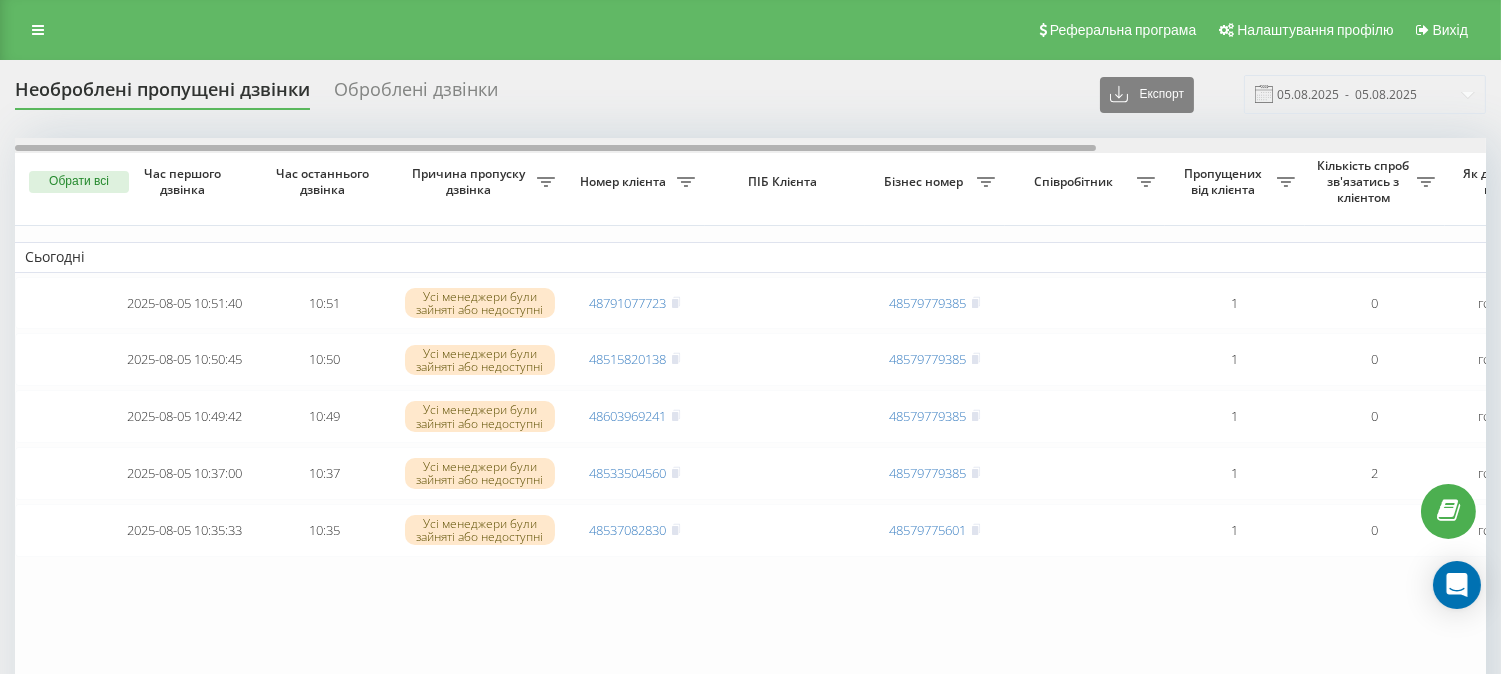 drag, startPoint x: 536, startPoint y: 147, endPoint x: 374, endPoint y: 151, distance: 162.04938 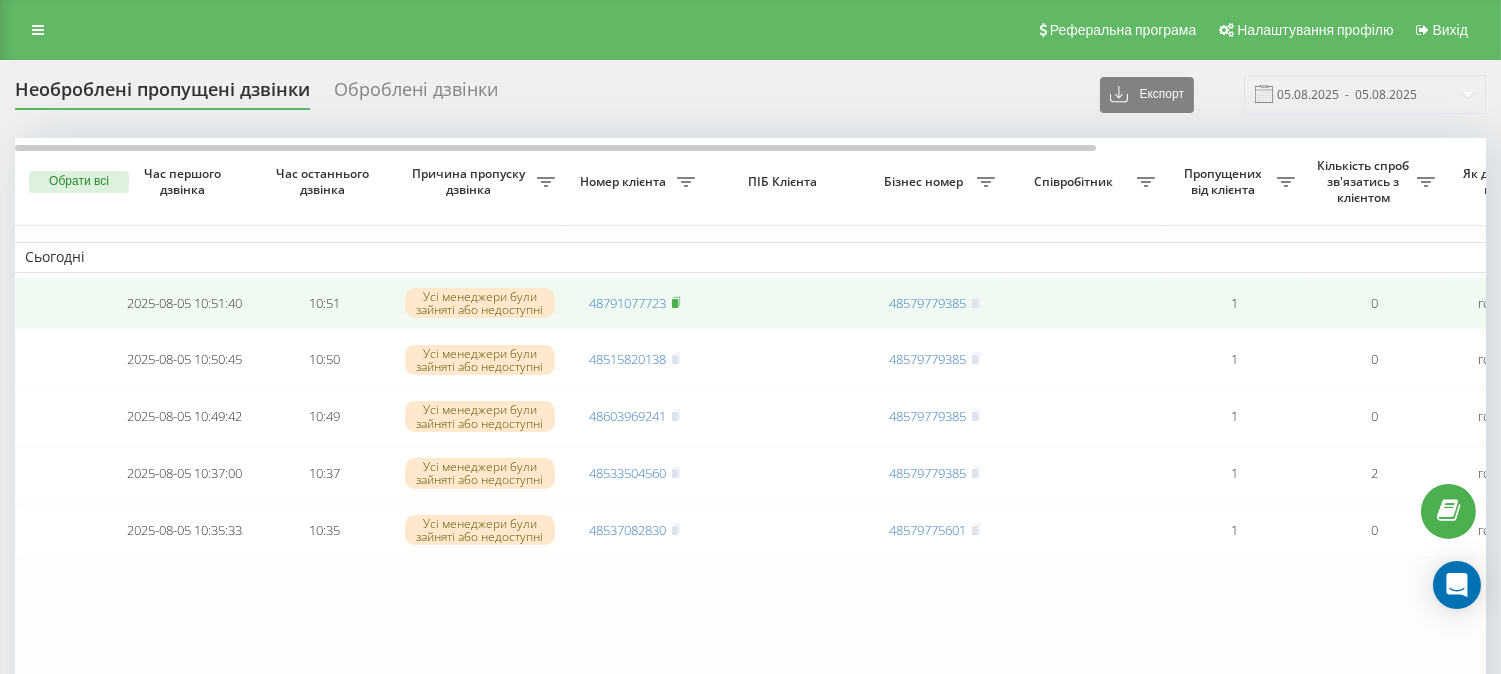 click 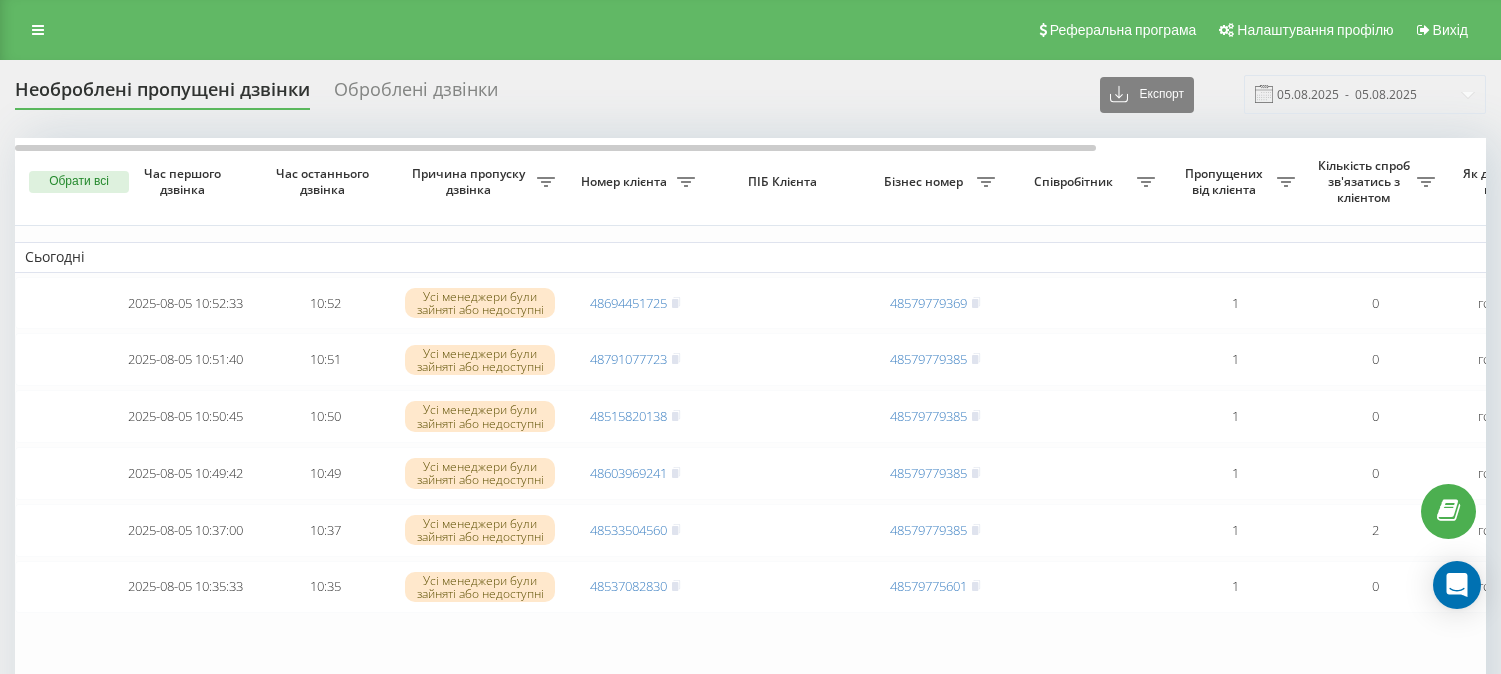 scroll, scrollTop: 0, scrollLeft: 0, axis: both 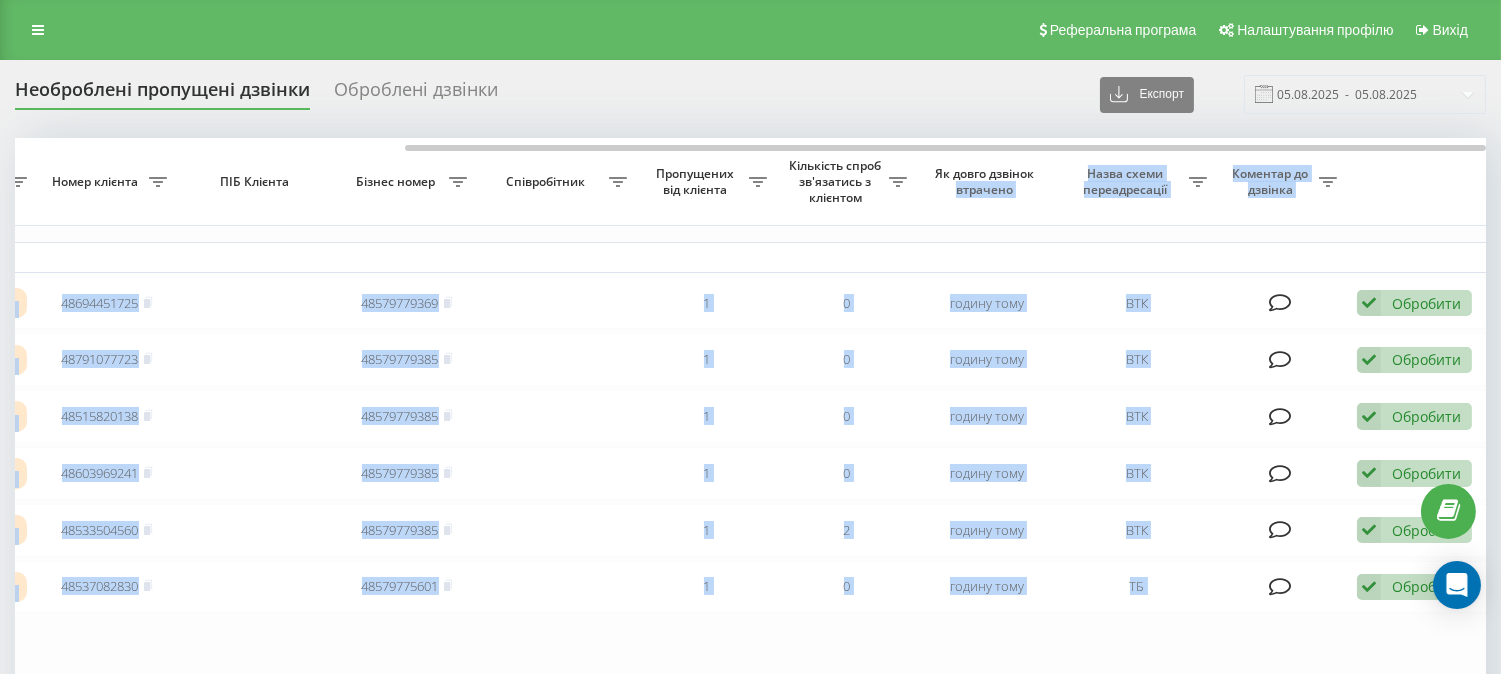drag, startPoint x: 540, startPoint y: 144, endPoint x: 953, endPoint y: 183, distance: 414.8373 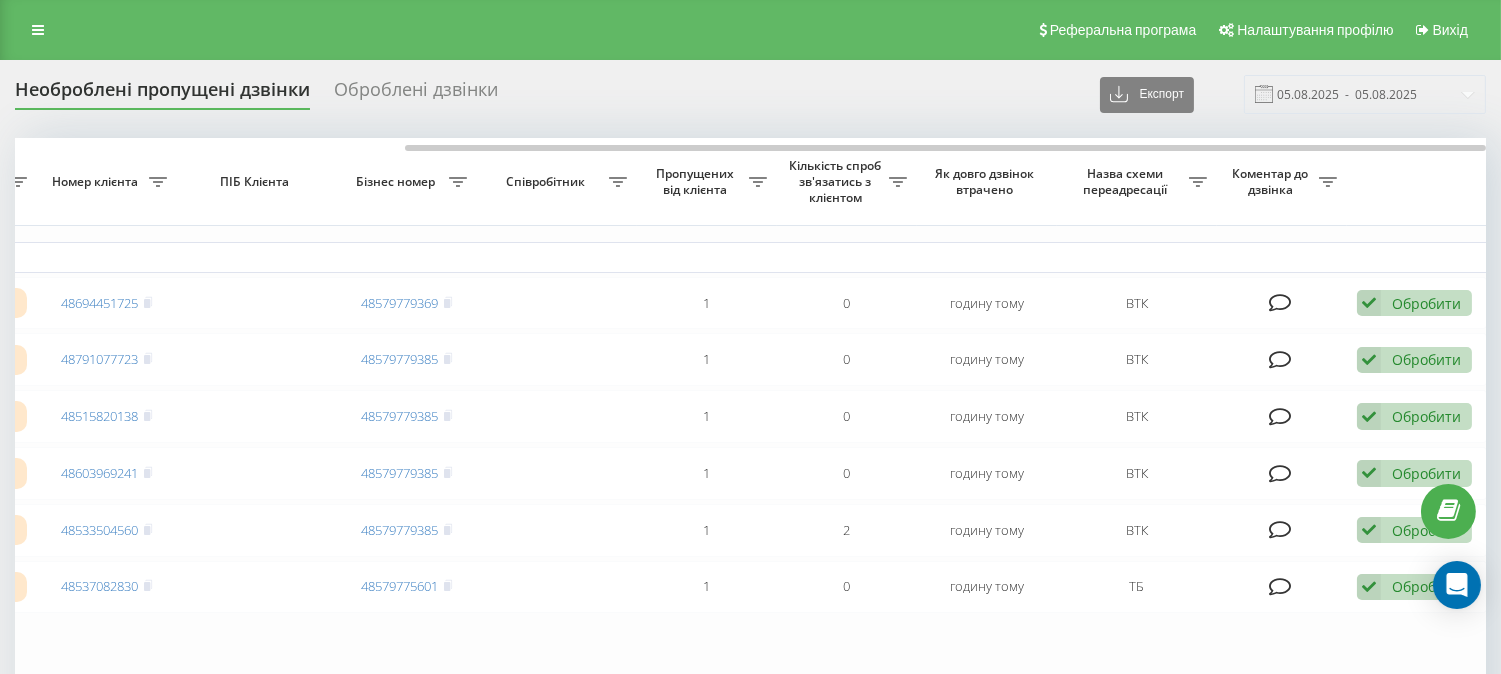 click on "Необроблені пропущені дзвінки Оброблені дзвінки Експорт .csv .xlsx 05.08.2025  -  05.08.2025" at bounding box center [750, 94] 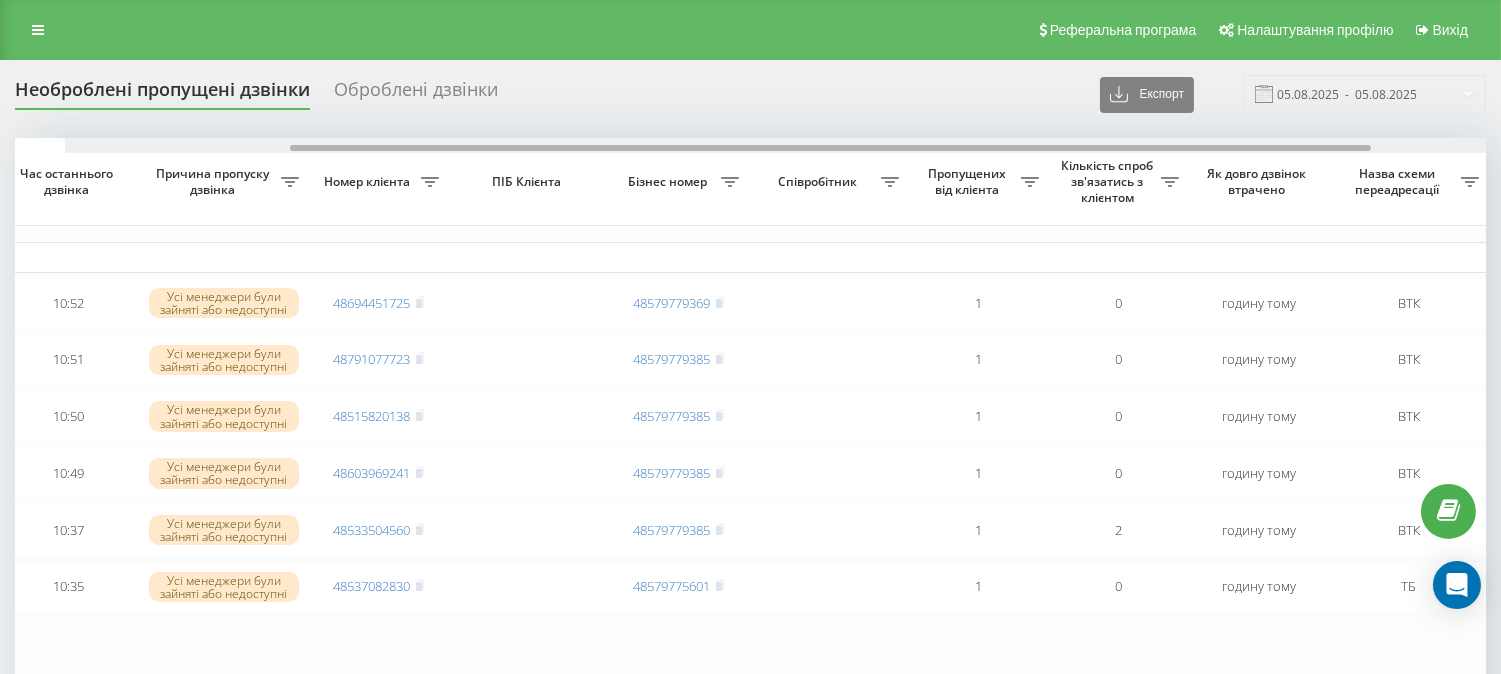 scroll, scrollTop: 0, scrollLeft: 0, axis: both 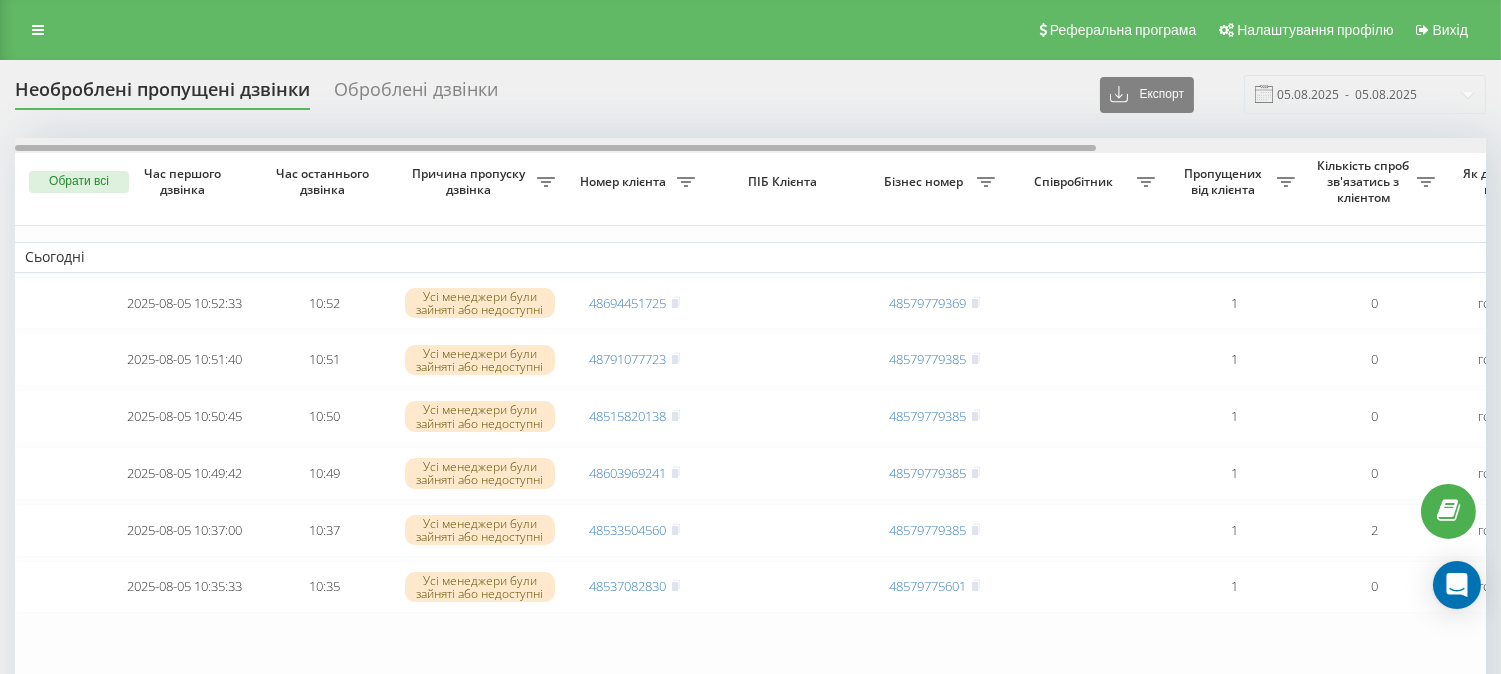 drag, startPoint x: 652, startPoint y: 145, endPoint x: 136, endPoint y: 135, distance: 516.09686 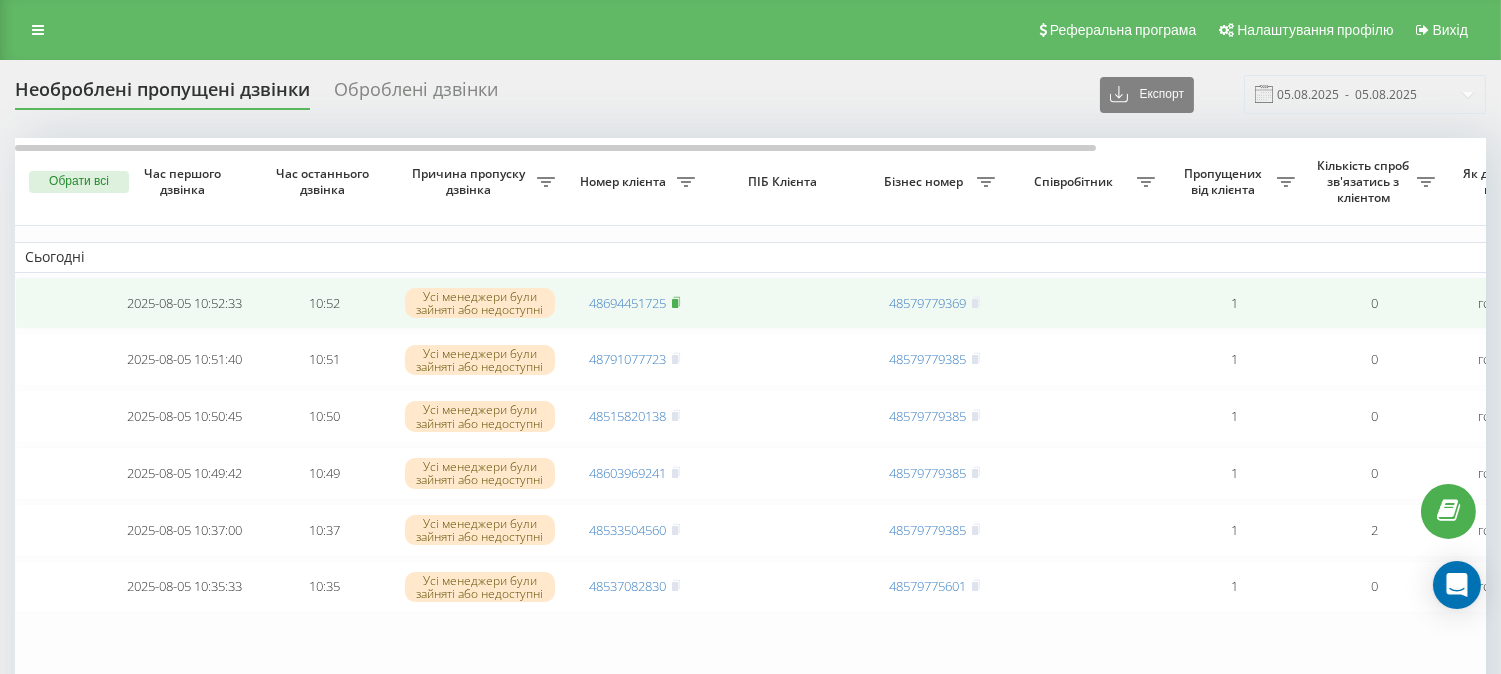 click 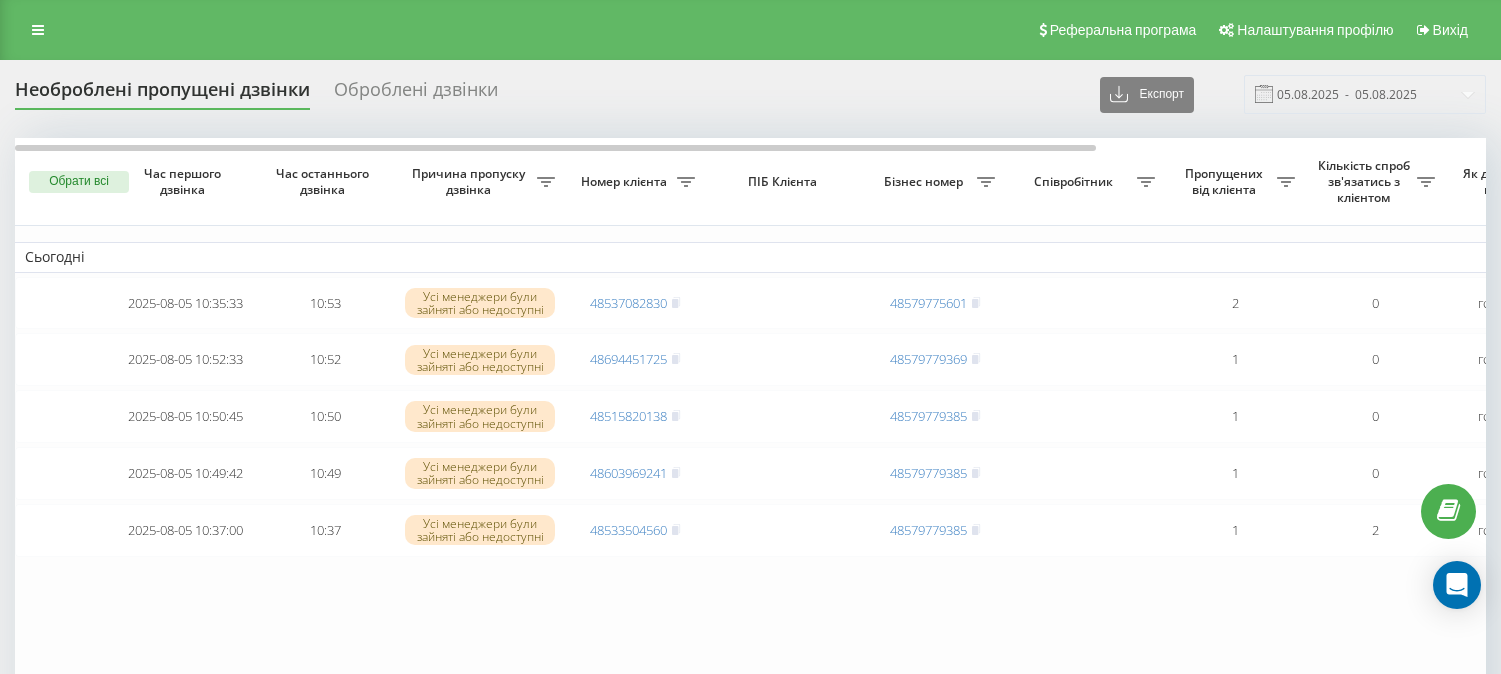 scroll, scrollTop: 0, scrollLeft: 0, axis: both 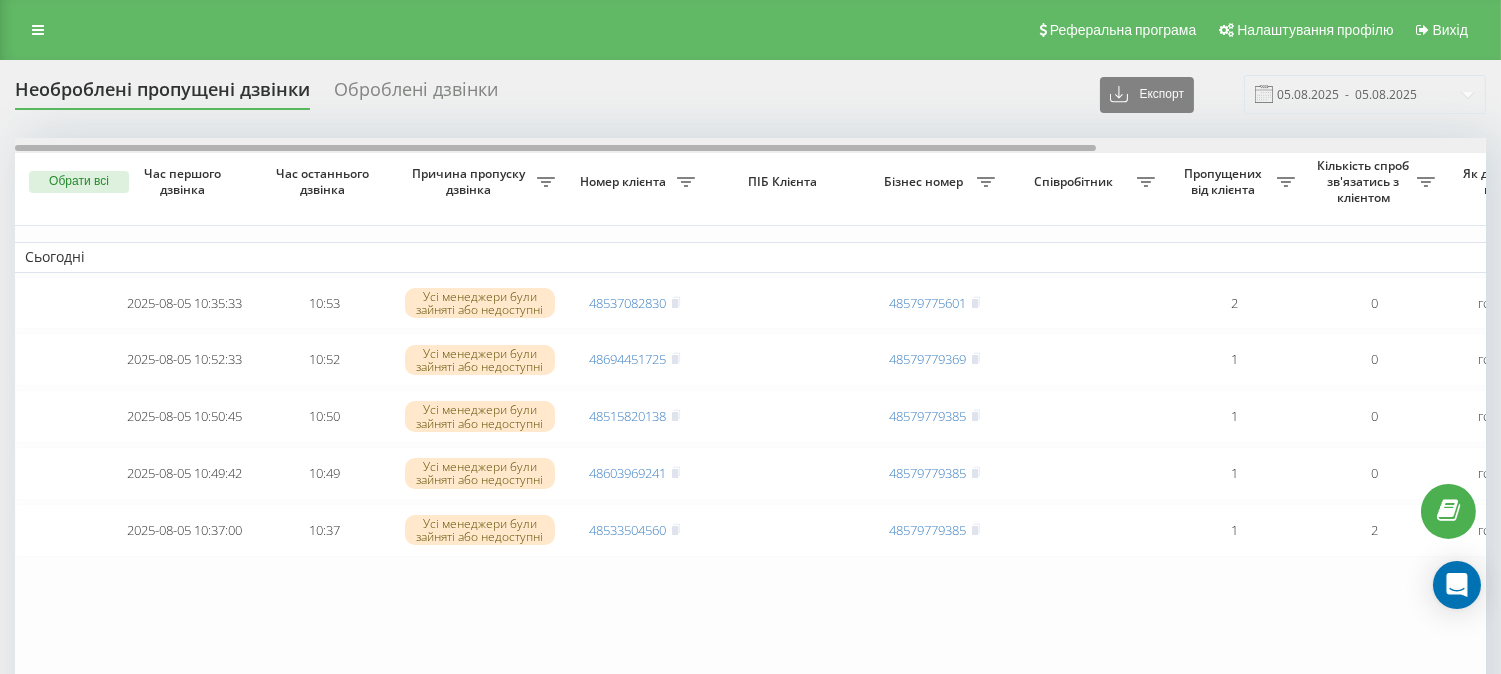 drag, startPoint x: 662, startPoint y: 146, endPoint x: 636, endPoint y: 105, distance: 48.548943 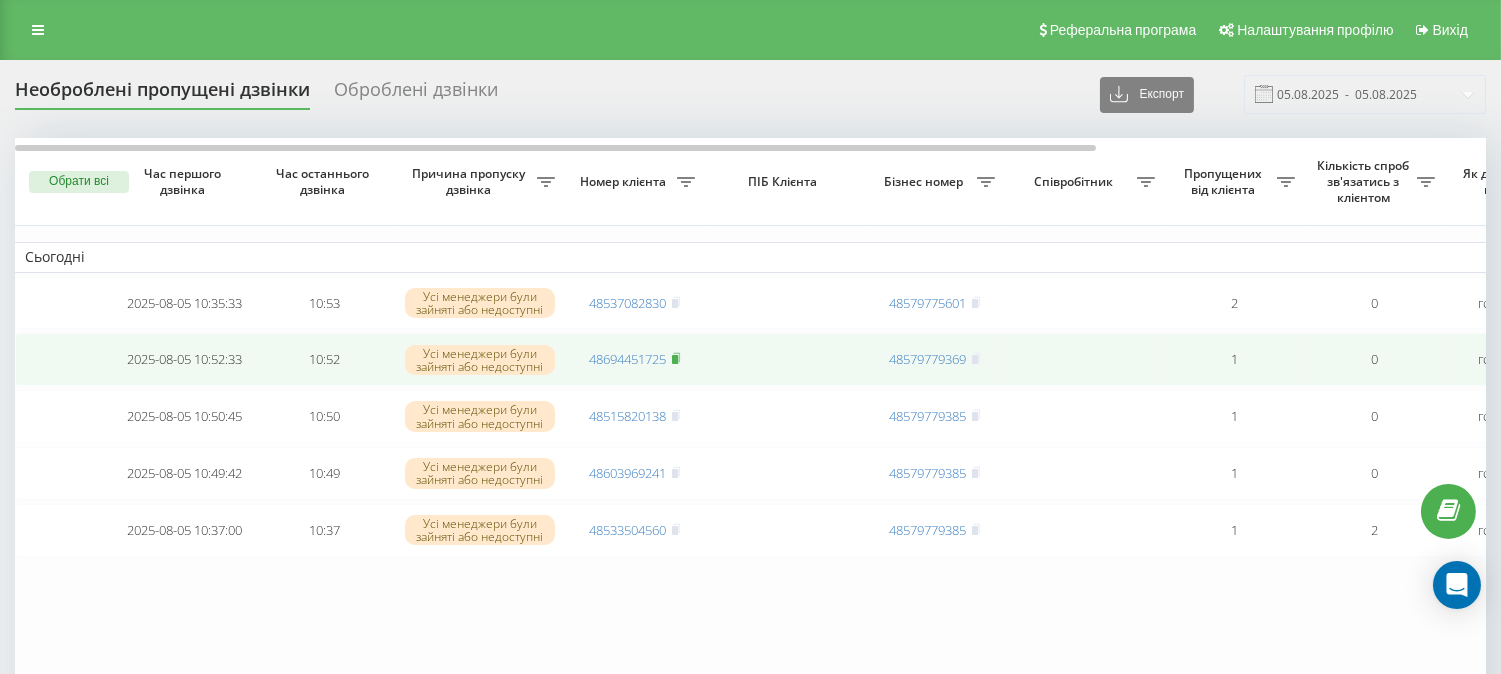 click 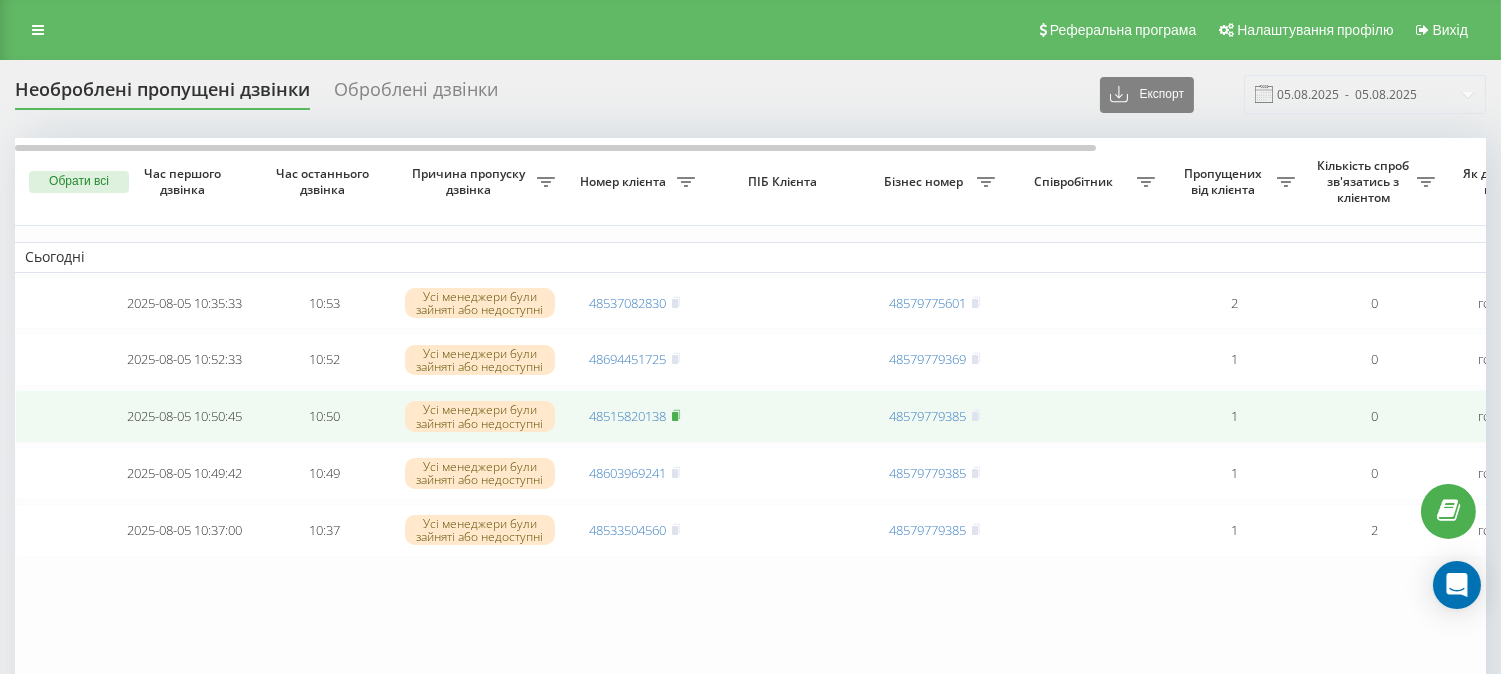 click 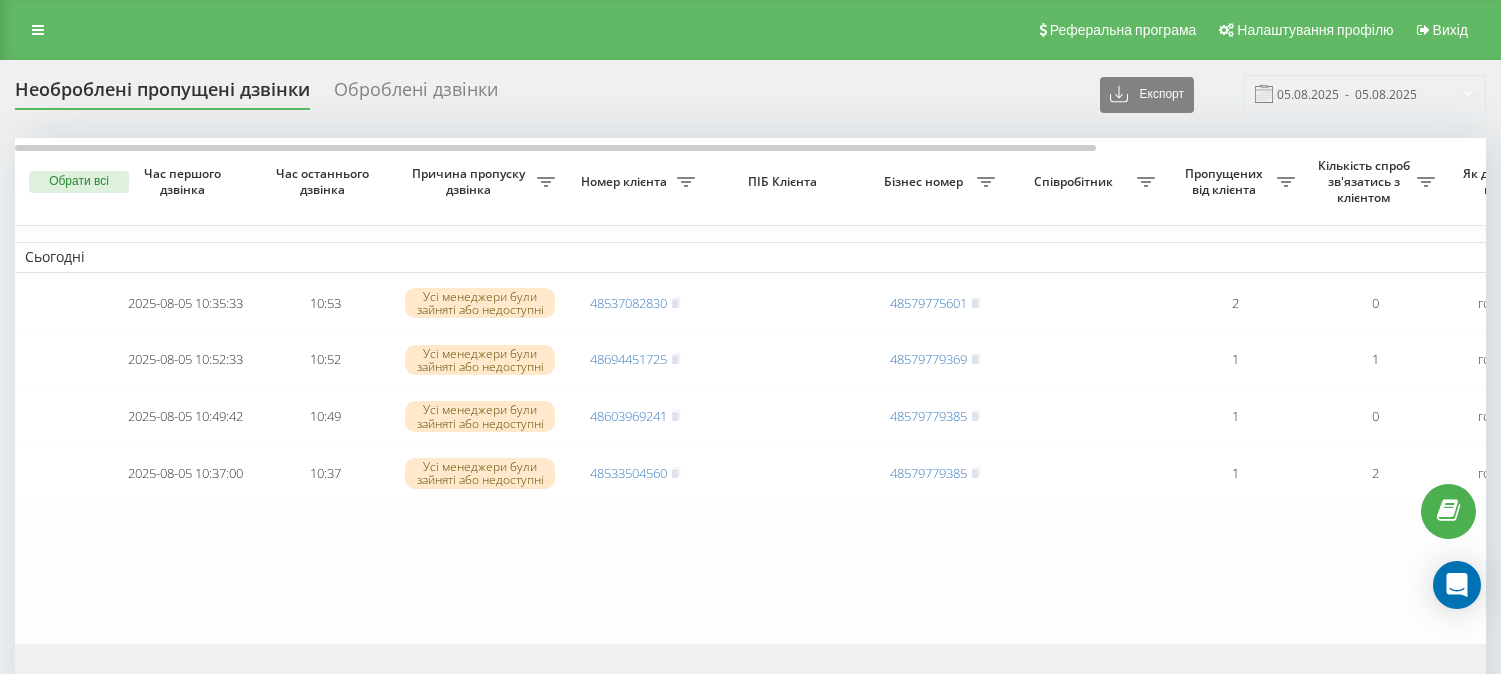 scroll, scrollTop: 0, scrollLeft: 0, axis: both 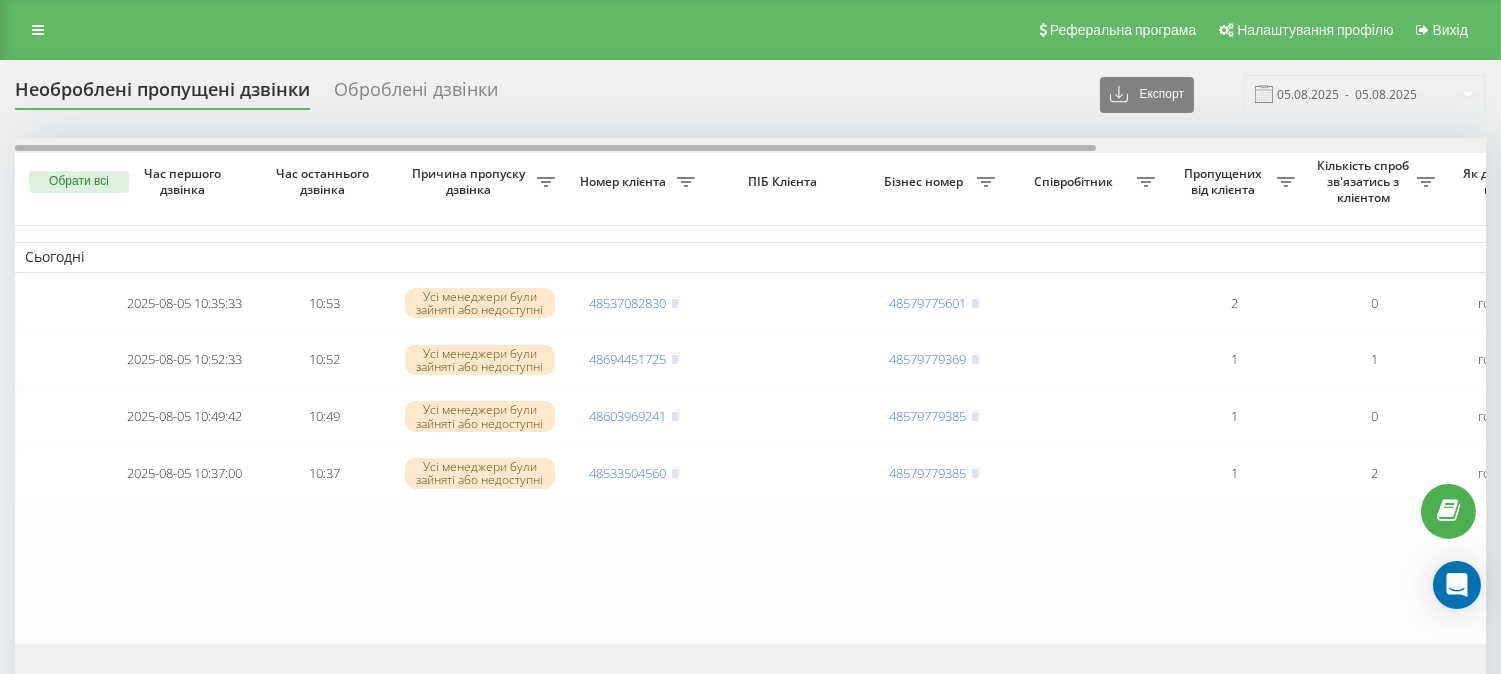 drag, startPoint x: 455, startPoint y: 146, endPoint x: 400, endPoint y: 133, distance: 56.515484 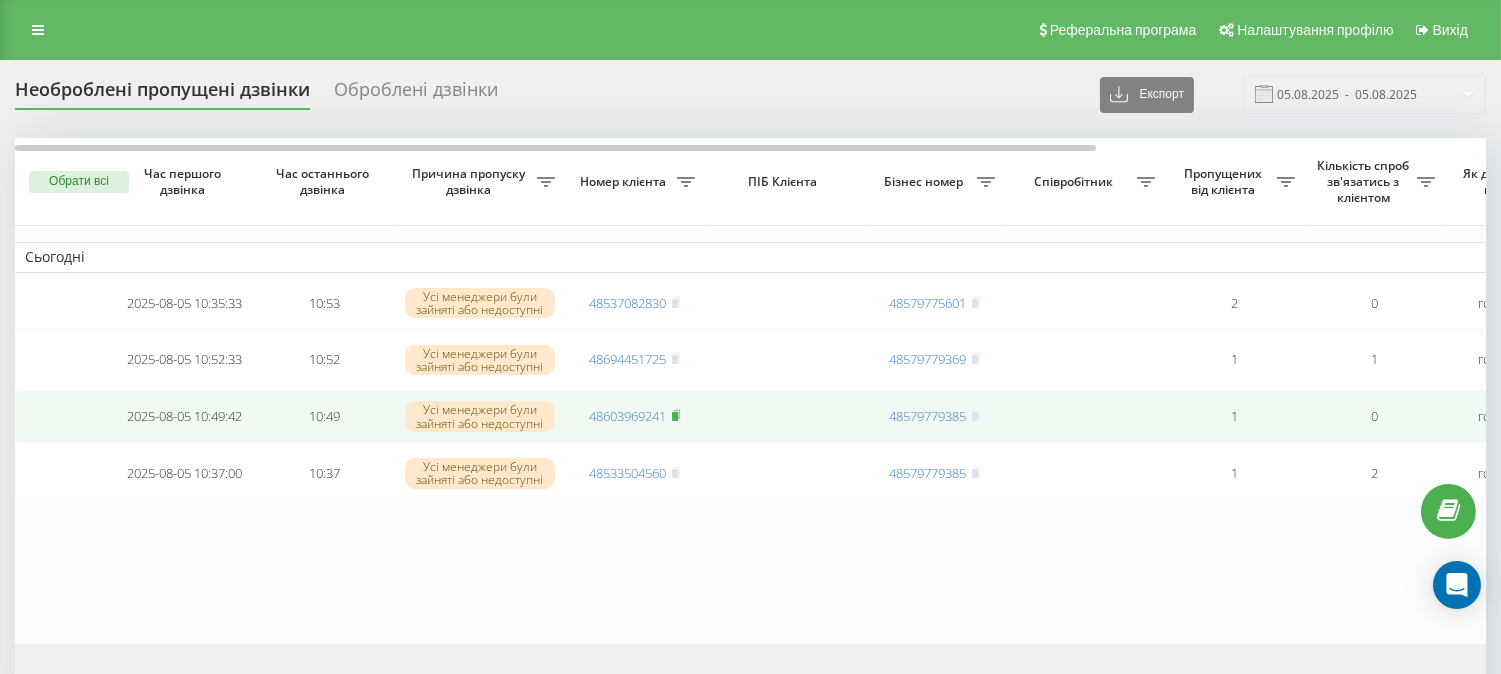 click 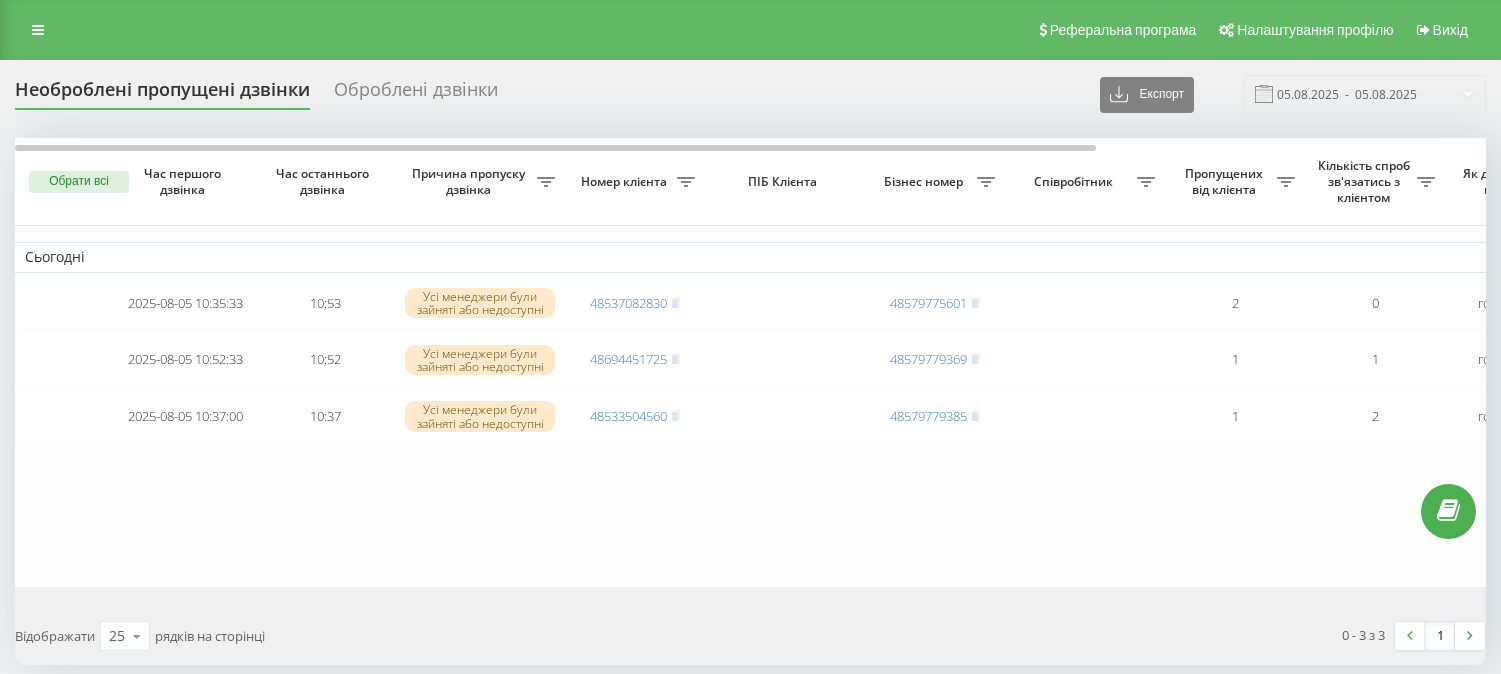 scroll, scrollTop: 0, scrollLeft: 0, axis: both 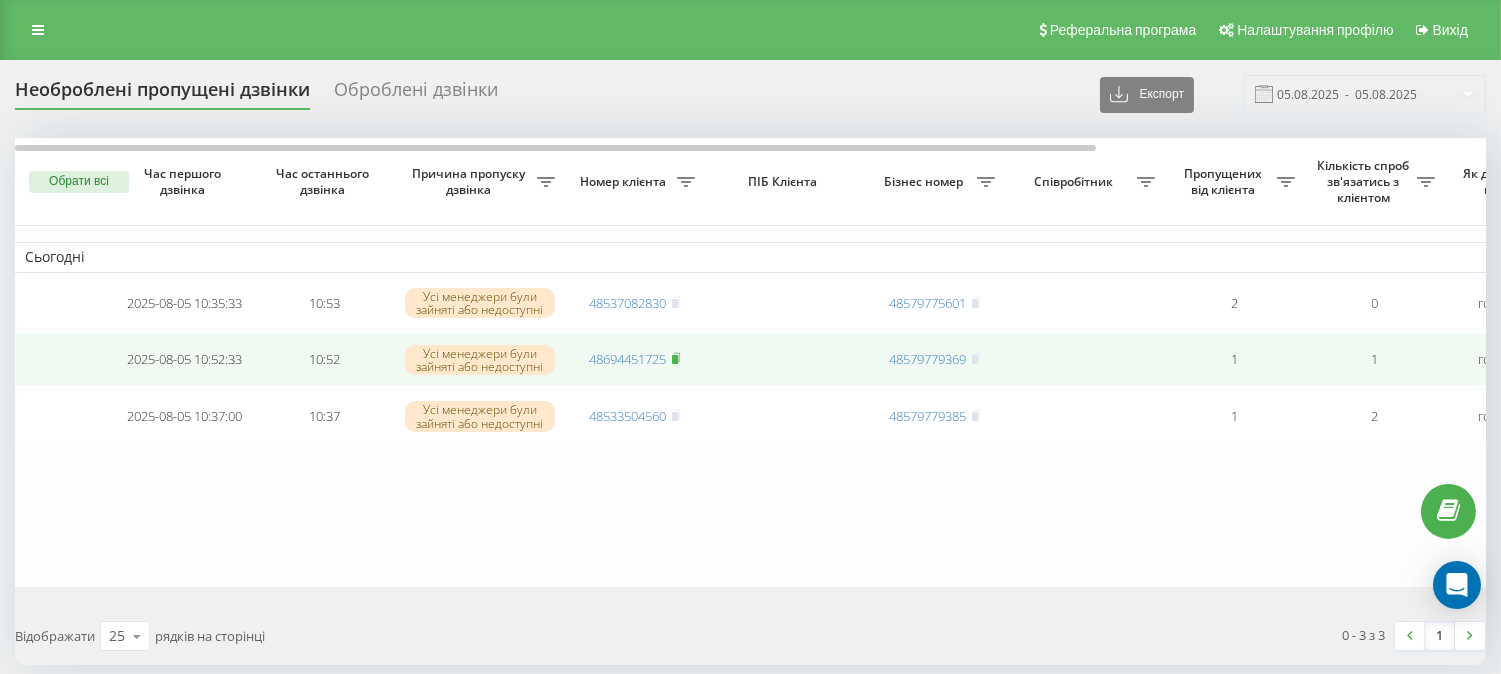 click 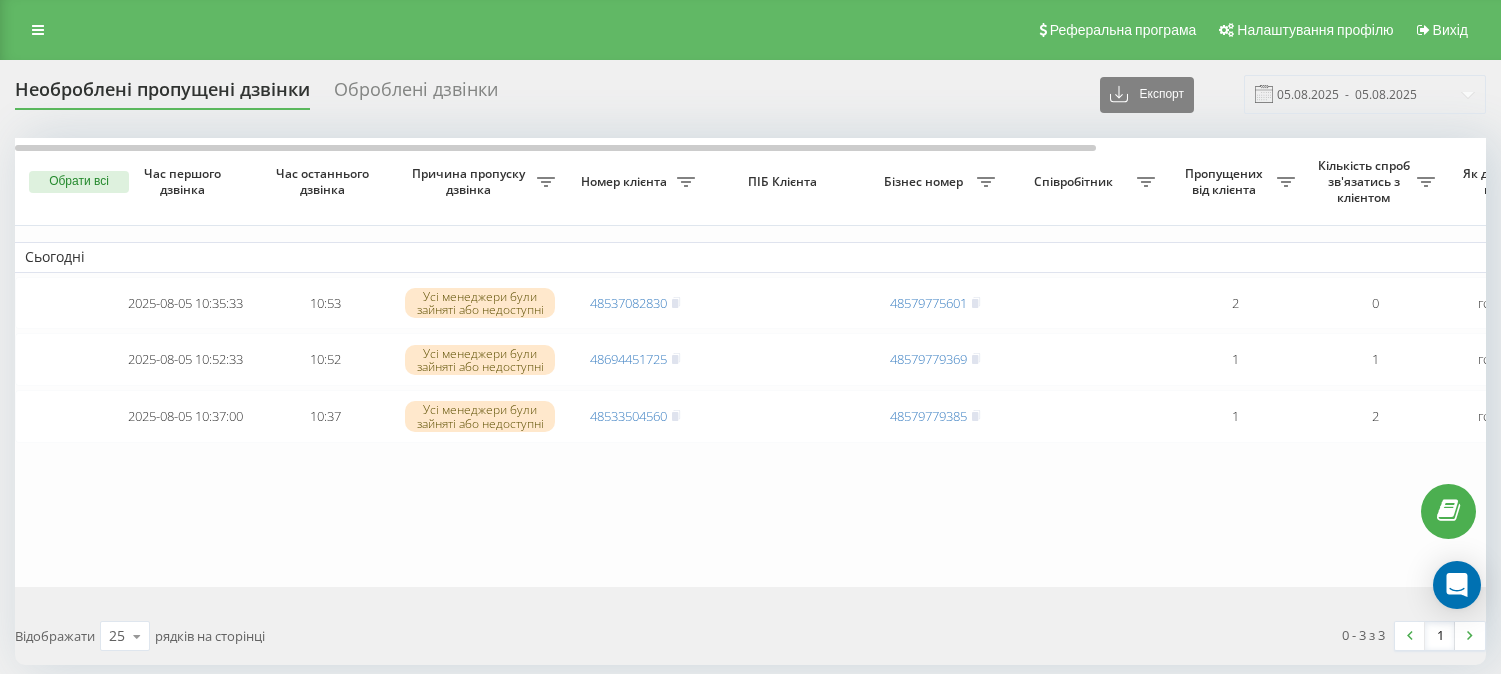 scroll, scrollTop: 0, scrollLeft: 0, axis: both 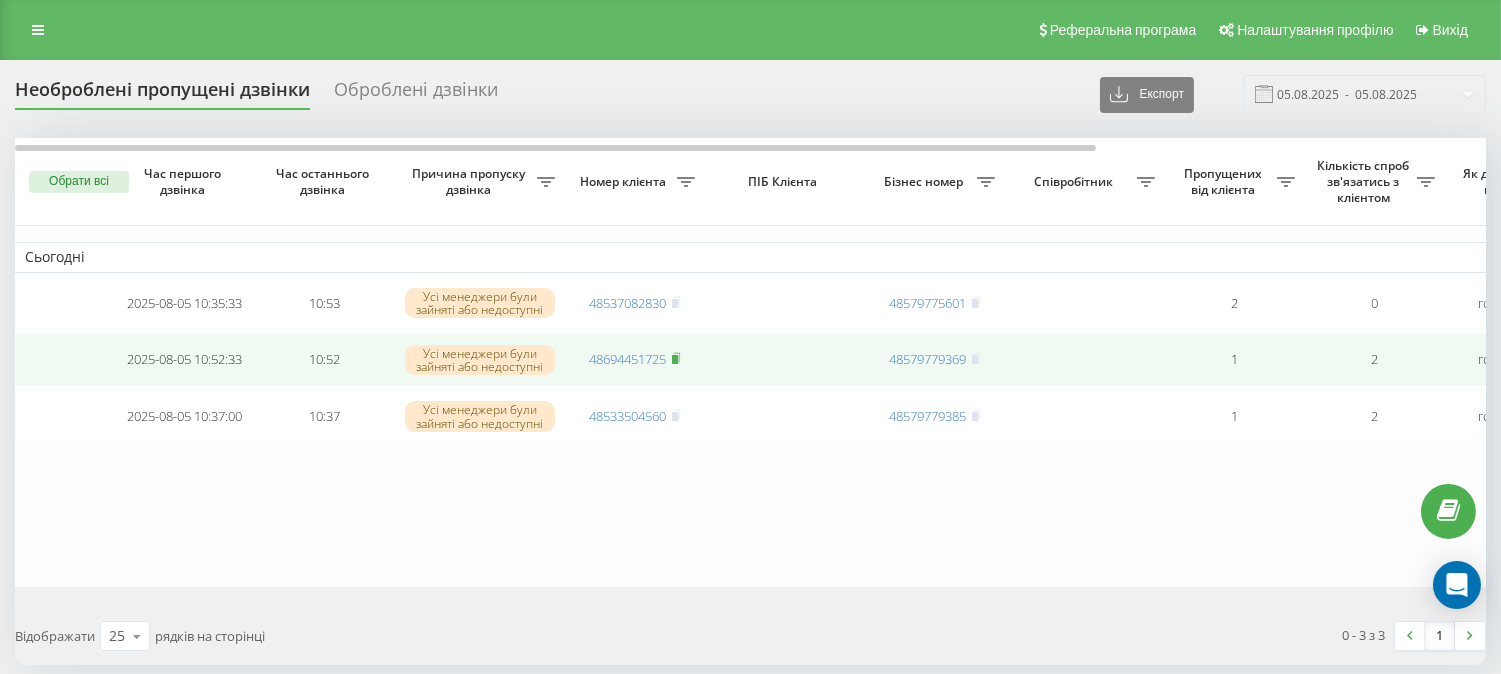 click 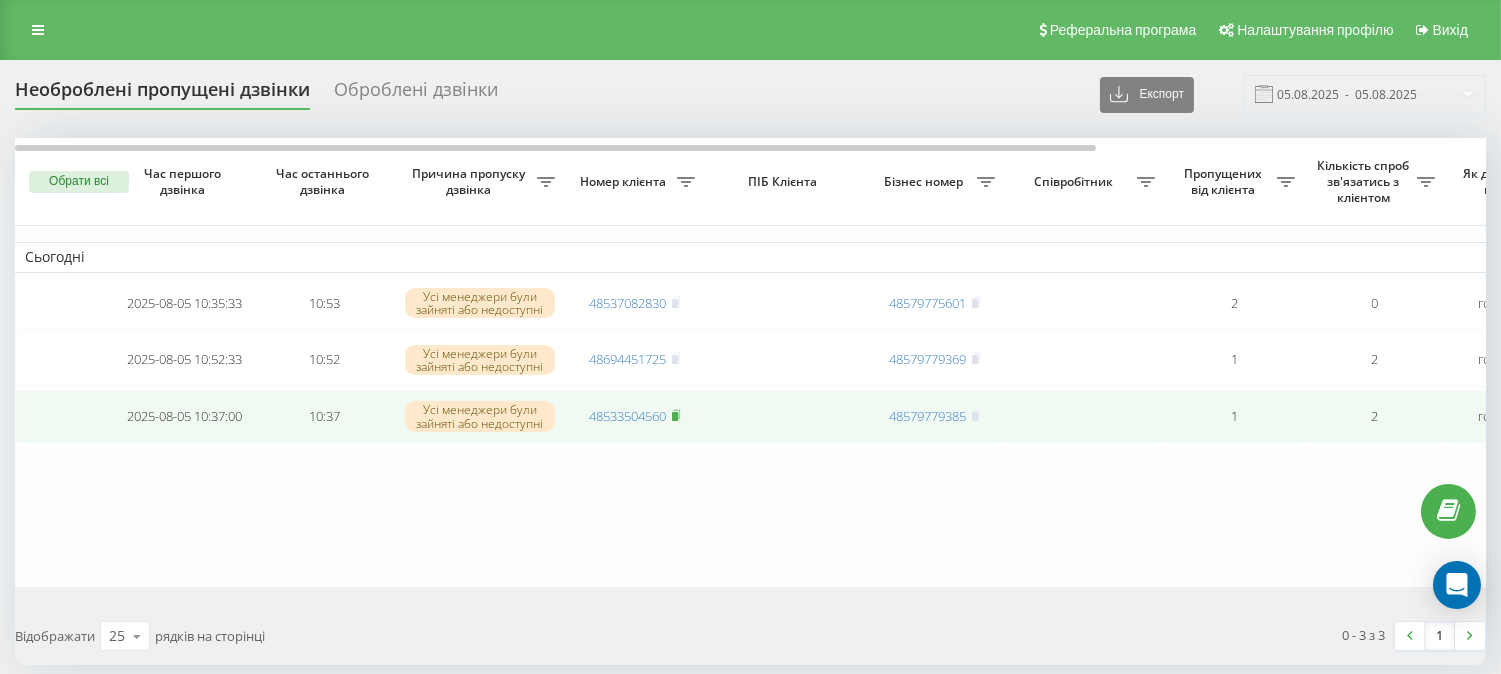 click 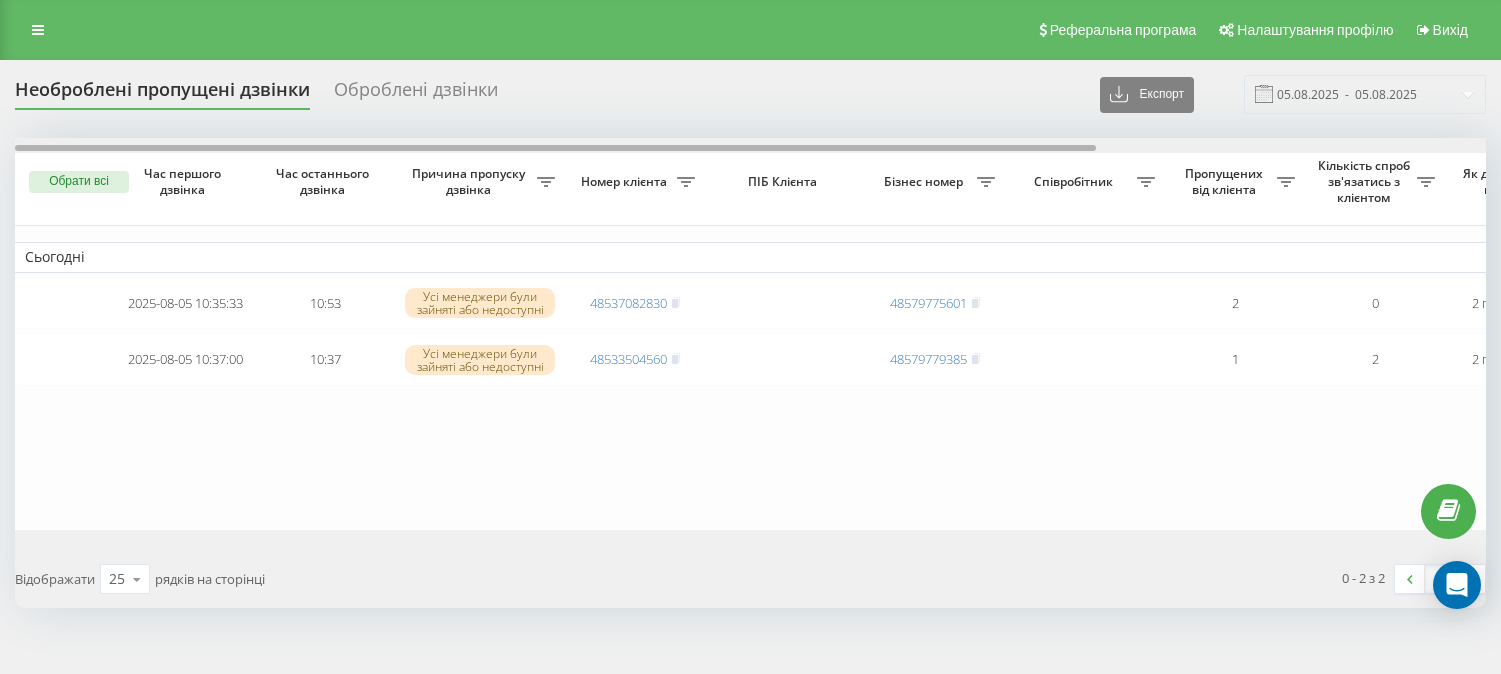 scroll, scrollTop: 0, scrollLeft: 0, axis: both 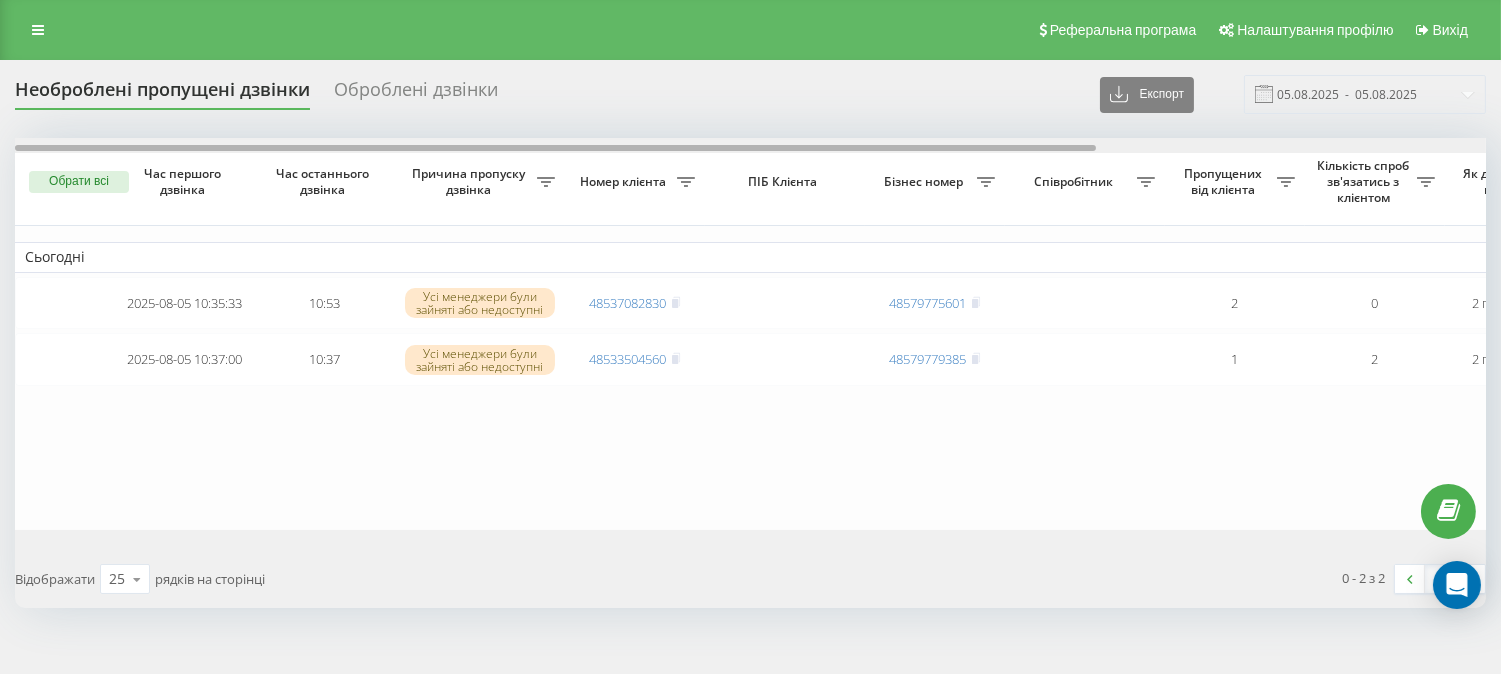 click on "Необроблені пропущені дзвінки Оброблені дзвінки Експорт .csv .xlsx 05.08.2025  -  05.08.2025 Обрати всі Час першого дзвінка Час останнього дзвінка Причина пропуску дзвінка Номер клієнта ПІБ Клієнта Бізнес номер Співробітник Пропущених від клієнта Кількість спроб зв'язатись з клієнтом Як довго дзвінок втрачено Назва схеми переадресації Коментар до дзвінка Сьогодні 2025-08-05 10:35:33 10:53 Усі менеджери були зайняті або недоступні 48537082830 48579775601 2 0 2 години тому ТБ Обробити Не вдалося зв'язатися Зв'язався з клієнтом за допомогою іншого каналу Інший варіант 2025-08-05 10:37:00 10:37 48533504560 1 2" at bounding box center [750, 341] 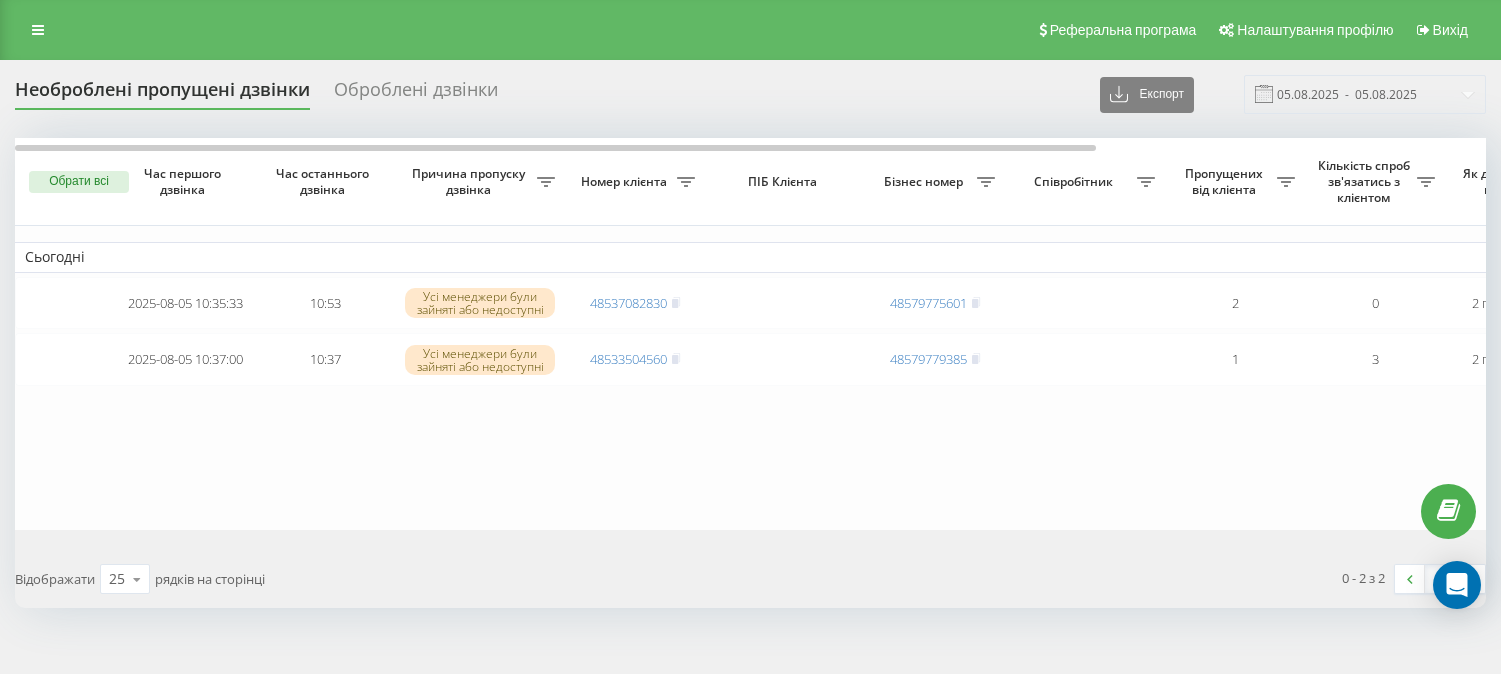 scroll, scrollTop: 0, scrollLeft: 0, axis: both 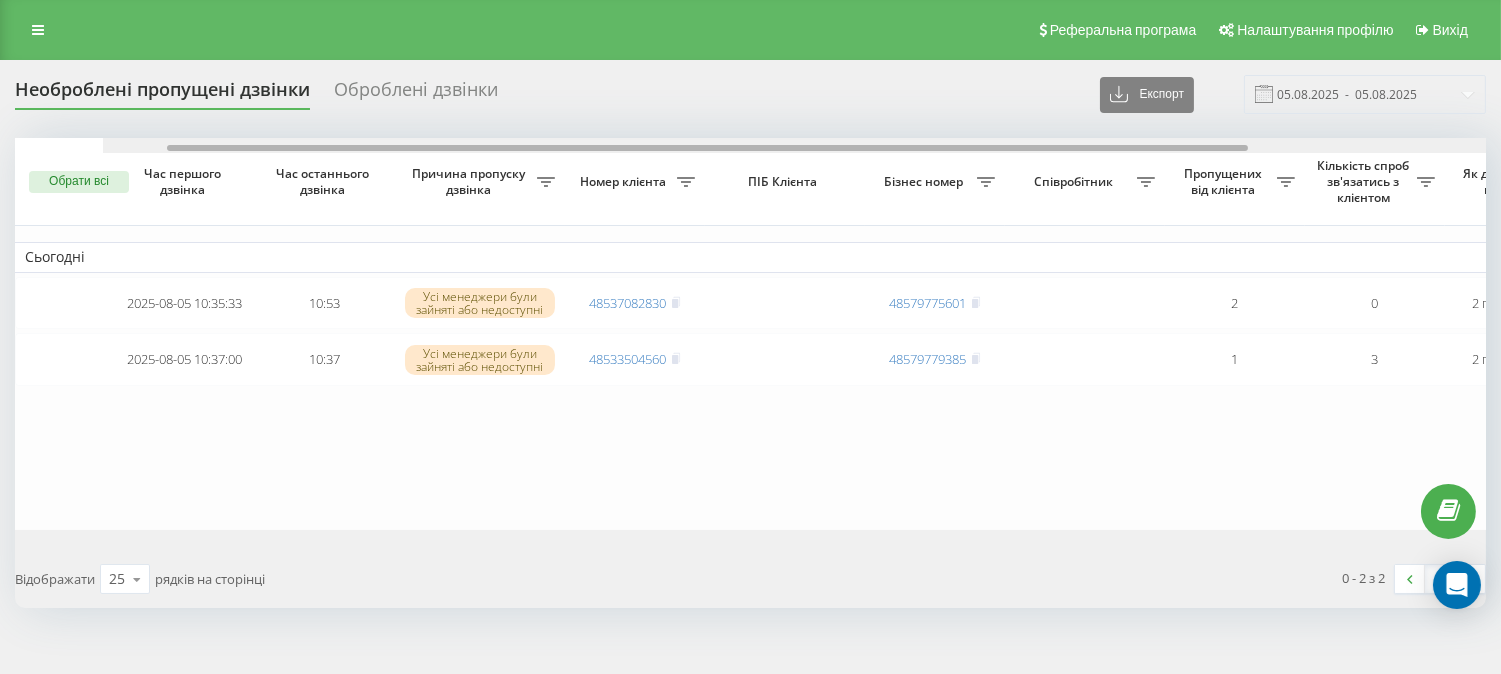 drag, startPoint x: 0, startPoint y: 0, endPoint x: 398, endPoint y: 82, distance: 406.35944 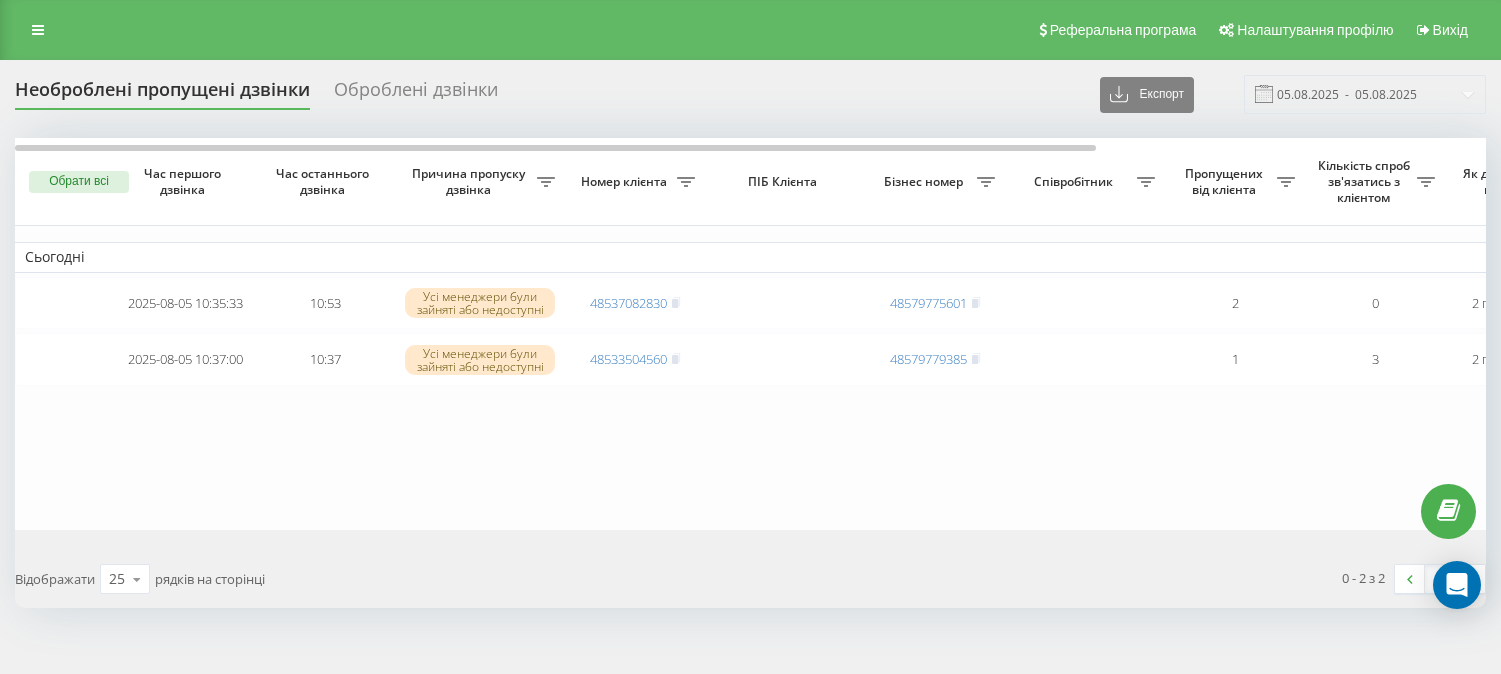 scroll, scrollTop: 0, scrollLeft: 0, axis: both 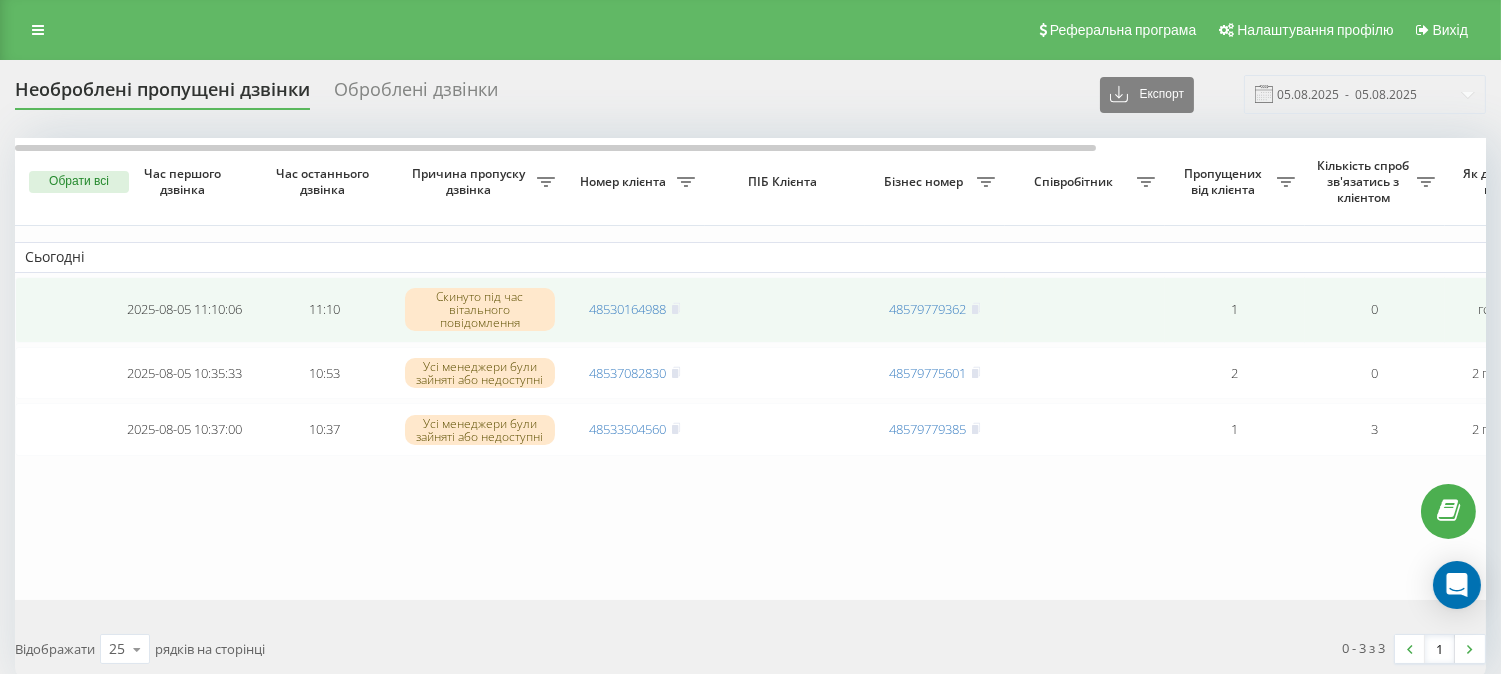 click on "48530164988" at bounding box center (635, 310) 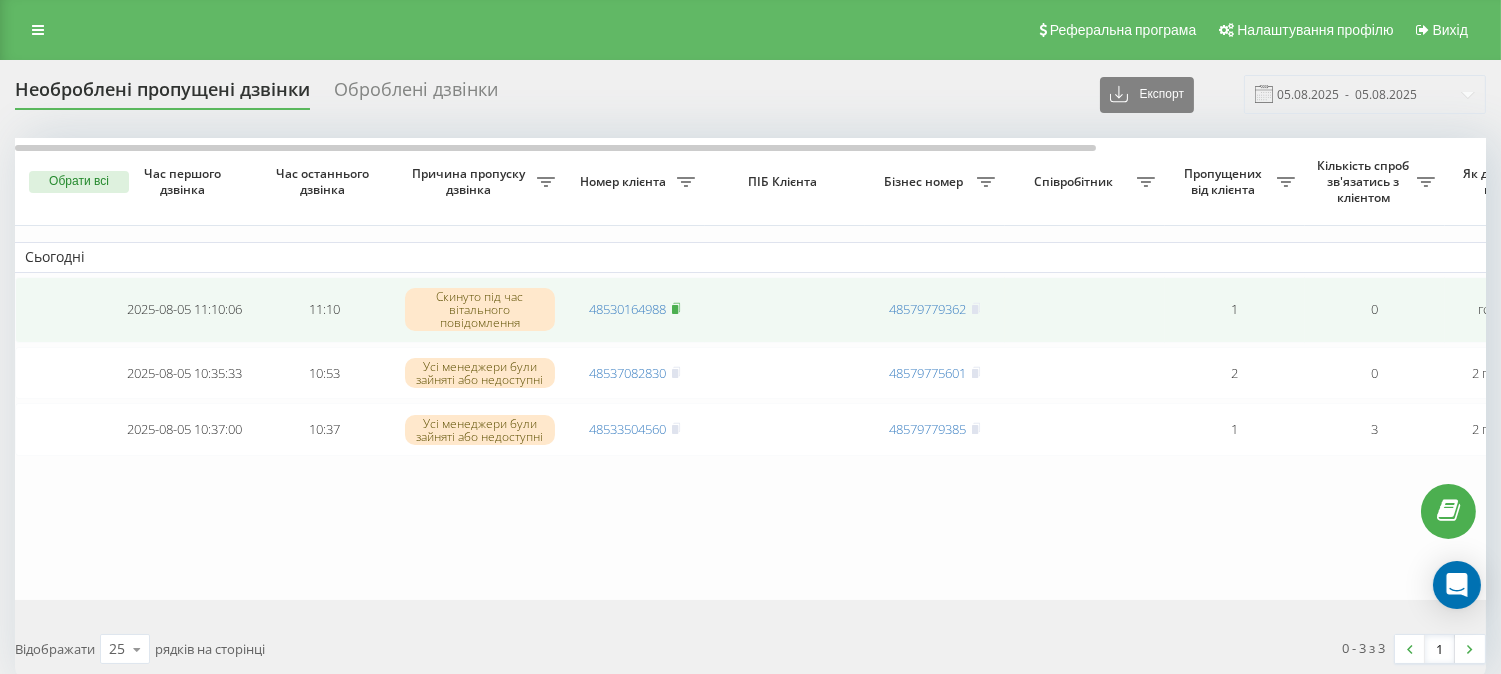 click 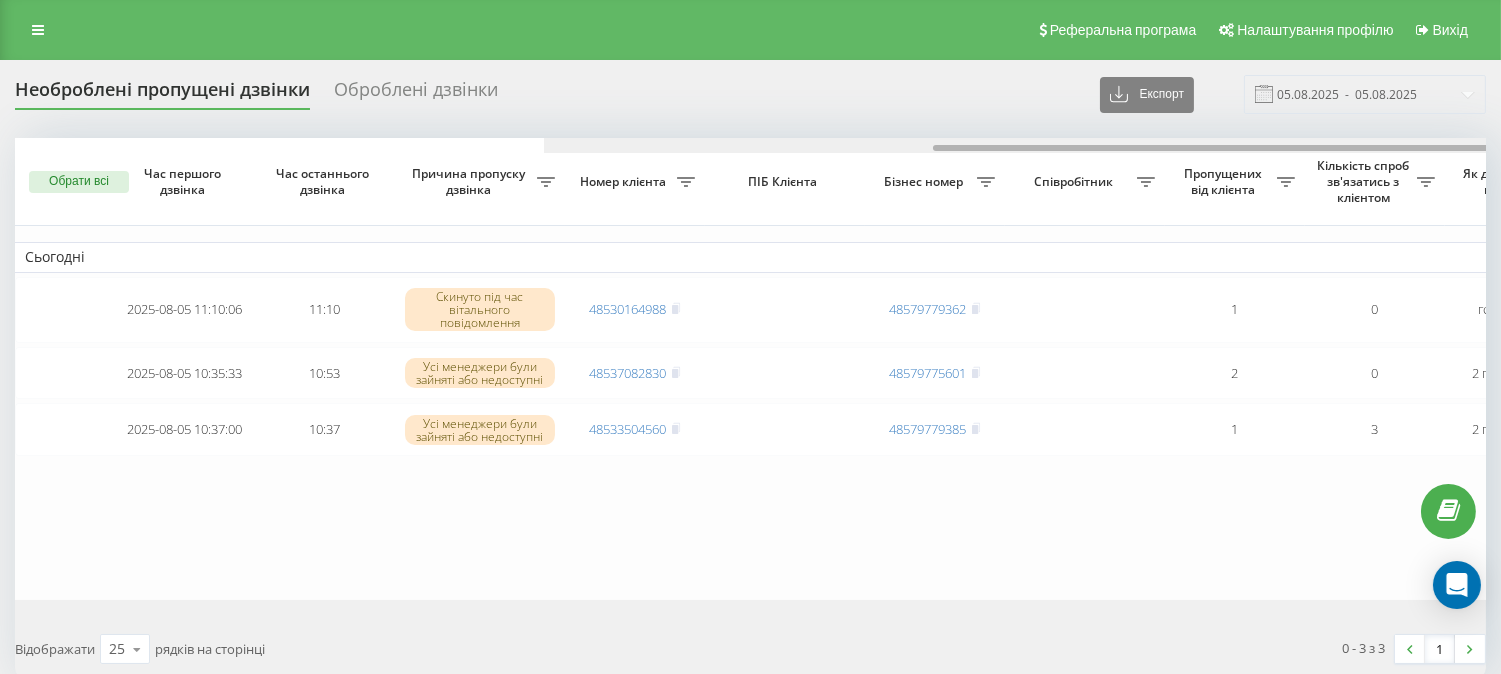 scroll, scrollTop: 0, scrollLeft: 528, axis: horizontal 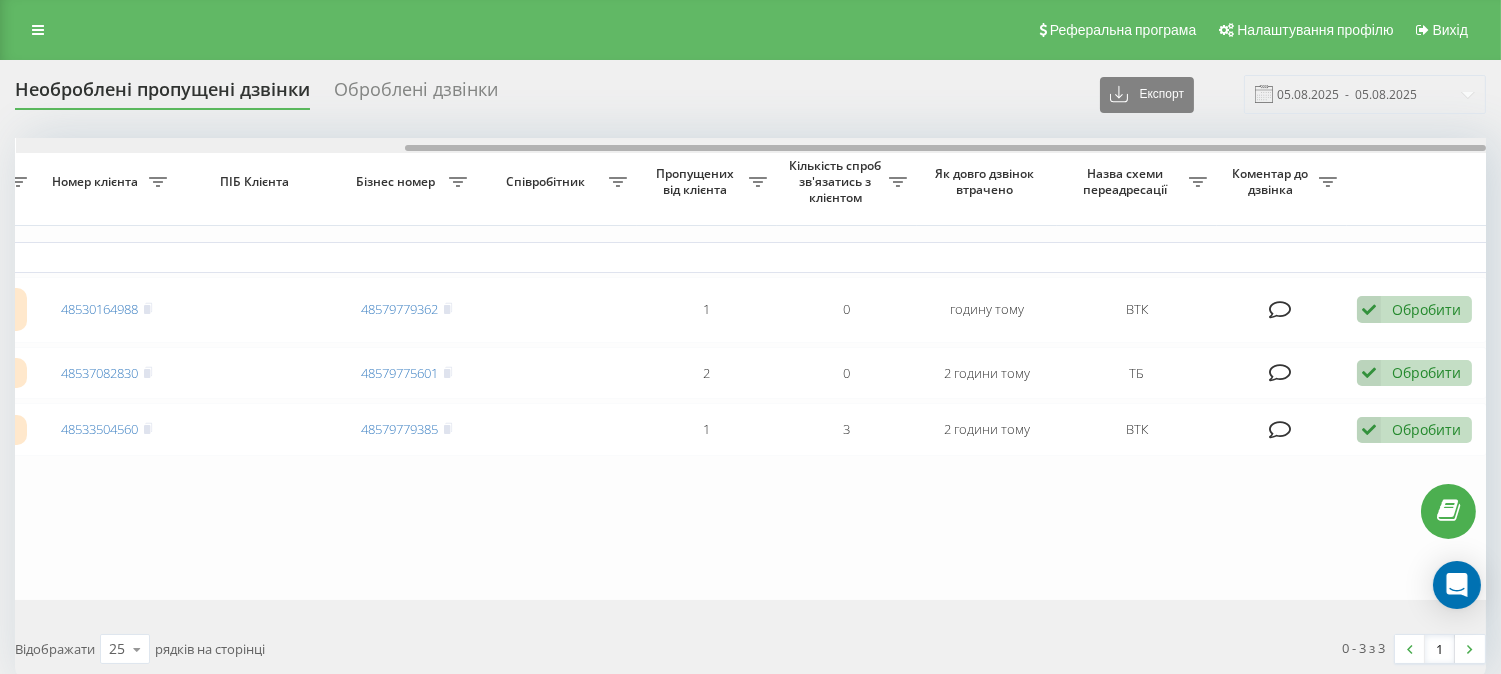 drag, startPoint x: 512, startPoint y: 143, endPoint x: 545, endPoint y: 150, distance: 33.734257 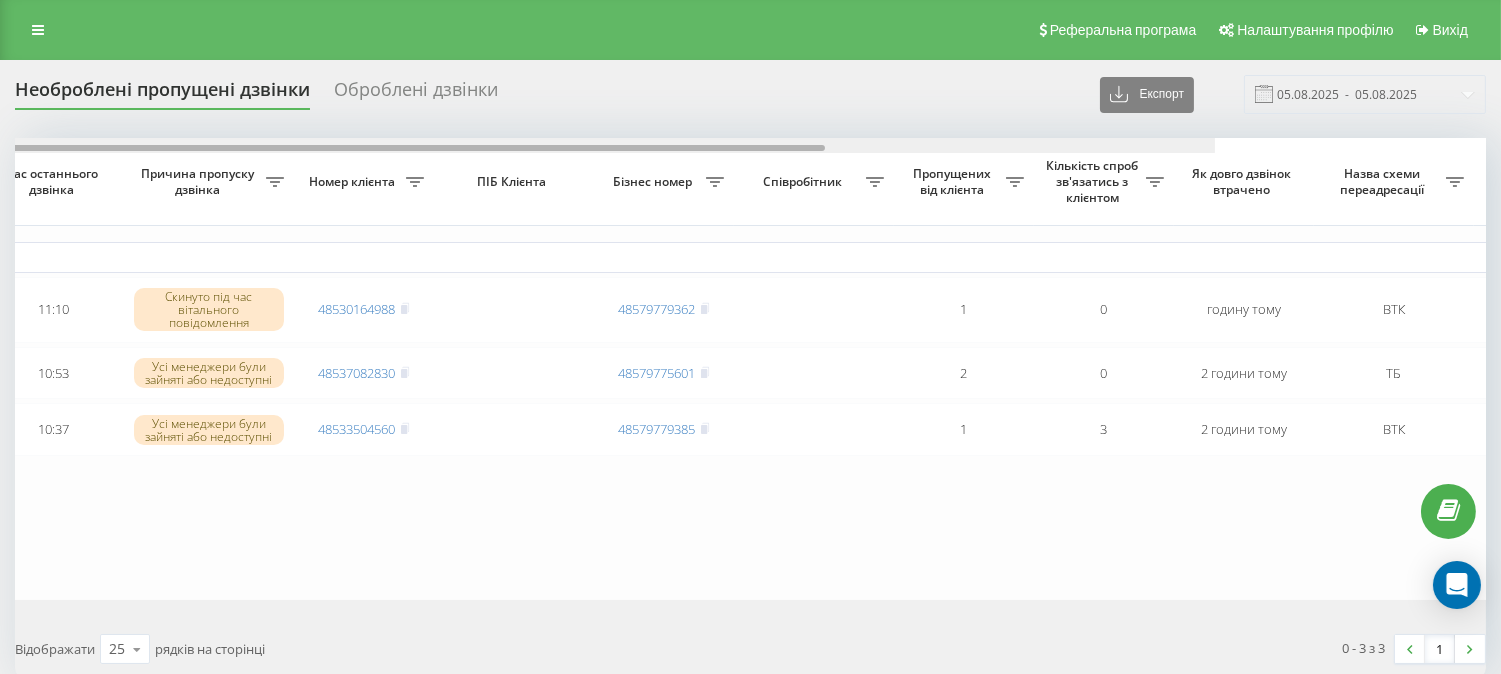 scroll, scrollTop: 0, scrollLeft: 0, axis: both 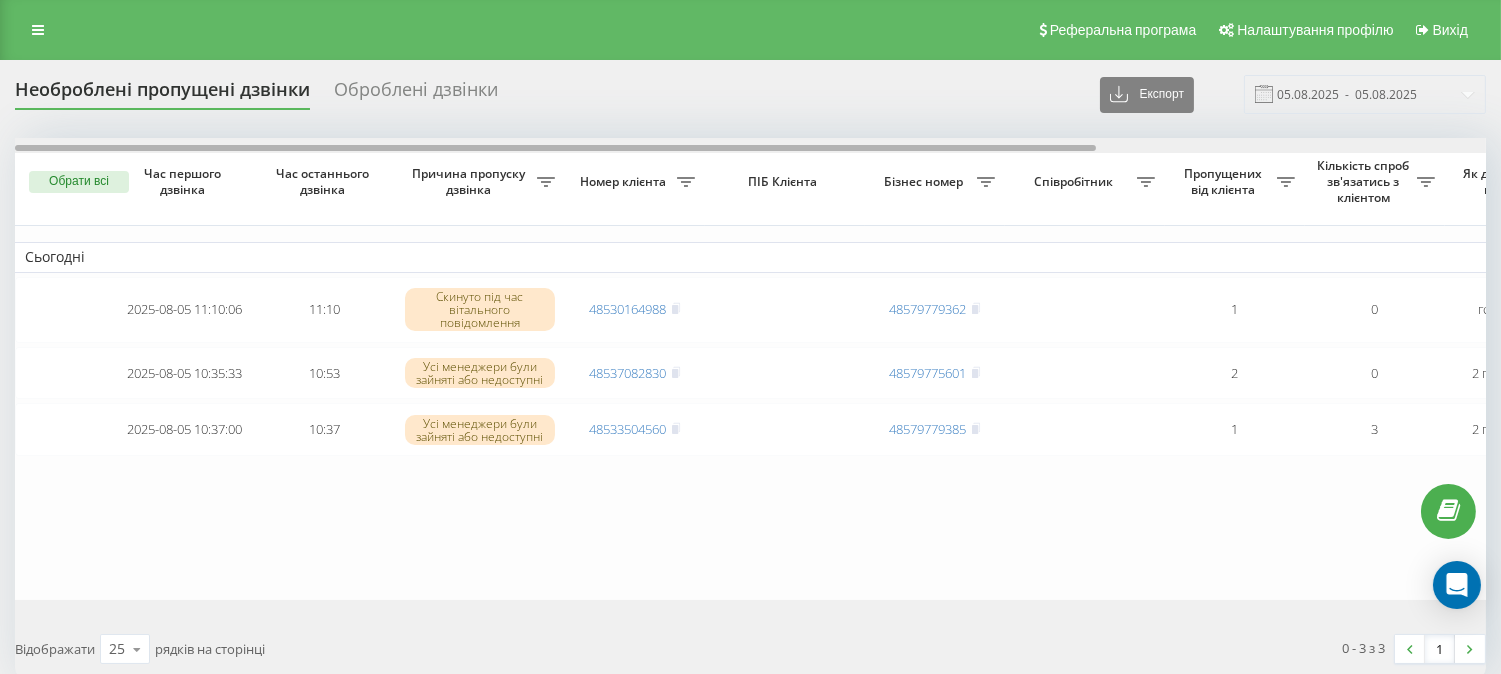 drag, startPoint x: 545, startPoint y: 150, endPoint x: 104, endPoint y: 105, distance: 443.28998 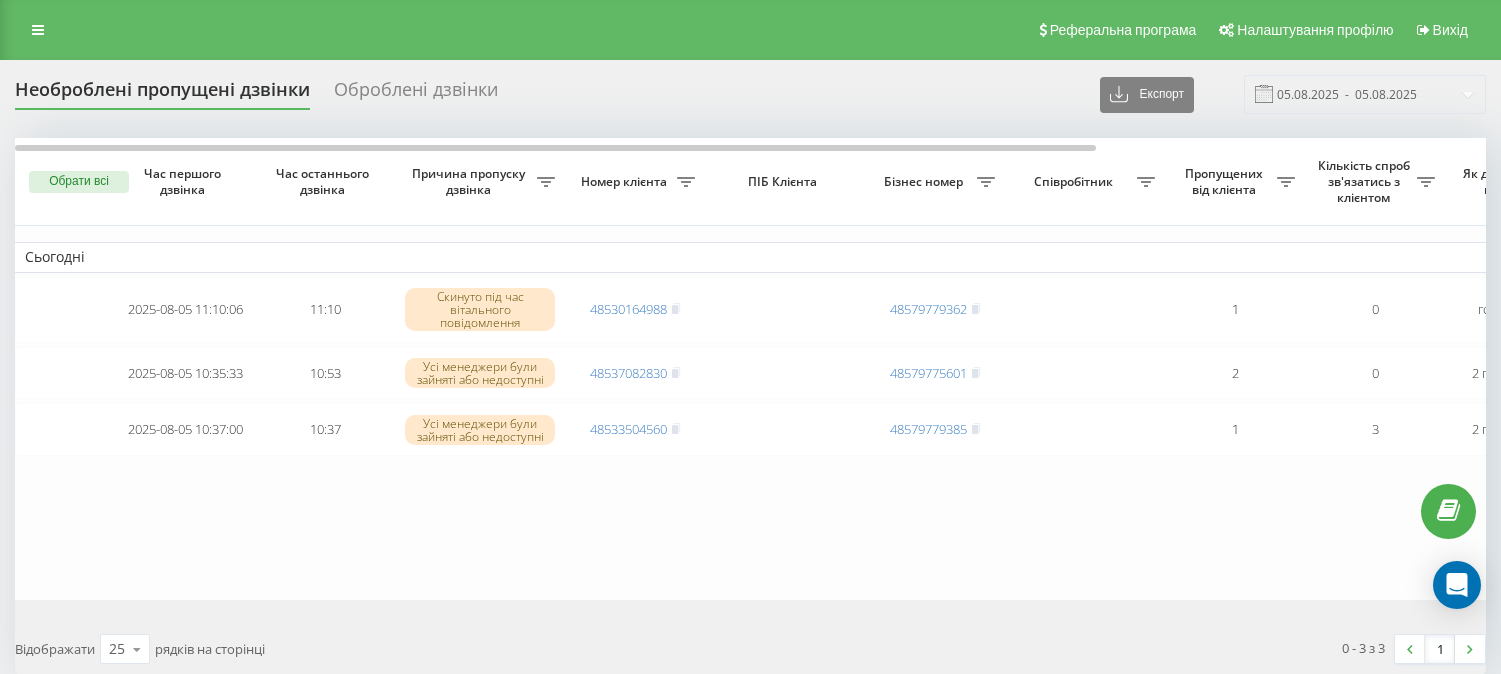 scroll, scrollTop: 0, scrollLeft: 0, axis: both 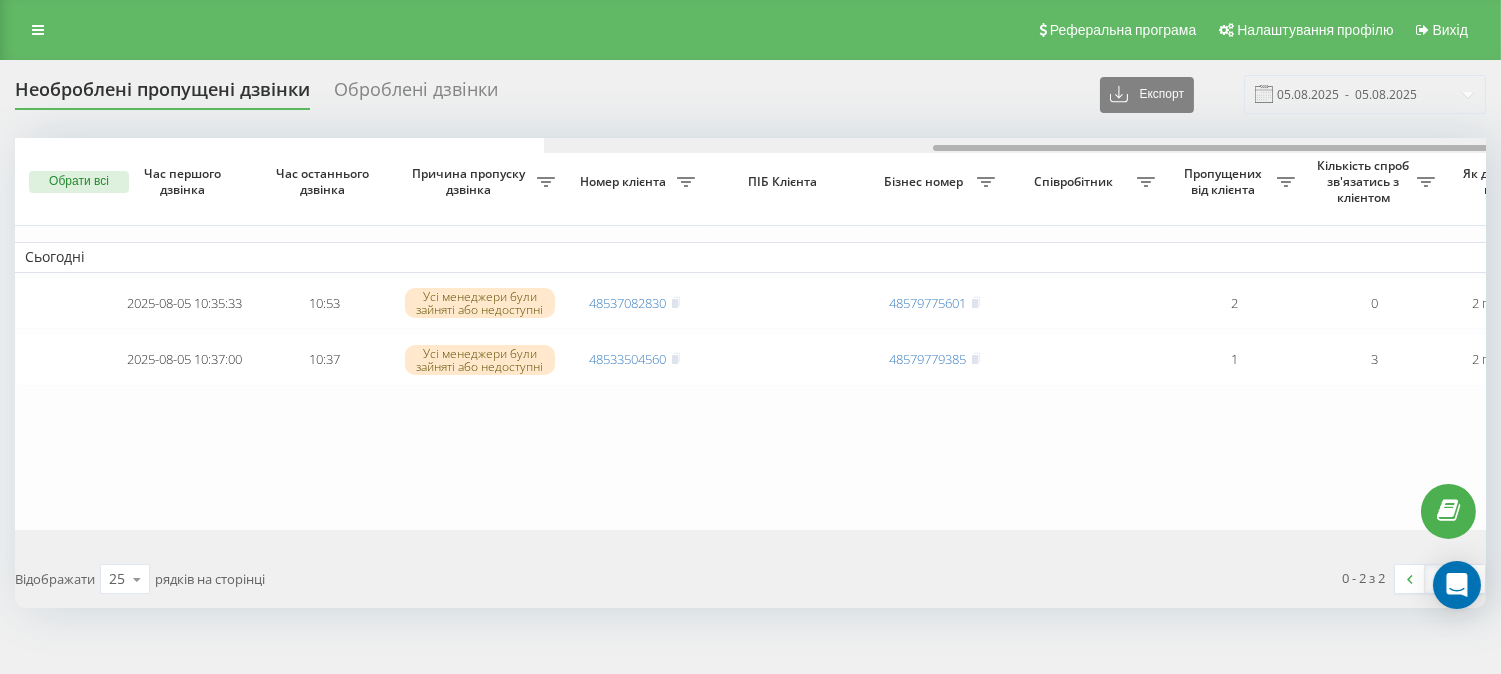 drag, startPoint x: 494, startPoint y: 146, endPoint x: 337, endPoint y: 82, distance: 169.5435 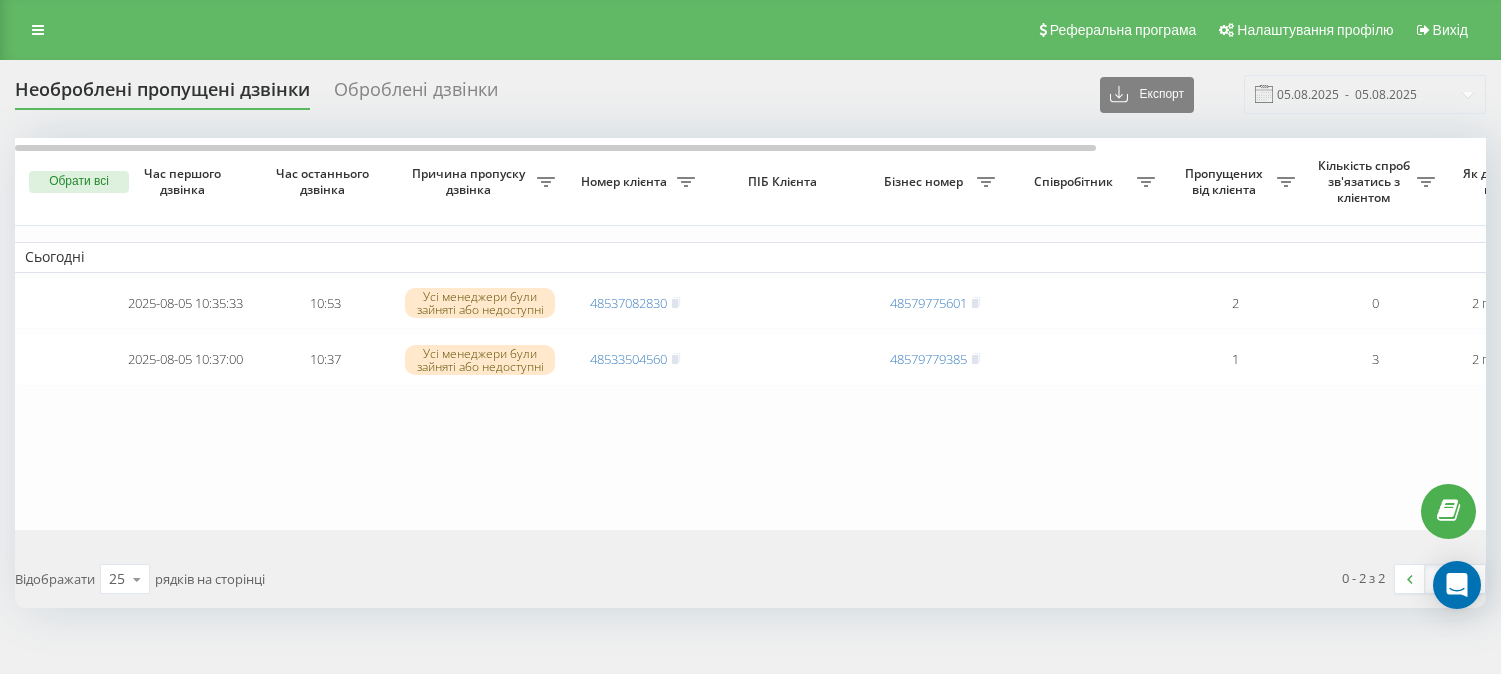 scroll, scrollTop: 0, scrollLeft: 0, axis: both 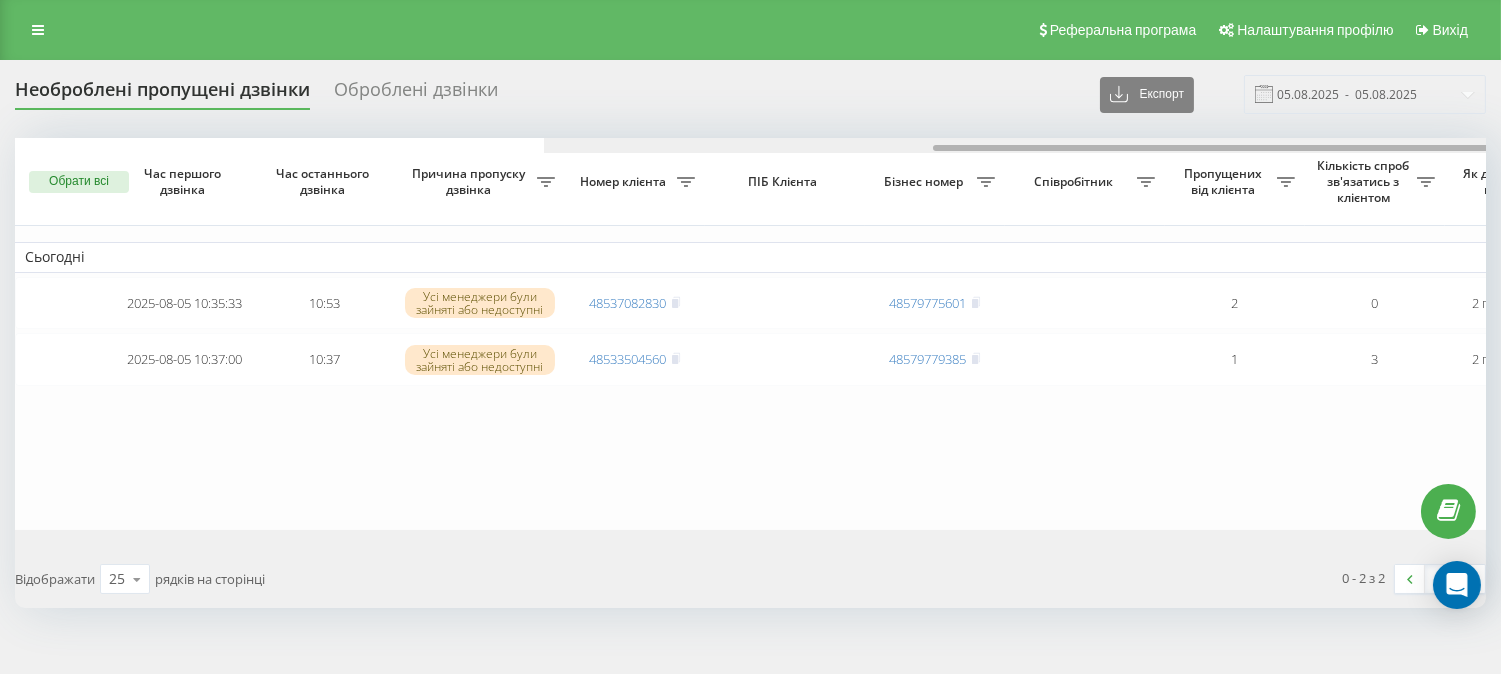 drag, startPoint x: 536, startPoint y: 147, endPoint x: 401, endPoint y: 127, distance: 136.47343 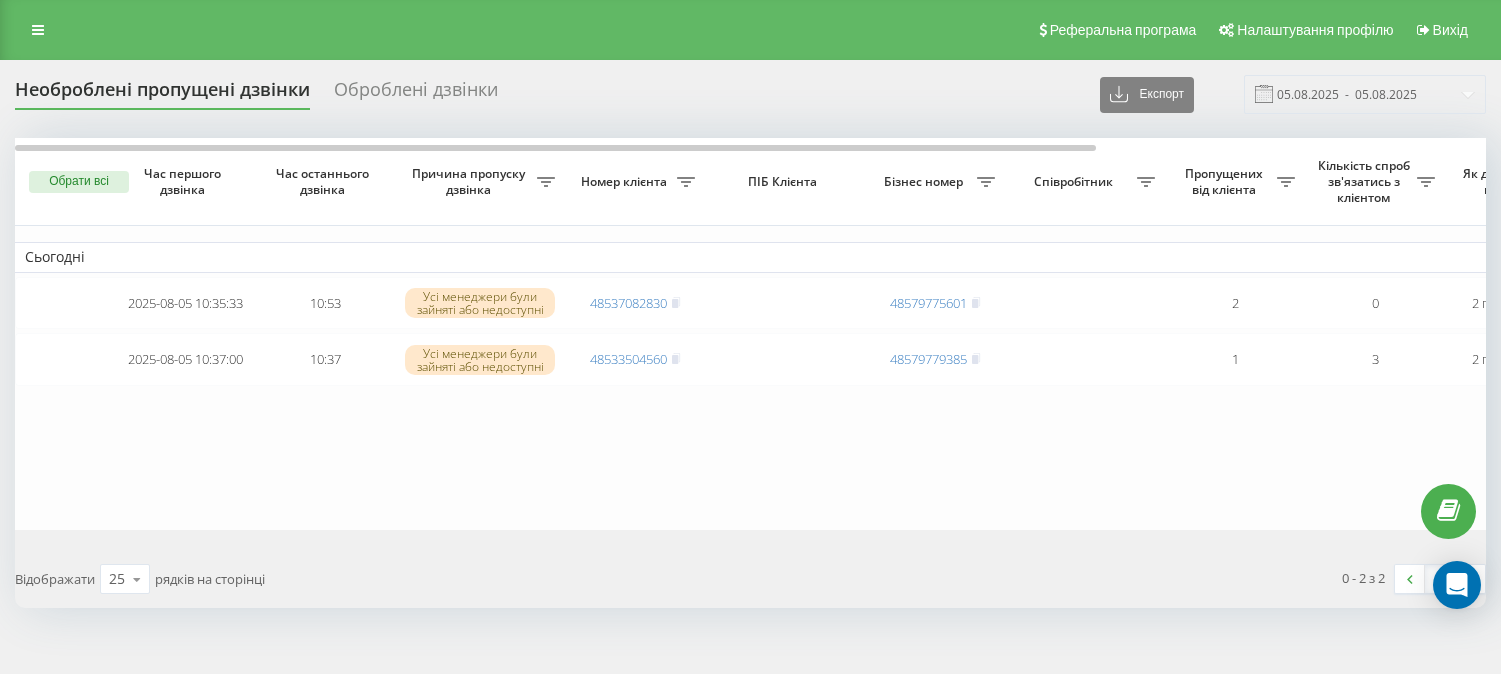 scroll, scrollTop: 0, scrollLeft: 0, axis: both 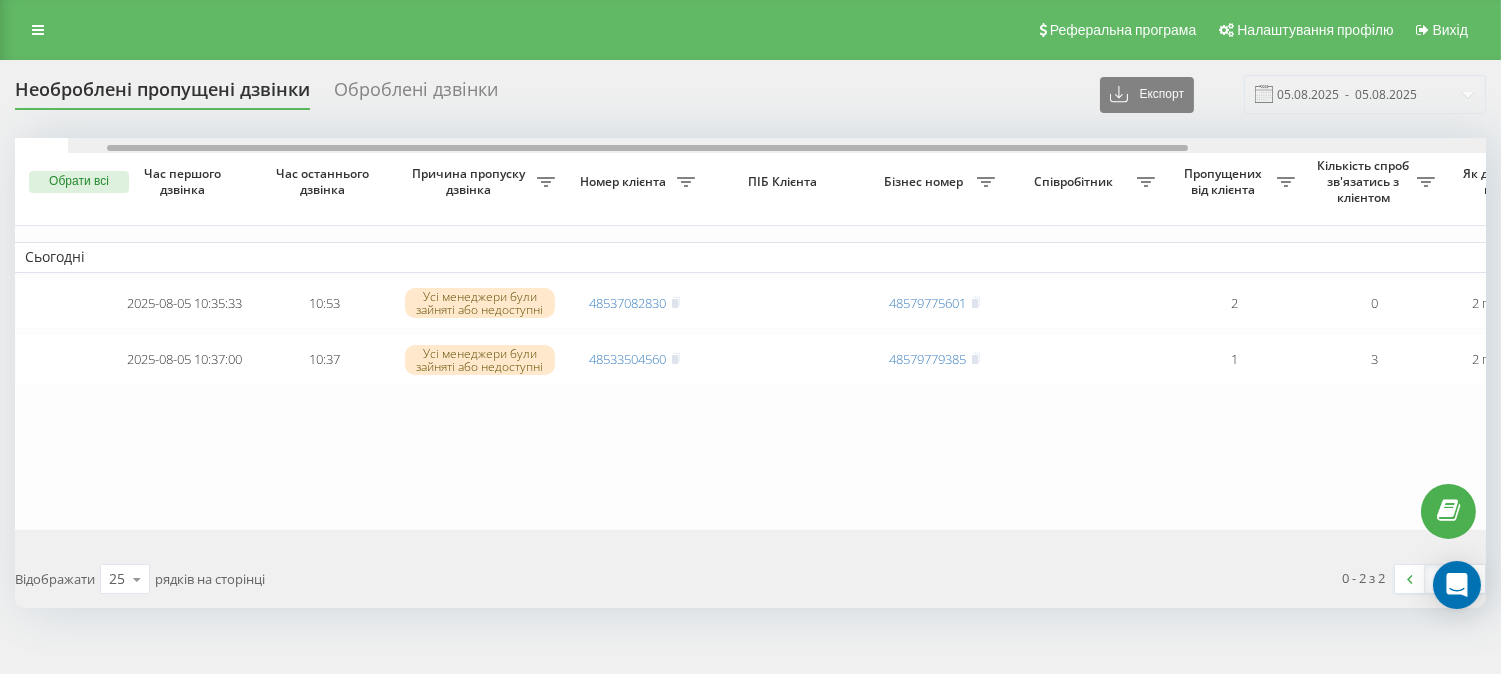 drag, startPoint x: 515, startPoint y: 147, endPoint x: 245, endPoint y: 174, distance: 271.34665 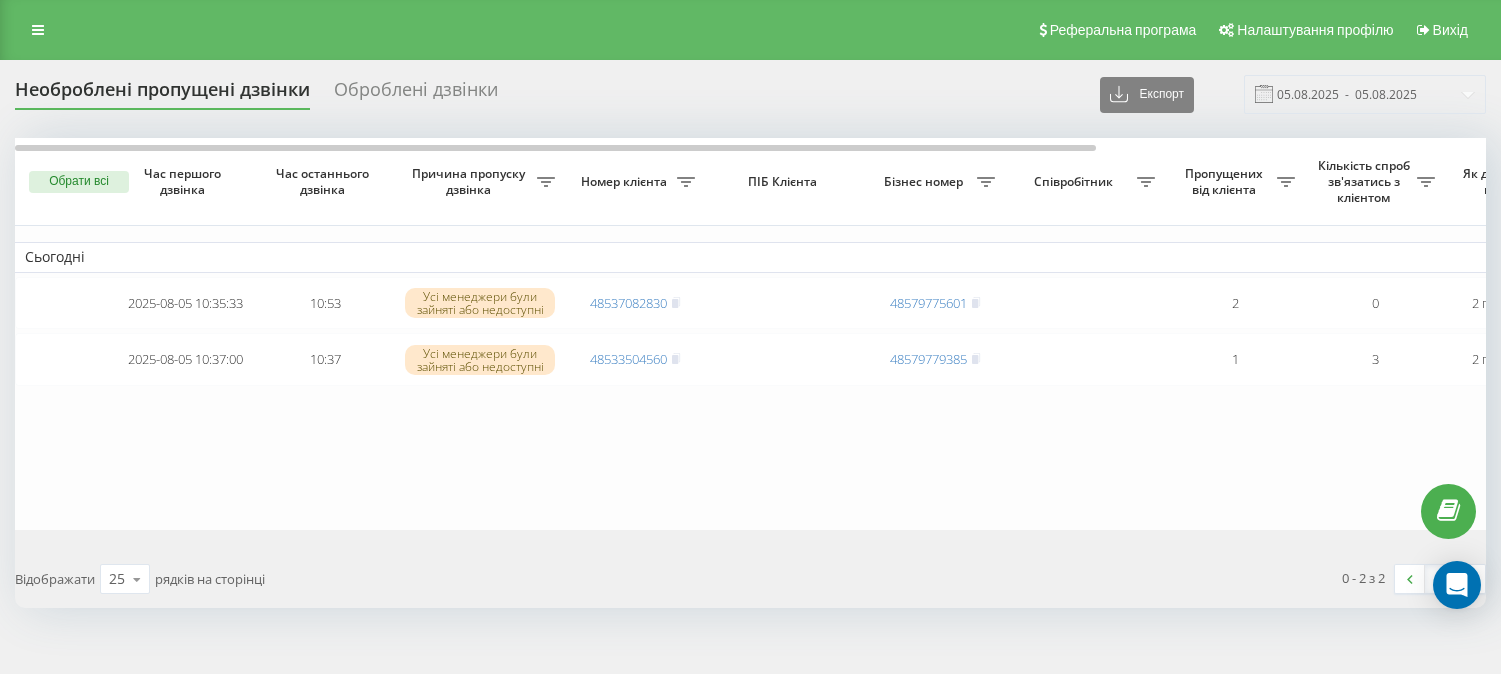 scroll, scrollTop: 0, scrollLeft: 0, axis: both 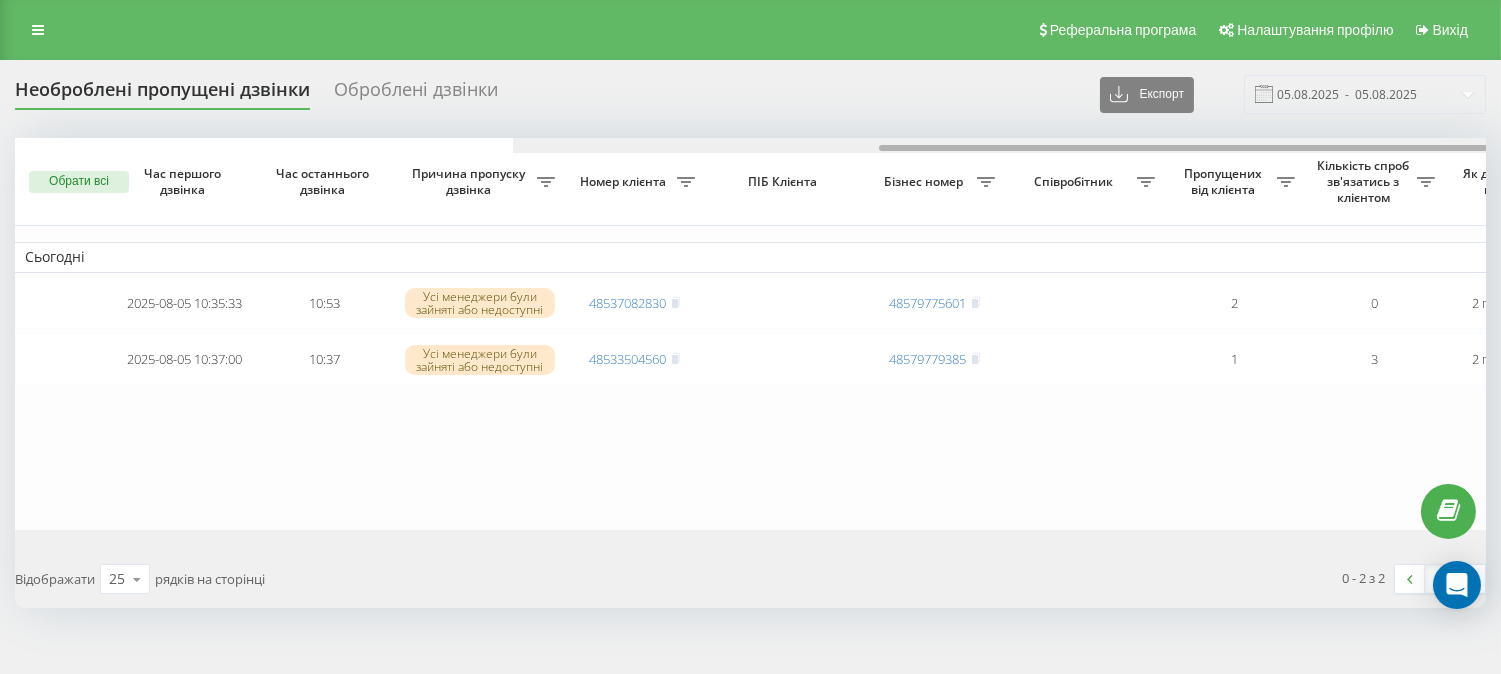 drag, startPoint x: 476, startPoint y: 145, endPoint x: 358, endPoint y: 90, distance: 130.18832 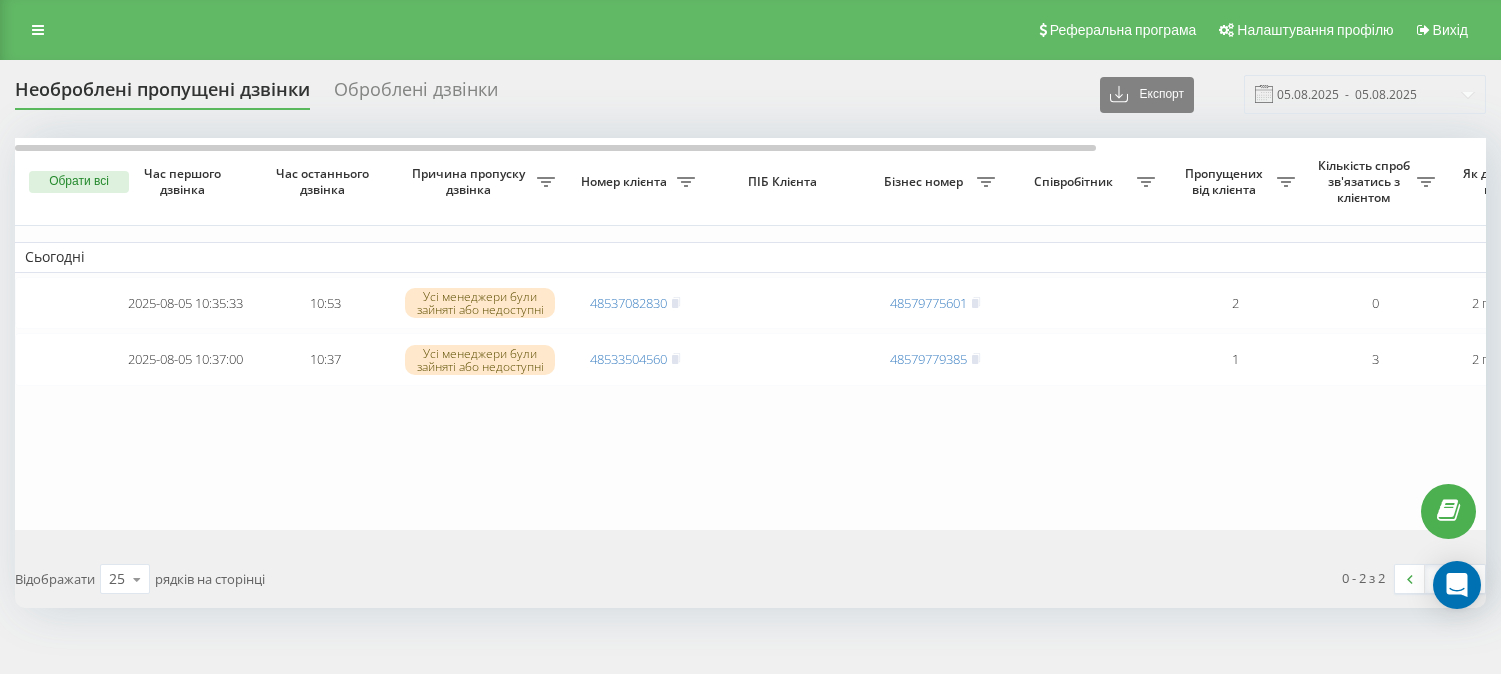 scroll, scrollTop: 0, scrollLeft: 0, axis: both 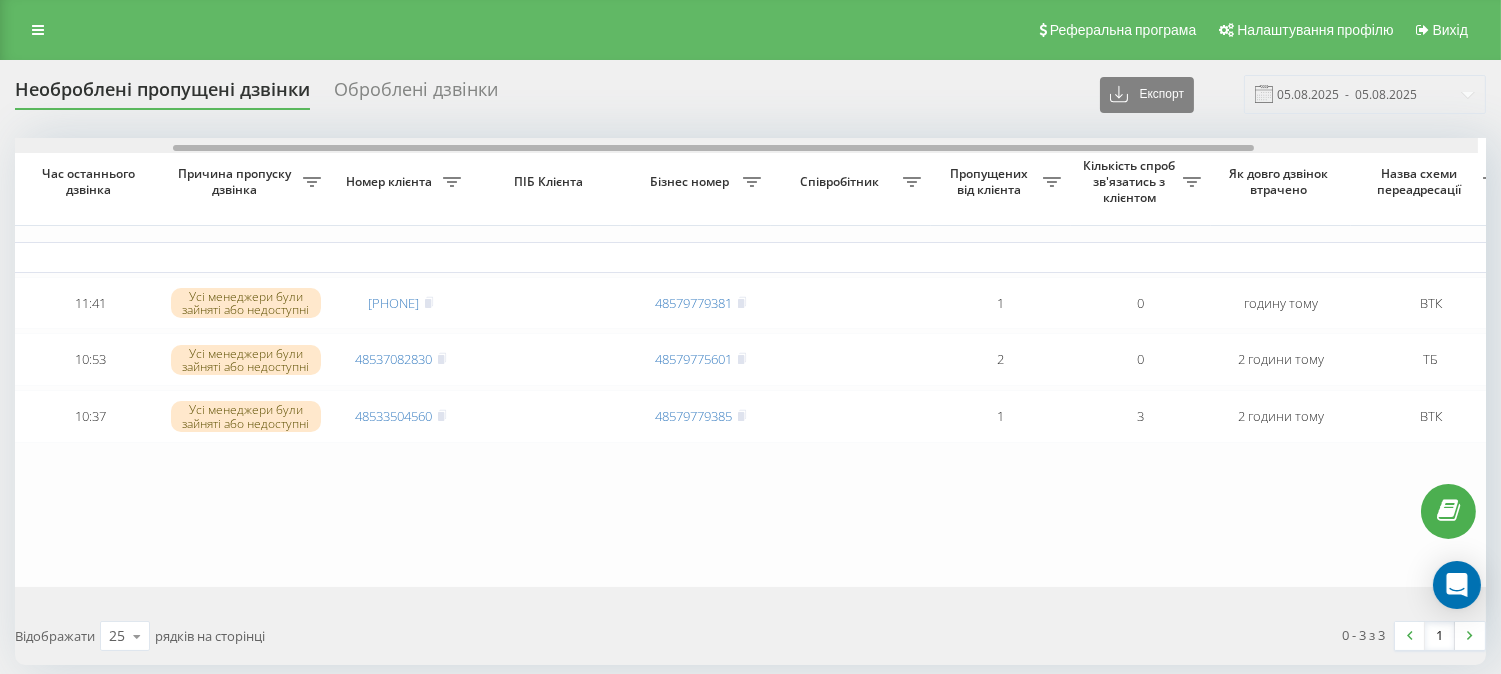 drag, startPoint x: 511, startPoint y: 148, endPoint x: 684, endPoint y: 167, distance: 174.04022 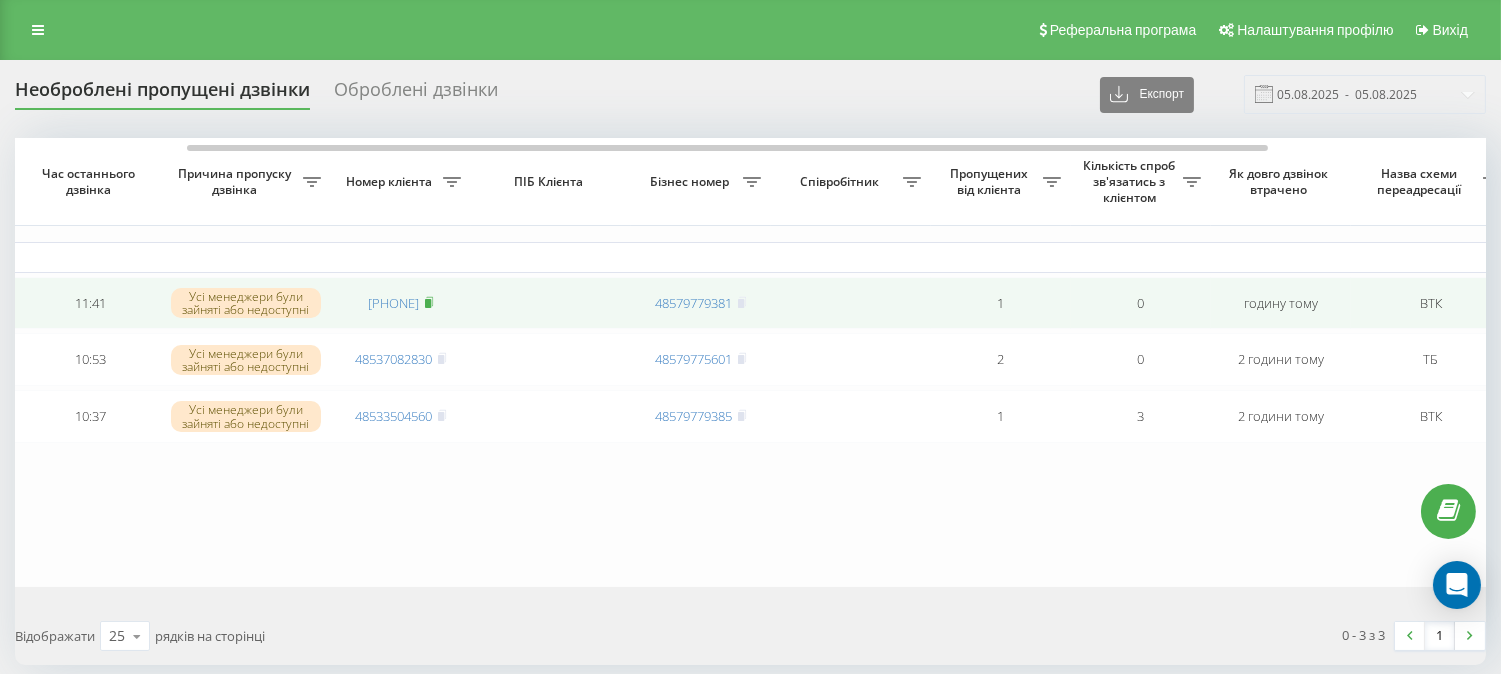 click 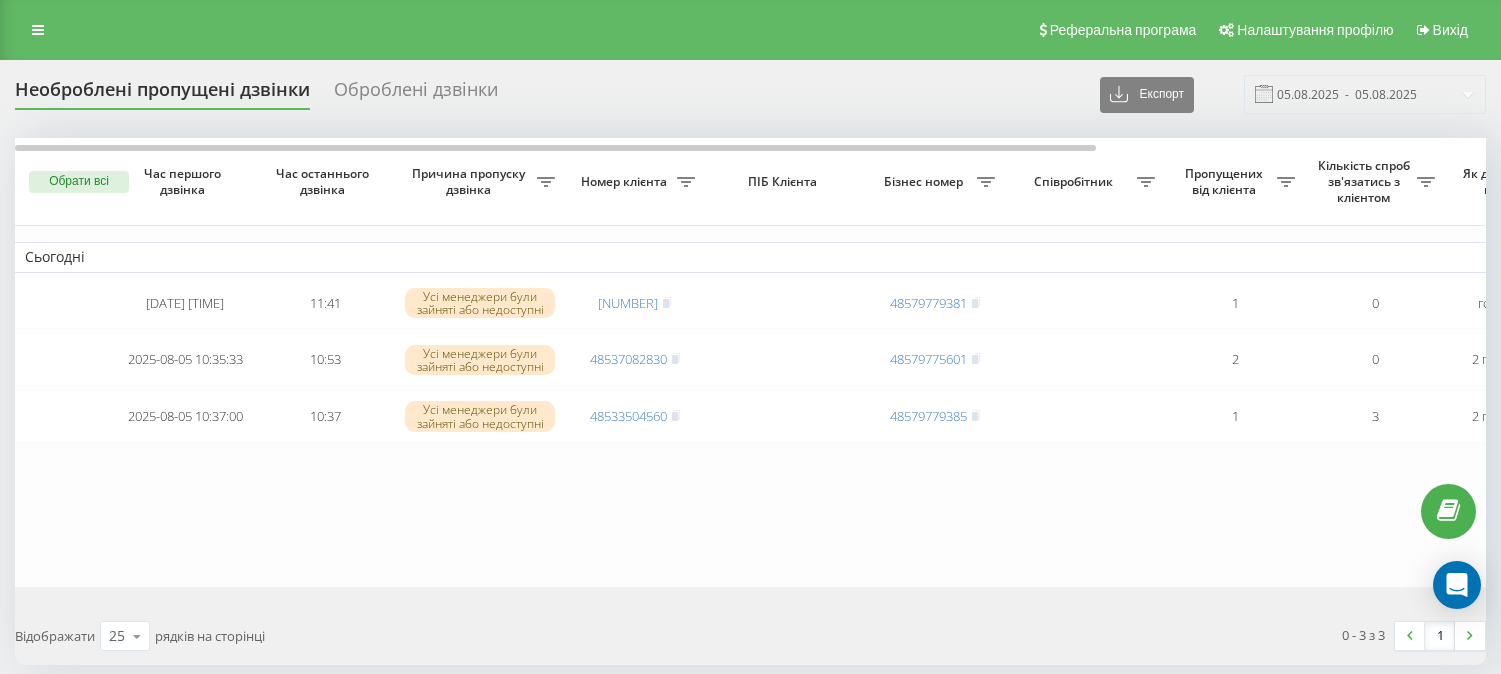 scroll, scrollTop: 0, scrollLeft: 0, axis: both 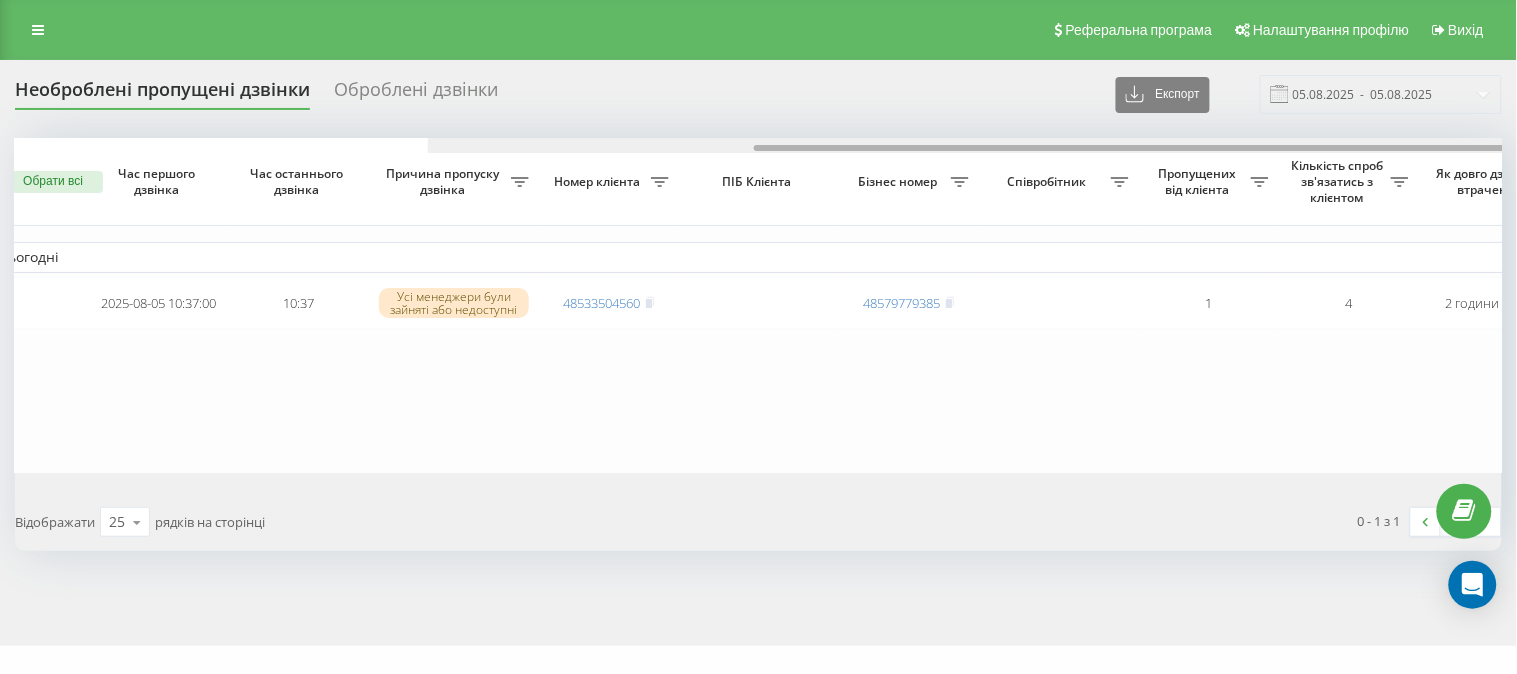 drag, startPoint x: 404, startPoint y: 147, endPoint x: 222, endPoint y: 81, distance: 193.59752 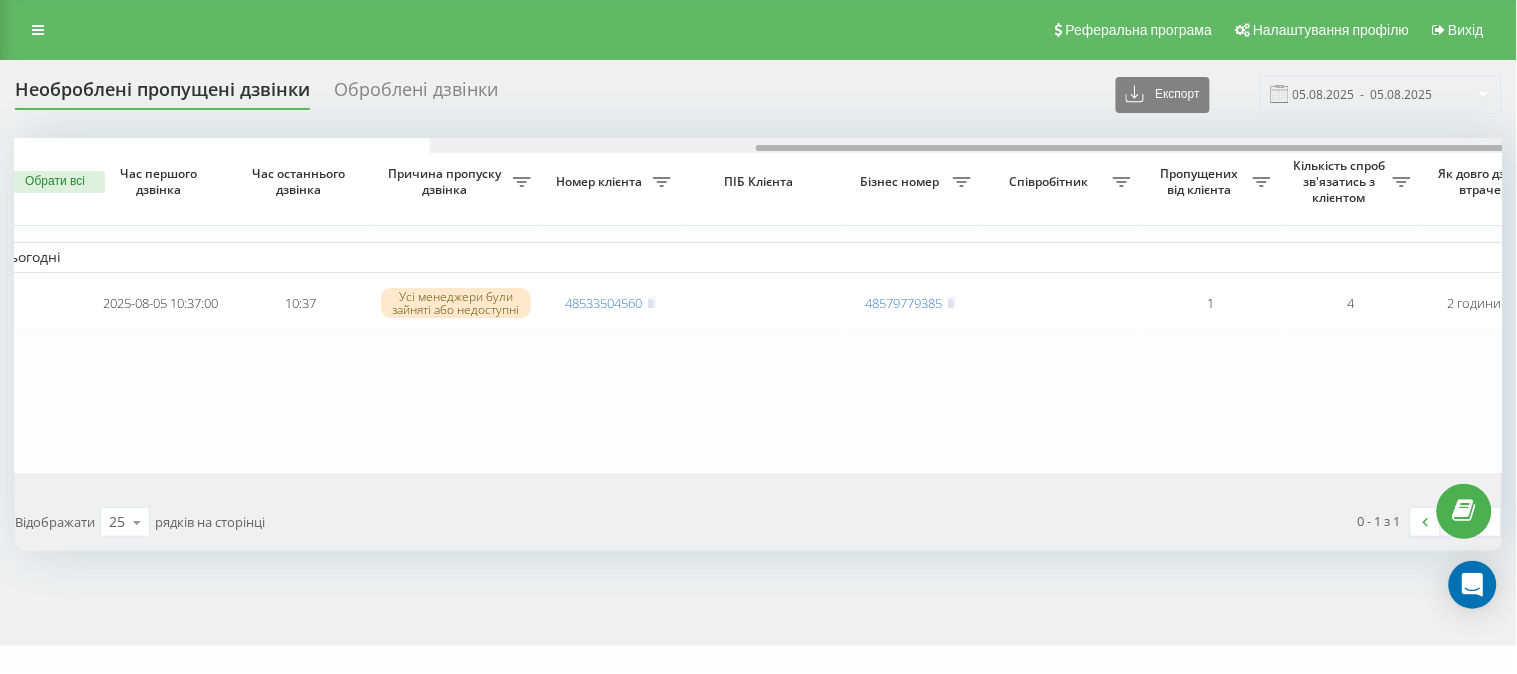 click on "Необроблені пропущені дзвінки Оброблені дзвінки Експорт .csv .xlsx 05.08.2025  -  05.08.2025 Обрати всі Час першого дзвінка Час останнього дзвінка Причина пропуску дзвінка Номер клієнта ПІБ Клієнта Бізнес номер Співробітник Пропущених від клієнта Кількість спроб зв'язатись з клієнтом Як довго дзвінок втрачено Назва схеми переадресації Коментар до дзвінка Сьогодні 2025-08-05 10:37:00 10:37 Усі менеджери були зайняті або недоступні 48533504560 48579779385 1 4 2 години тому ВТК Обробити Не вдалося зв'язатися Зв'язався з клієнтом за допомогою іншого каналу Інший варіант Відображати 25 10 25 50 100" at bounding box center [758, 313] 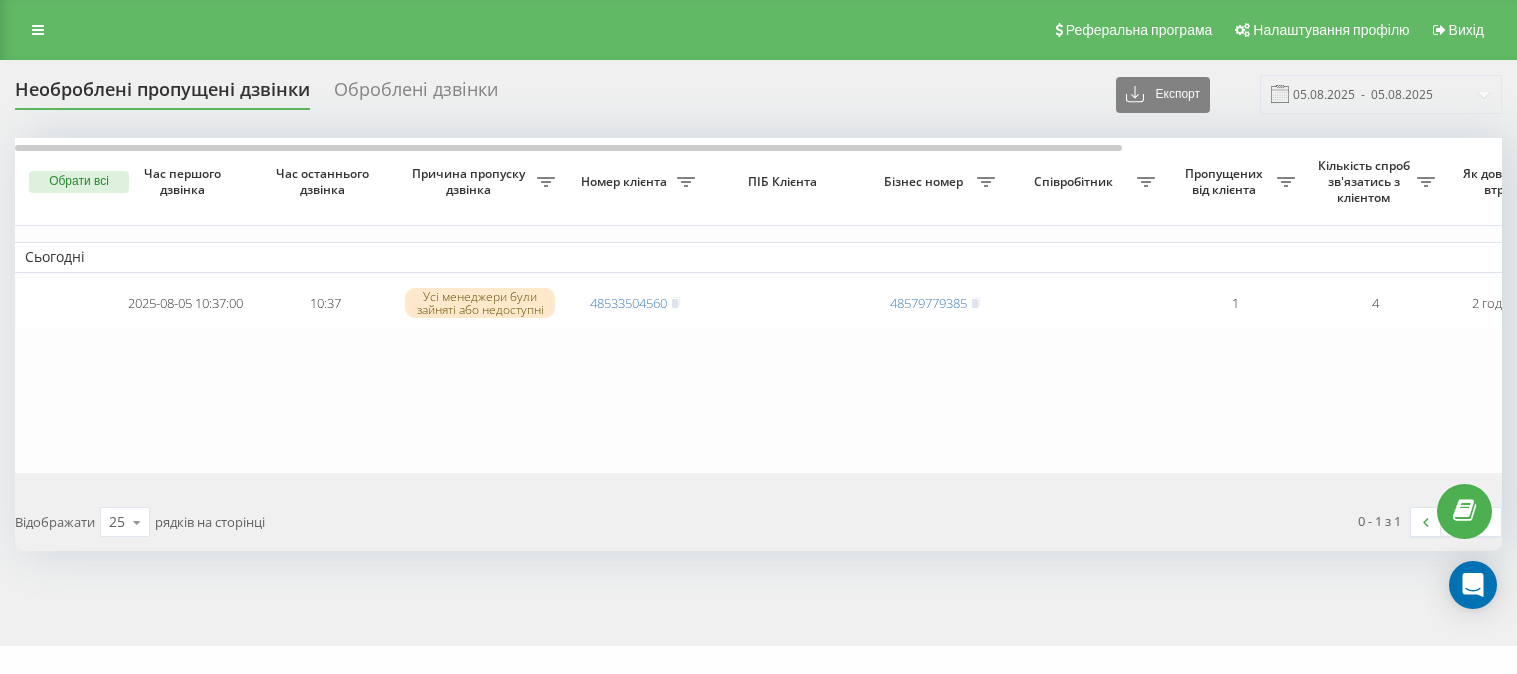 scroll, scrollTop: 0, scrollLeft: 0, axis: both 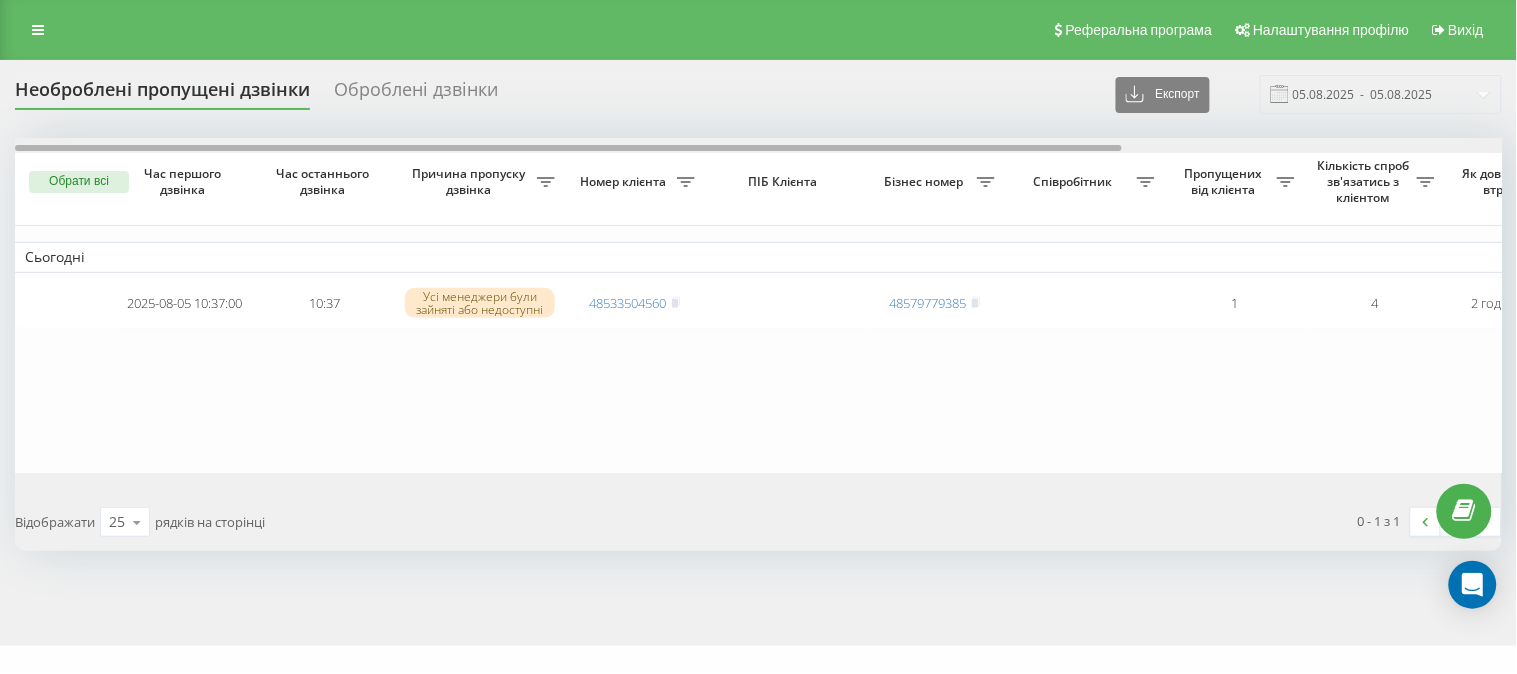 drag, startPoint x: 517, startPoint y: 146, endPoint x: 364, endPoint y: 132, distance: 153.63919 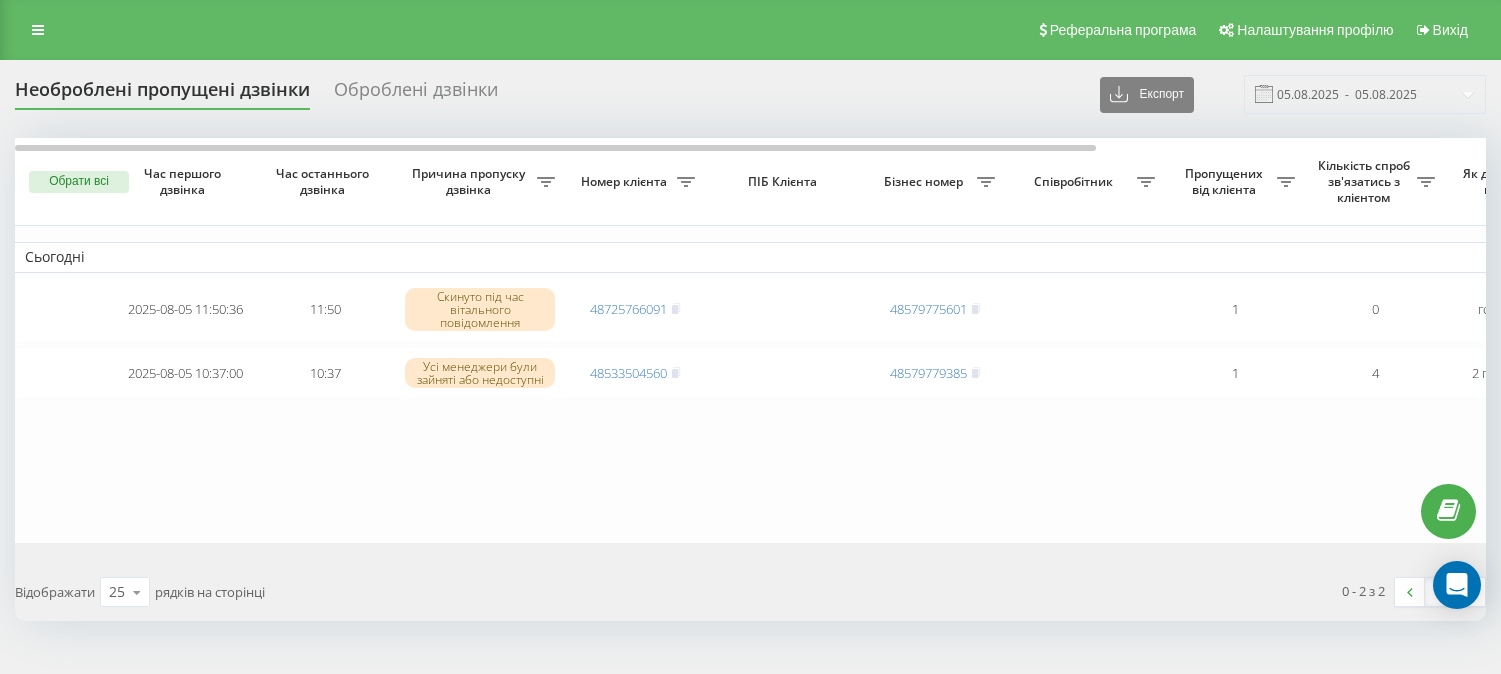 scroll, scrollTop: 0, scrollLeft: 0, axis: both 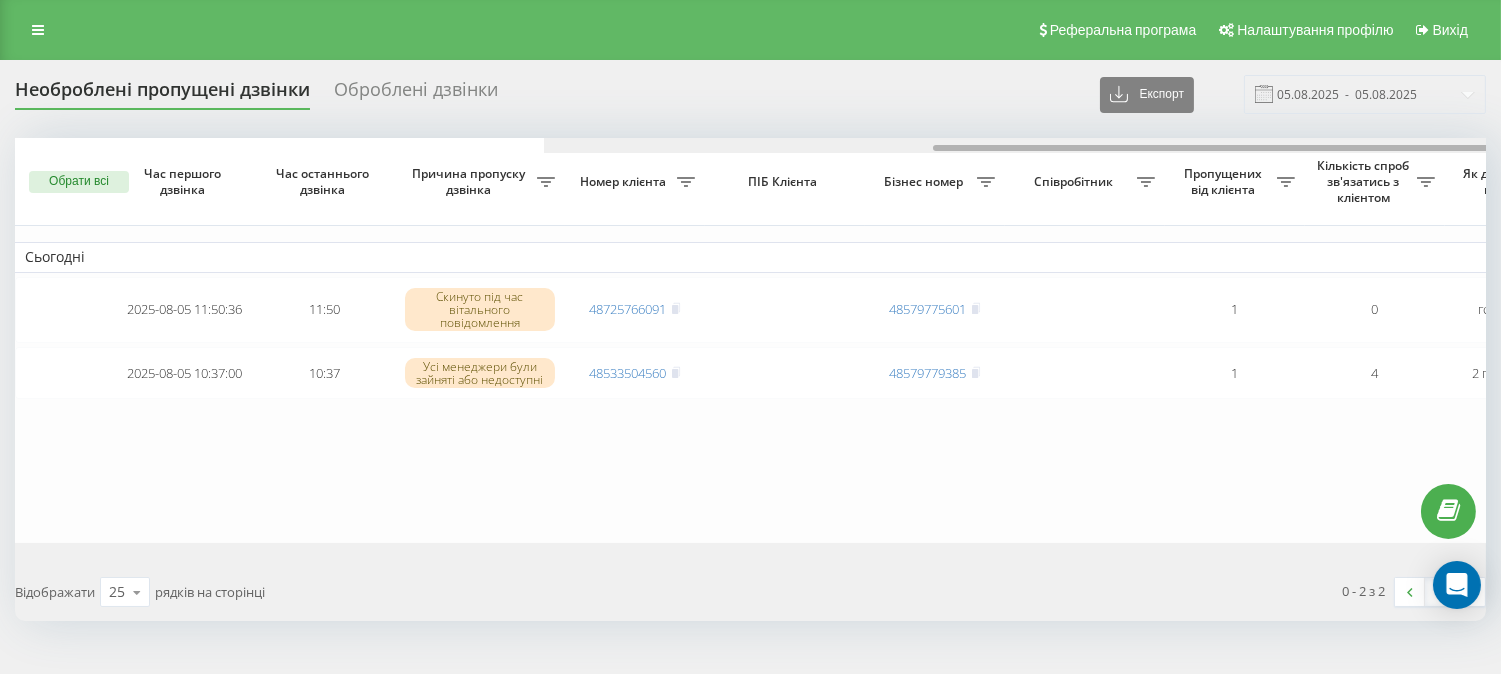 drag, startPoint x: 0, startPoint y: 0, endPoint x: 347, endPoint y: 94, distance: 359.5066 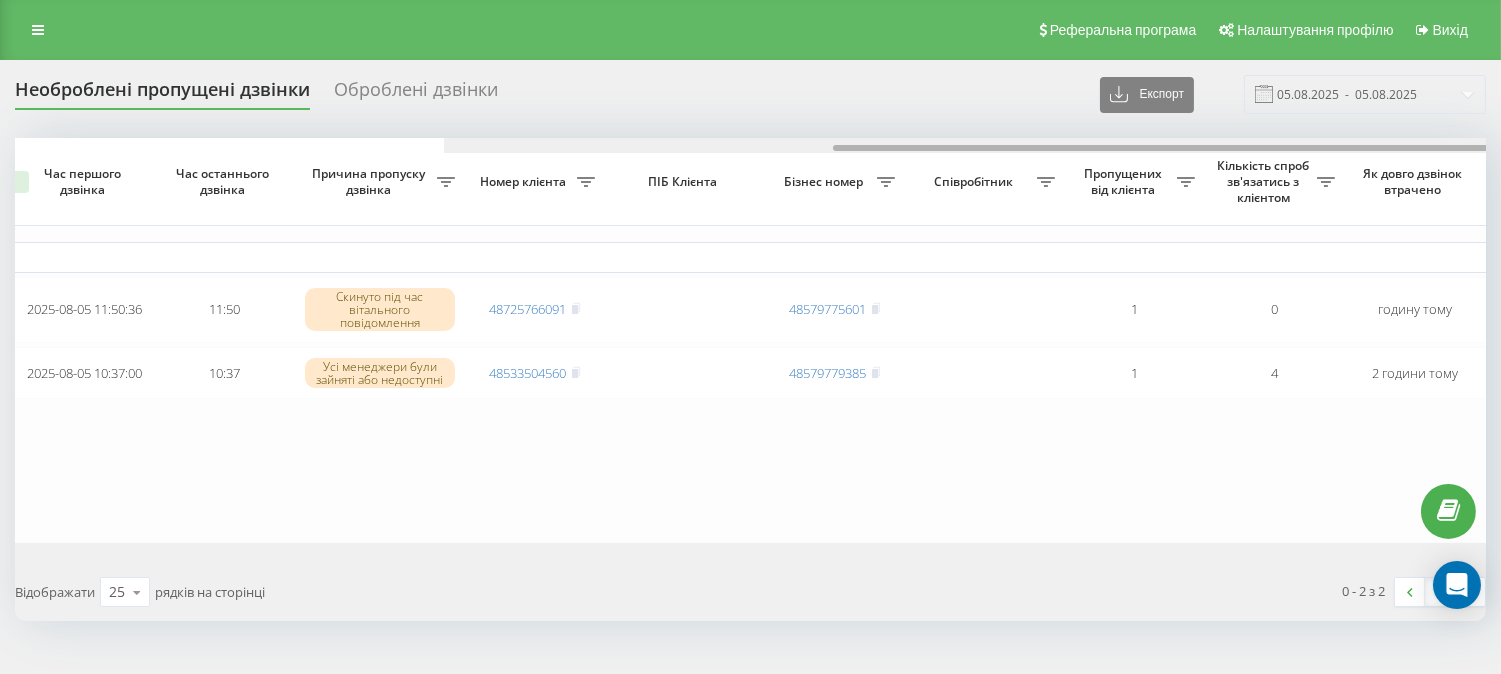 drag, startPoint x: 486, startPoint y: 151, endPoint x: 488, endPoint y: 140, distance: 11.18034 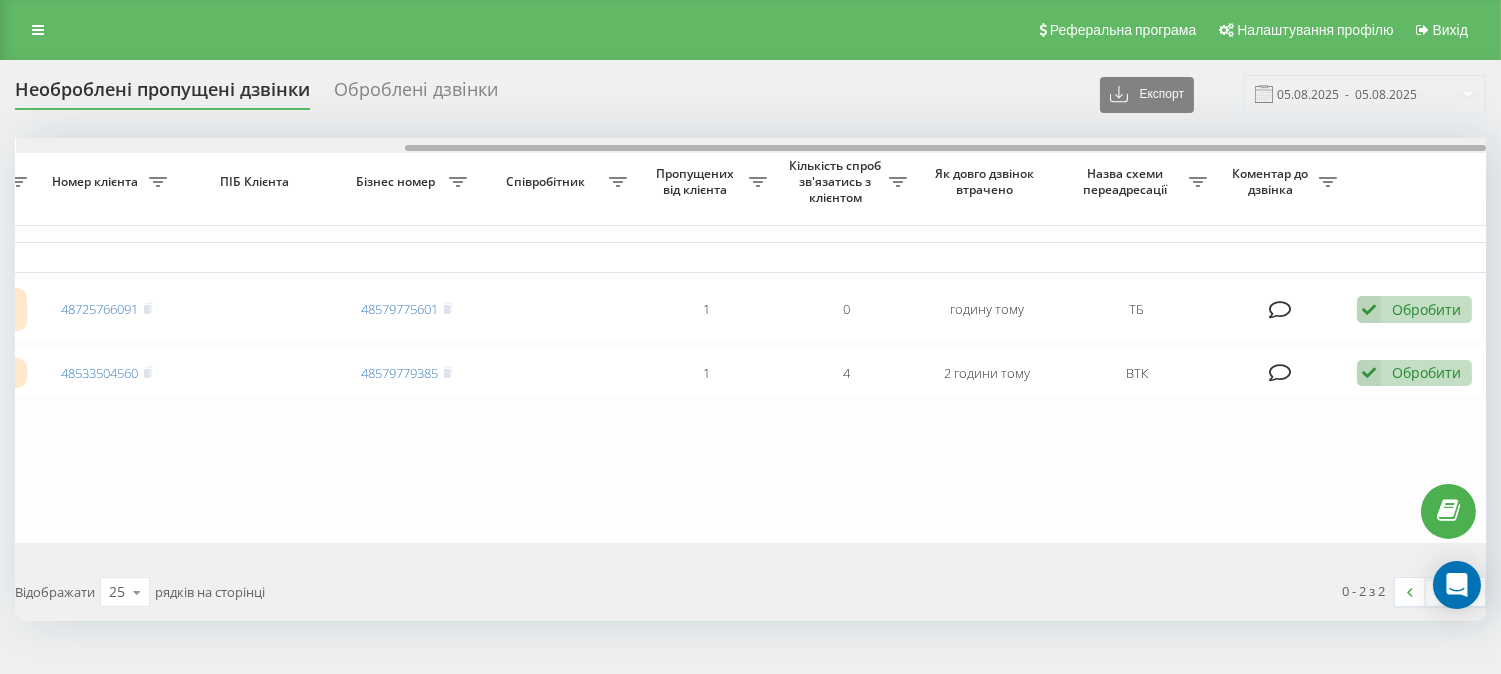 scroll, scrollTop: 0, scrollLeft: 0, axis: both 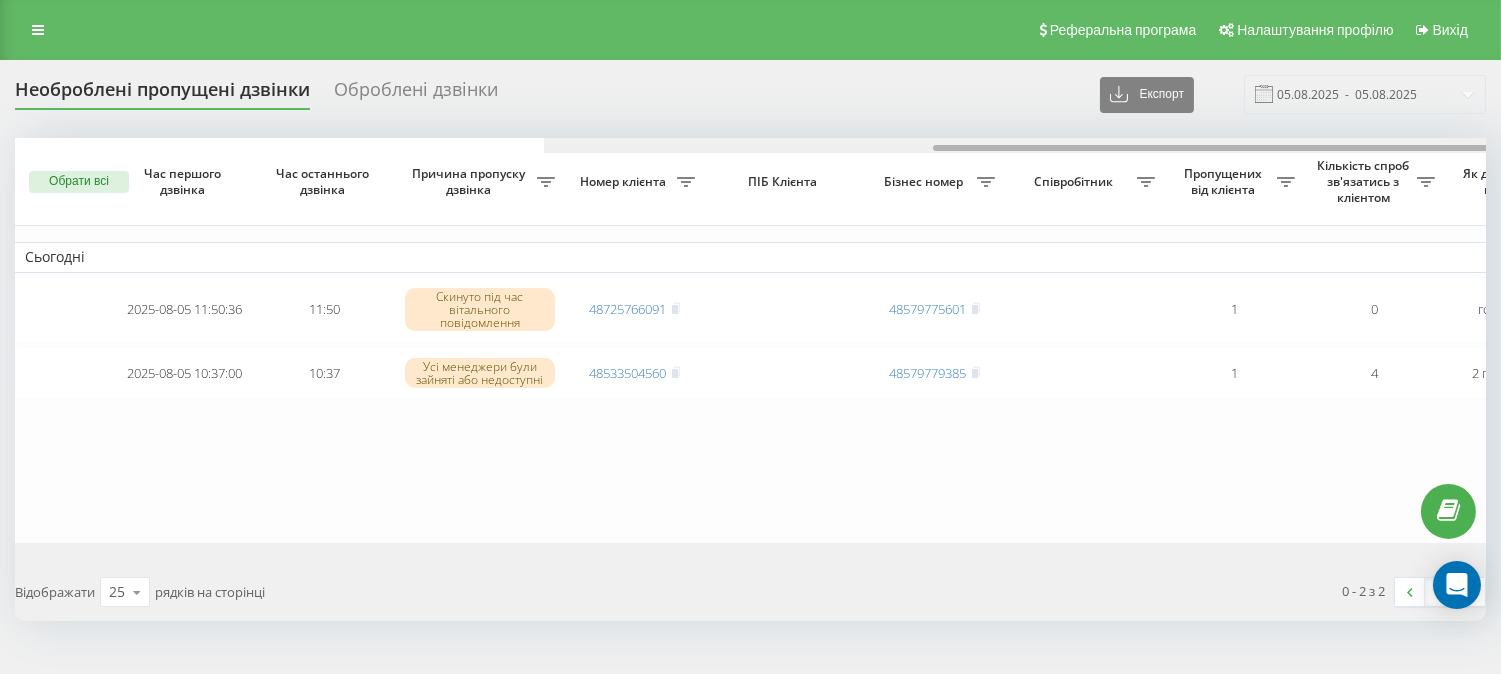 drag, startPoint x: 503, startPoint y: 150, endPoint x: 370, endPoint y: 144, distance: 133.13527 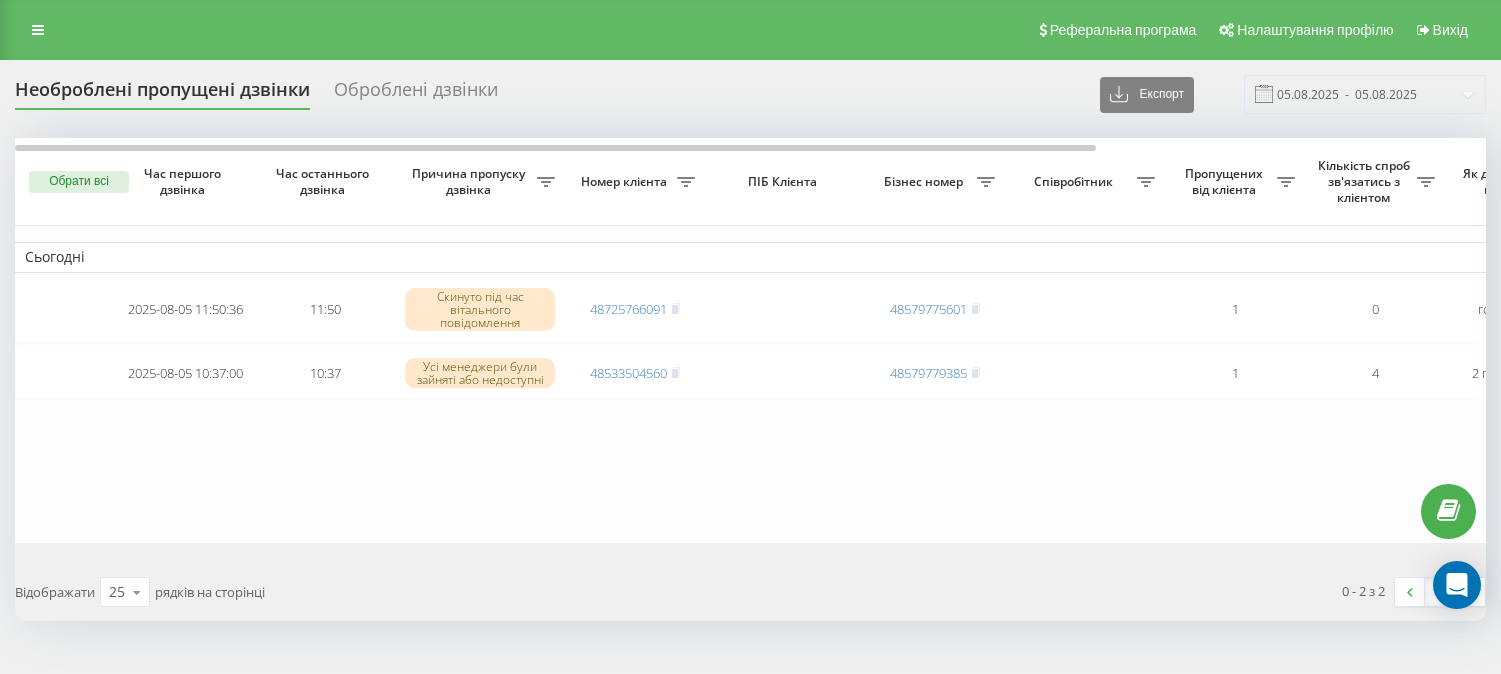 scroll, scrollTop: 0, scrollLeft: 0, axis: both 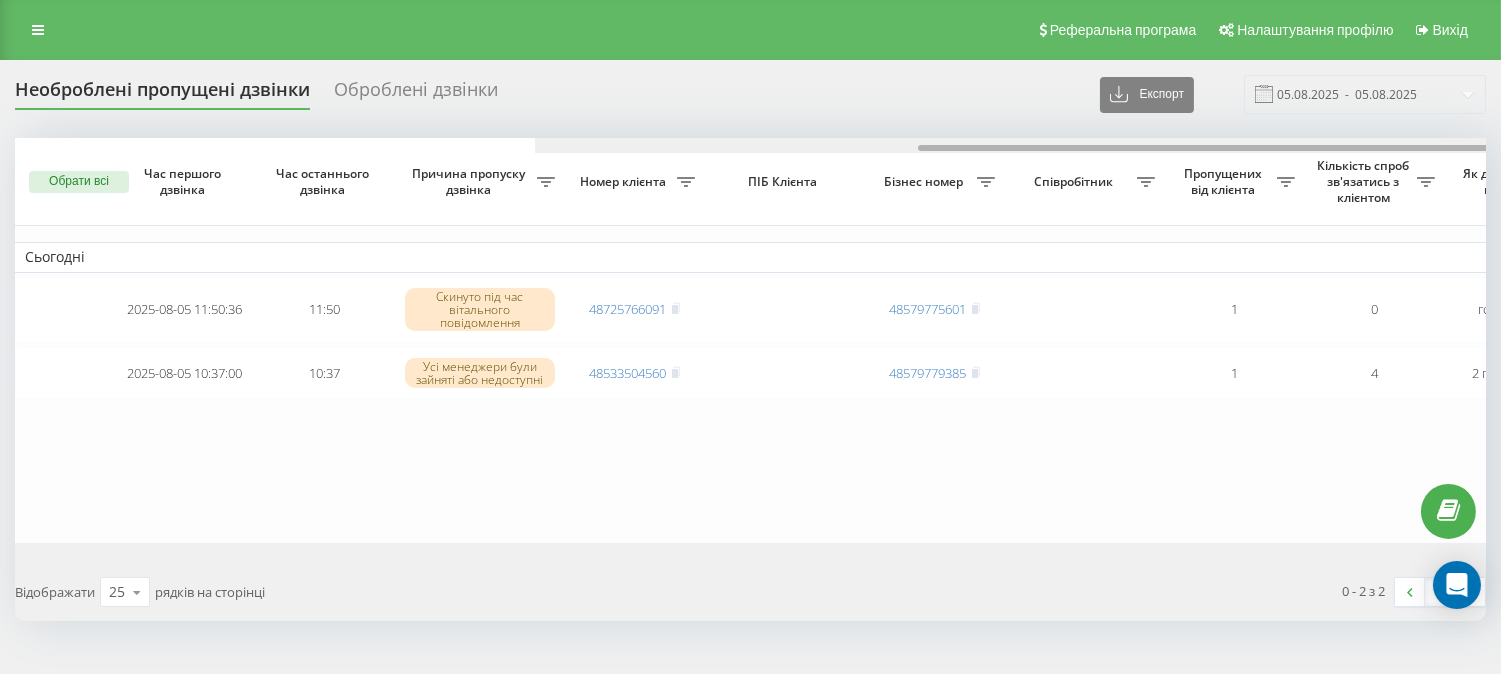 drag, startPoint x: 557, startPoint y: 148, endPoint x: 308, endPoint y: 171, distance: 250.06 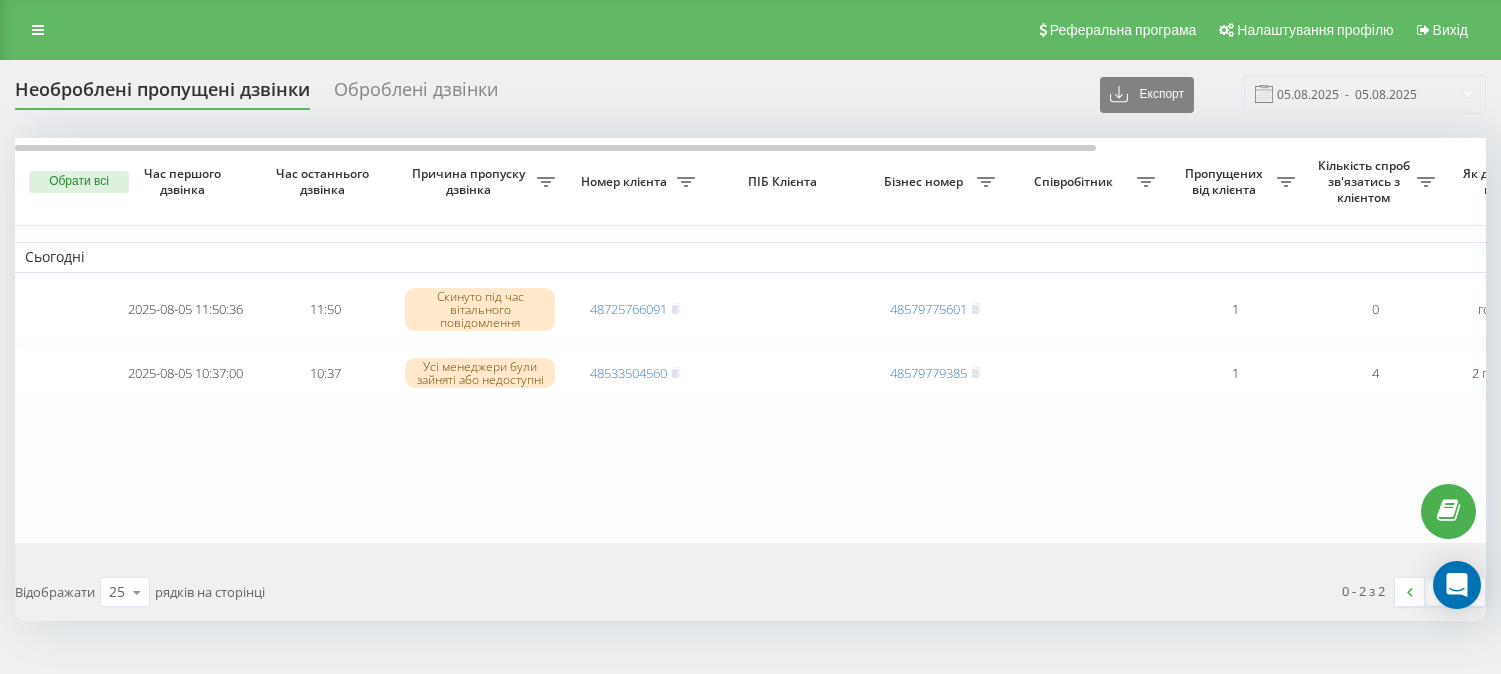 scroll, scrollTop: 0, scrollLeft: 0, axis: both 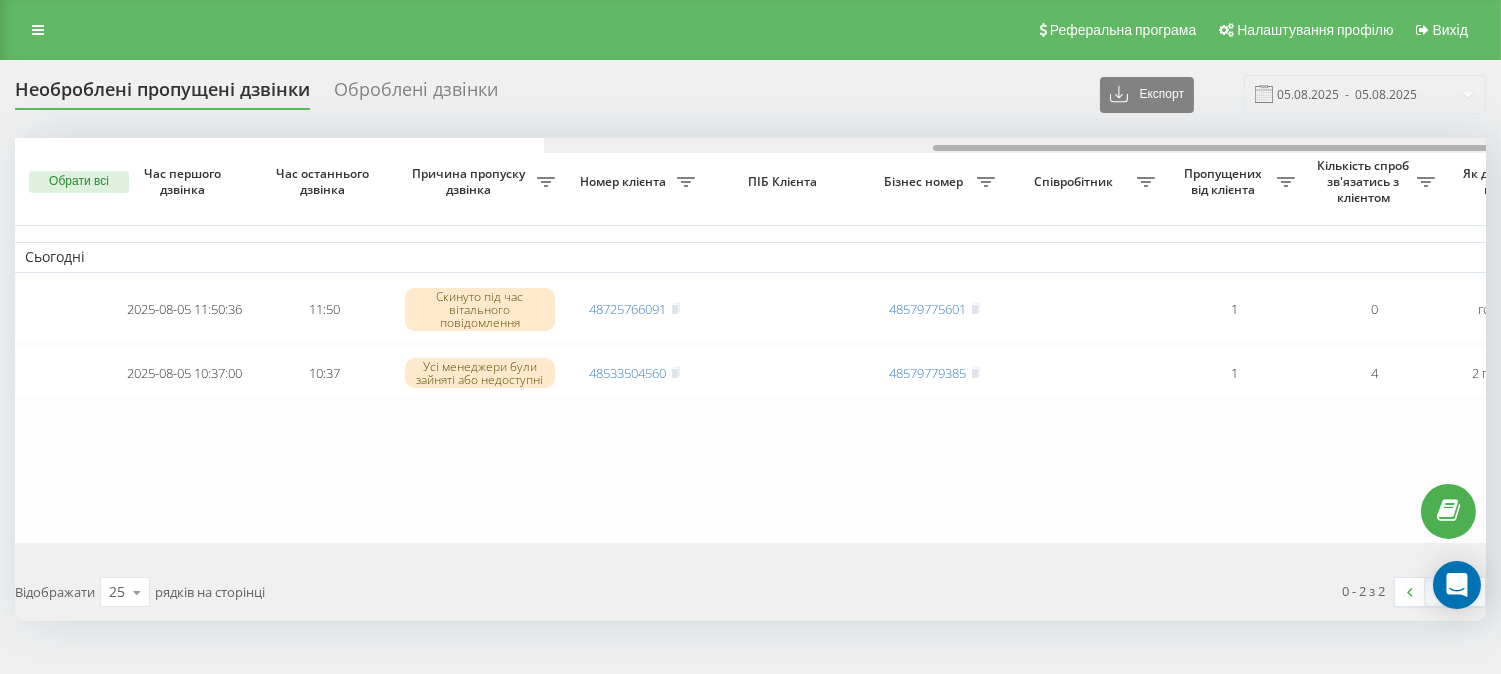 drag, startPoint x: 641, startPoint y: 145, endPoint x: 443, endPoint y: 125, distance: 199.00754 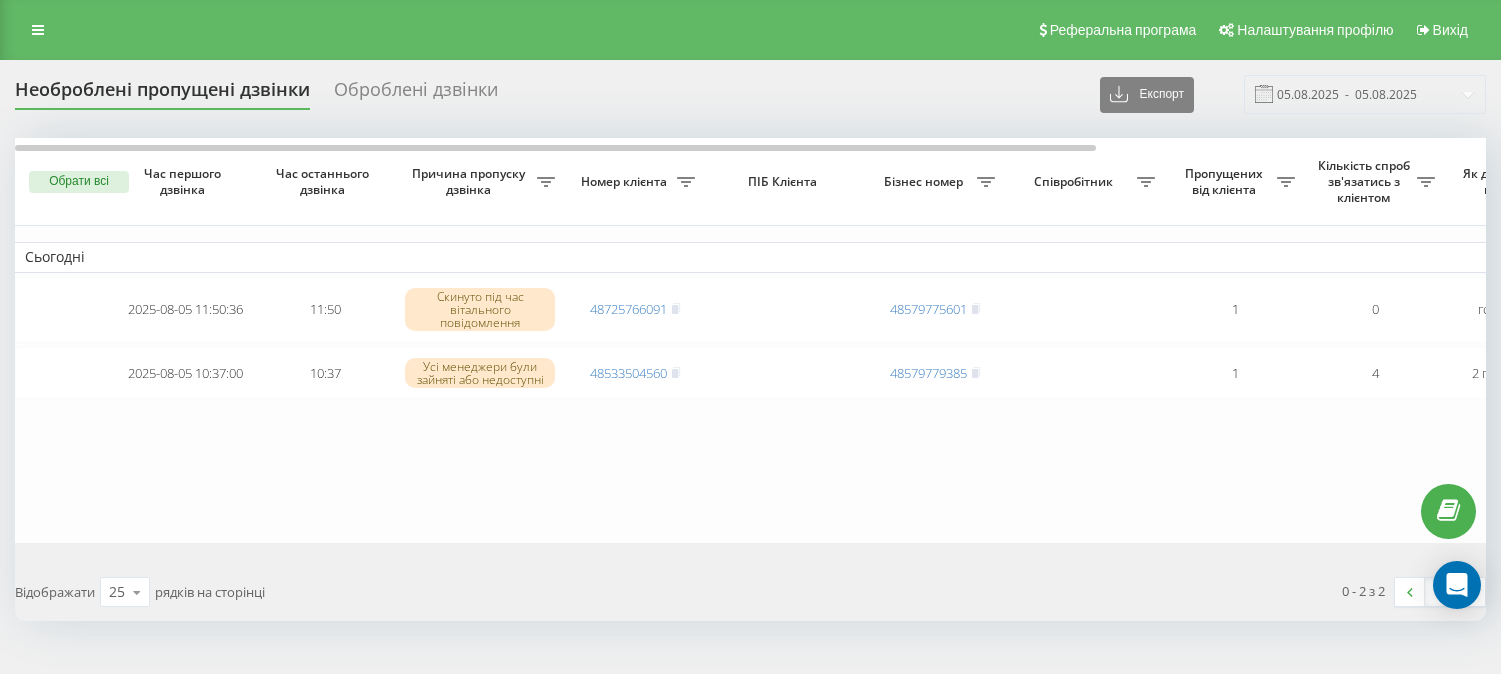 scroll, scrollTop: 0, scrollLeft: 0, axis: both 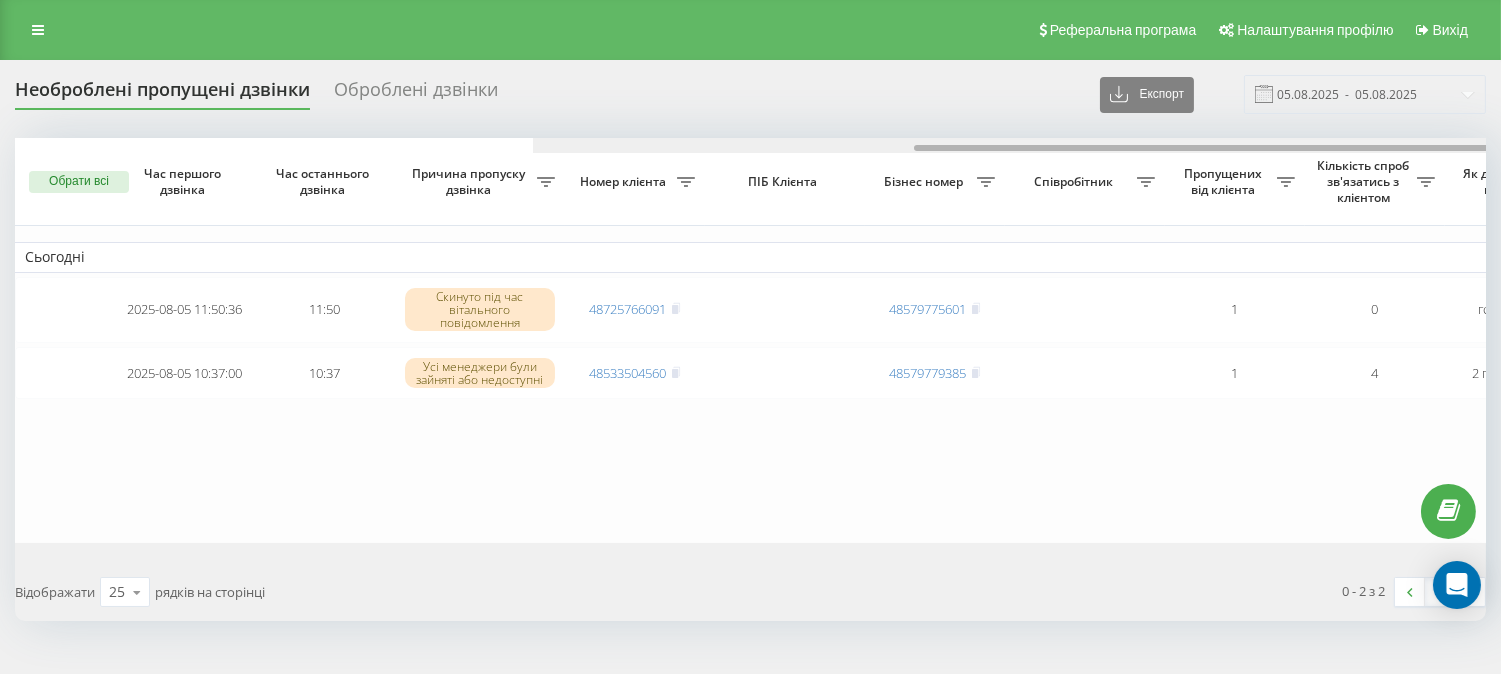 drag, startPoint x: 0, startPoint y: 0, endPoint x: 344, endPoint y: 68, distance: 350.65652 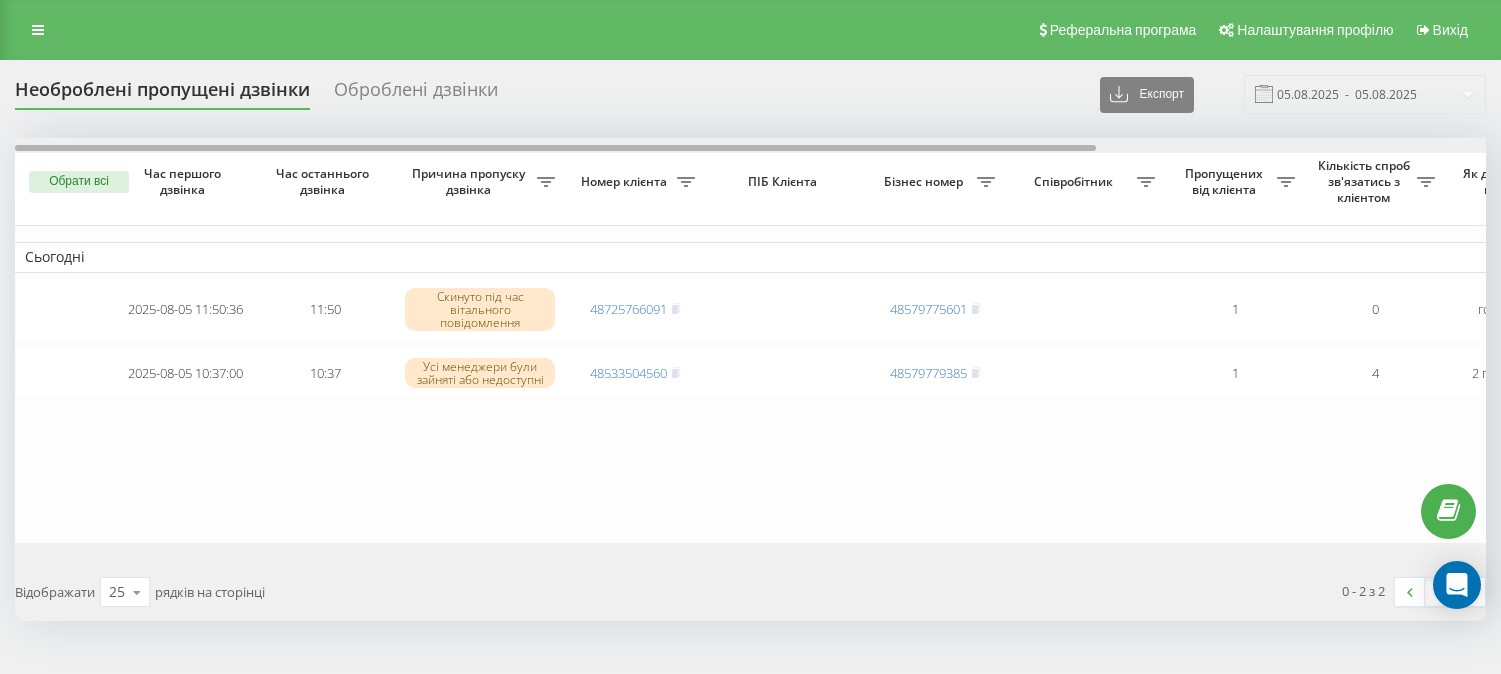 scroll, scrollTop: 0, scrollLeft: 0, axis: both 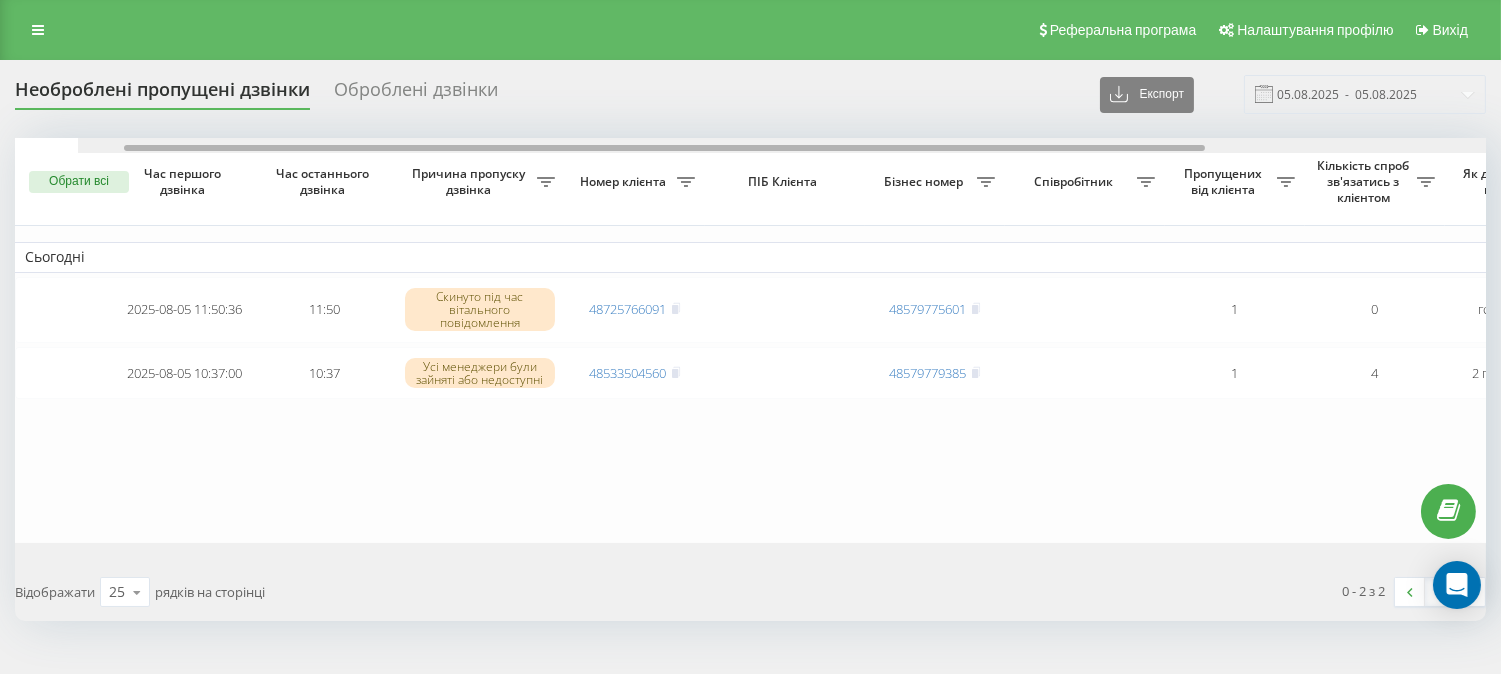 drag, startPoint x: 606, startPoint y: 146, endPoint x: 425, endPoint y: 122, distance: 182.58423 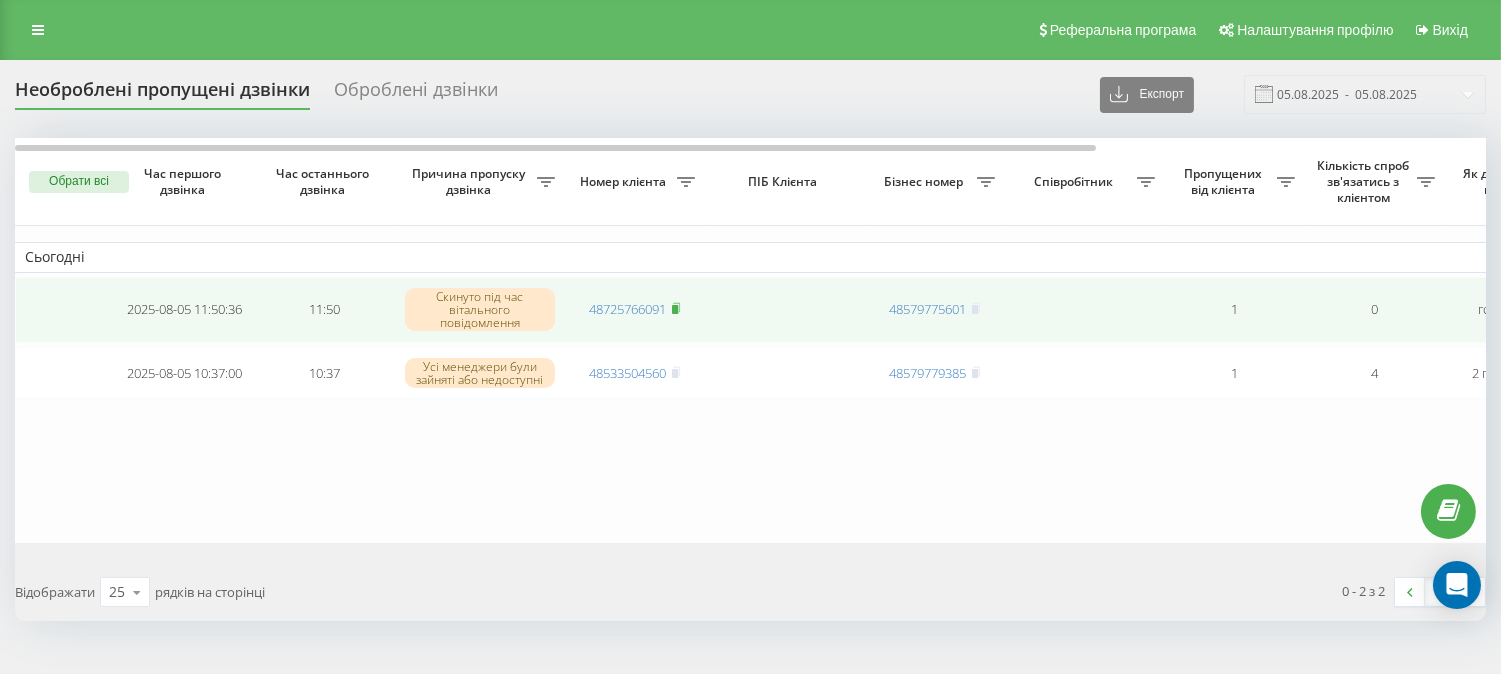 click at bounding box center [676, 309] 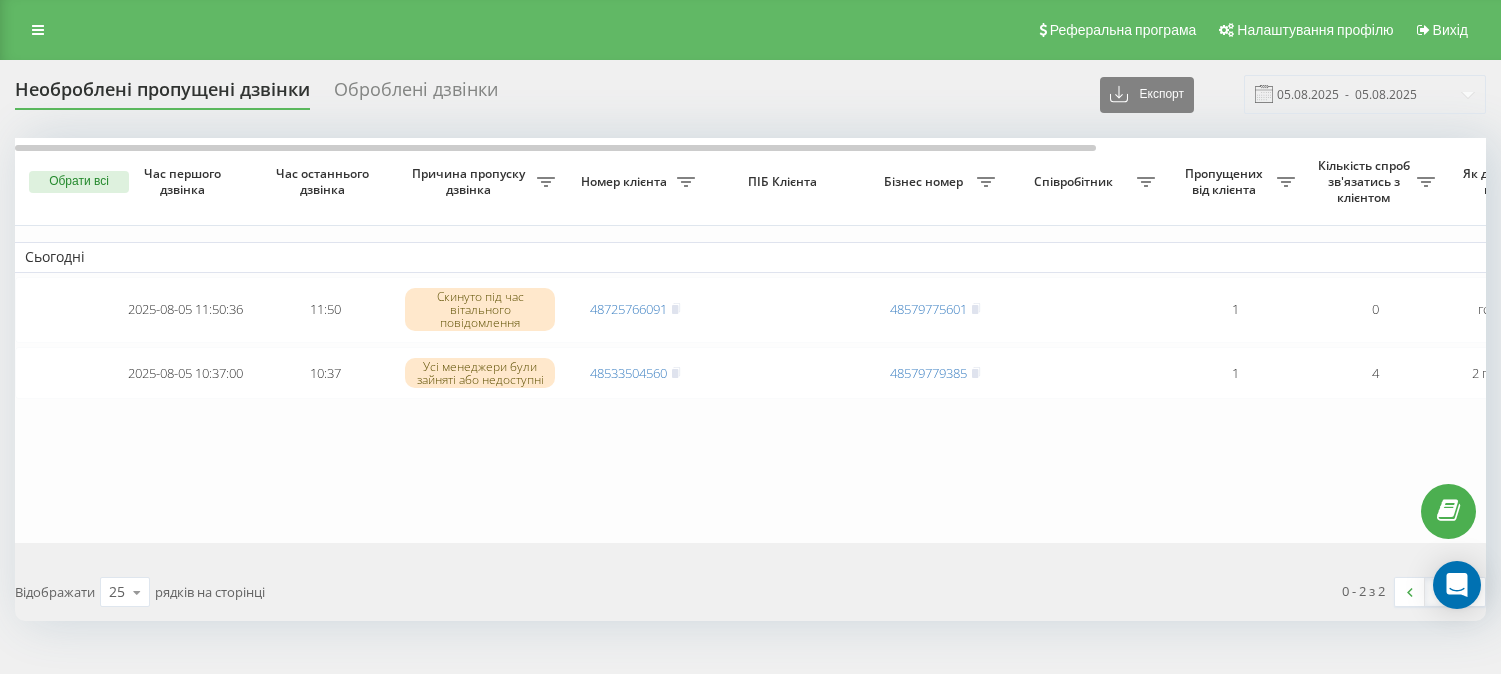 scroll, scrollTop: 0, scrollLeft: 0, axis: both 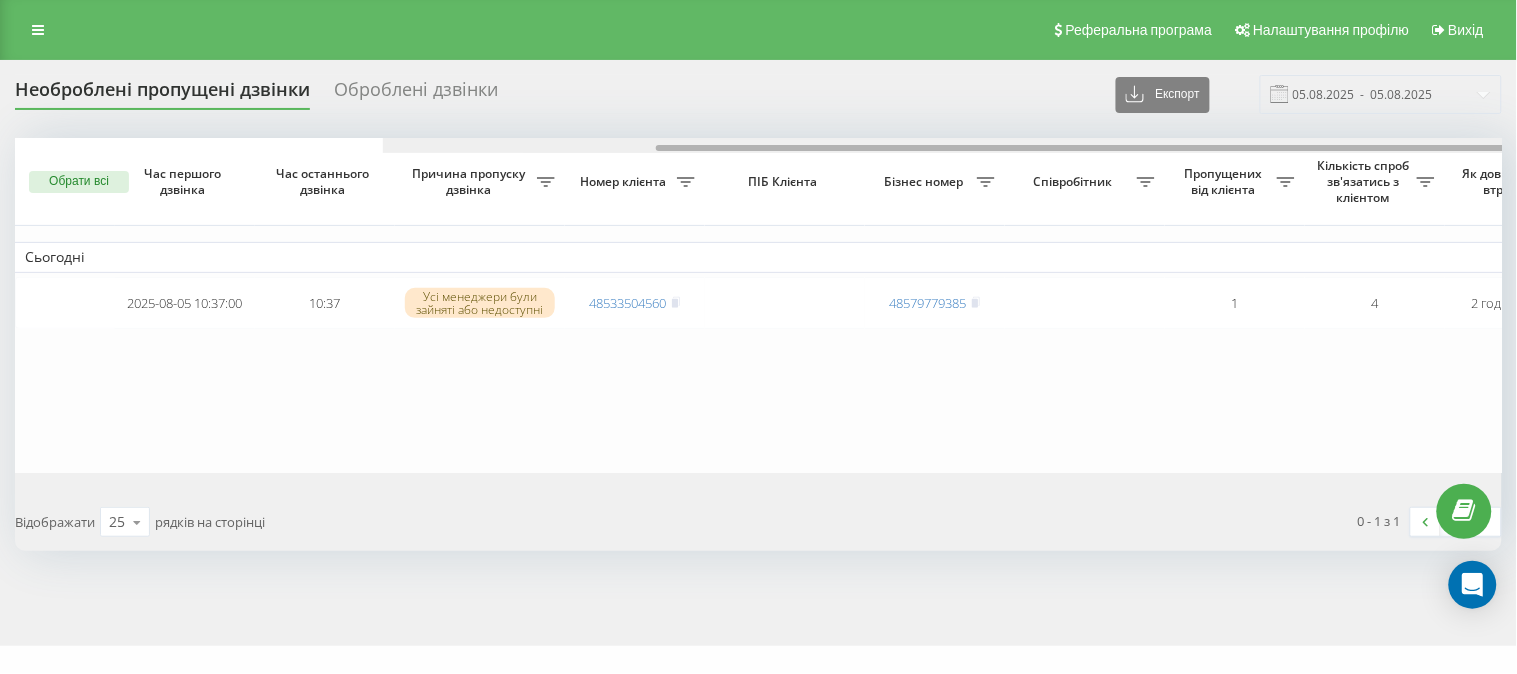 drag, startPoint x: 437, startPoint y: 151, endPoint x: 304, endPoint y: 97, distance: 143.54442 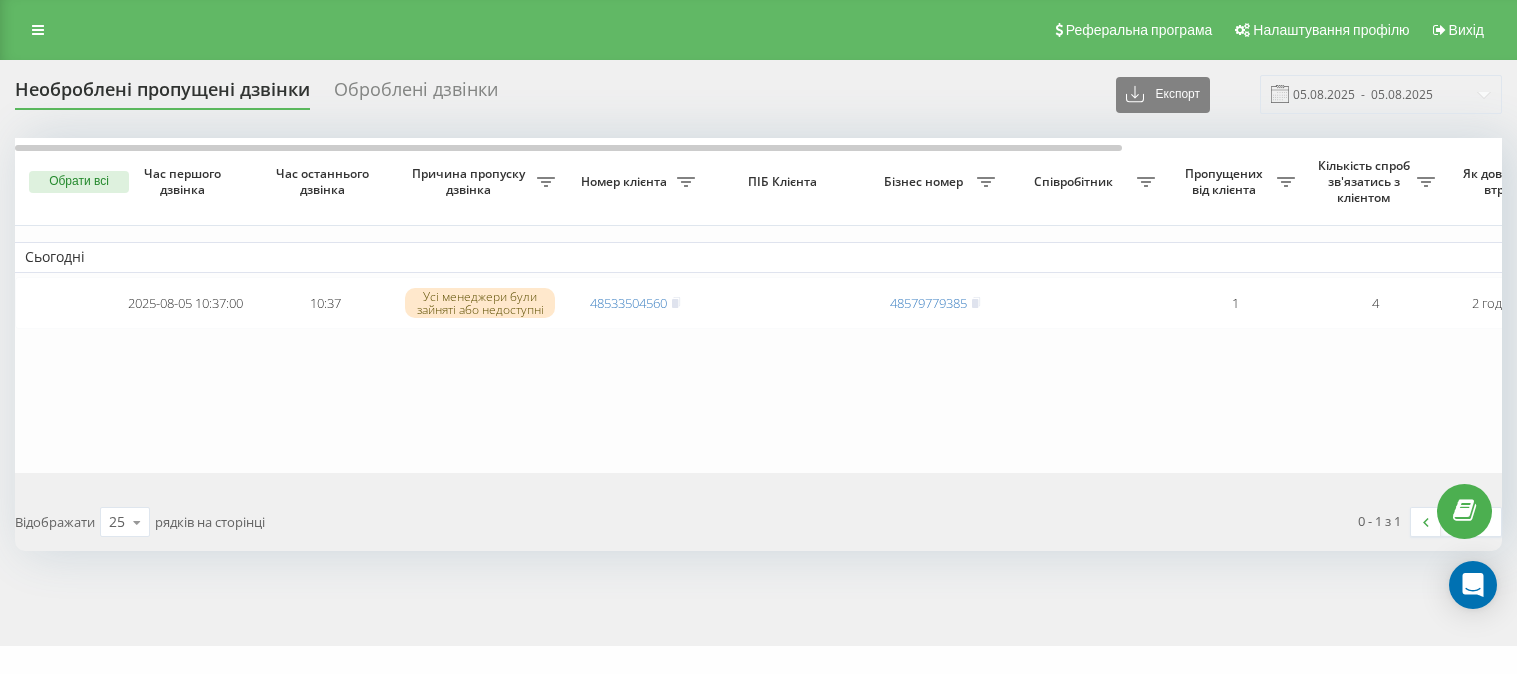 scroll, scrollTop: 0, scrollLeft: 0, axis: both 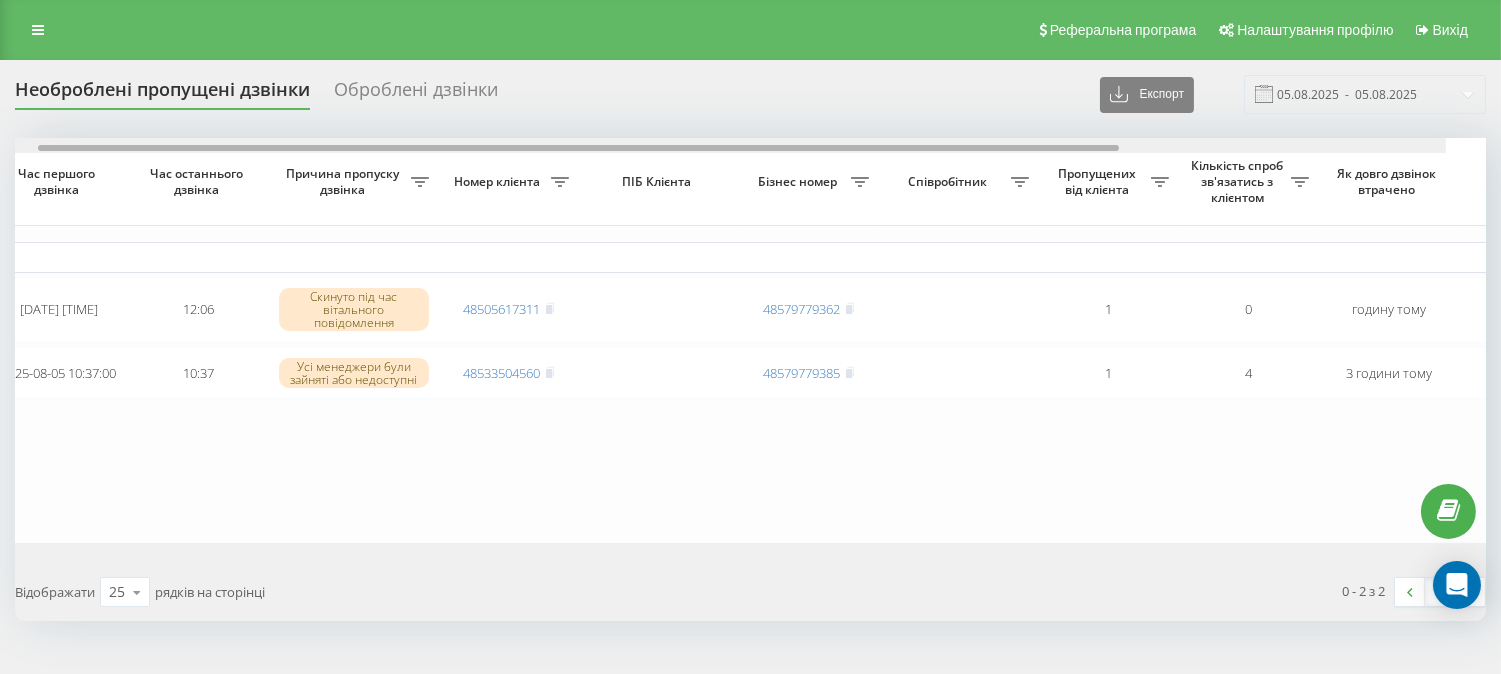 drag, startPoint x: 373, startPoint y: 150, endPoint x: 414, endPoint y: 142, distance: 41.773197 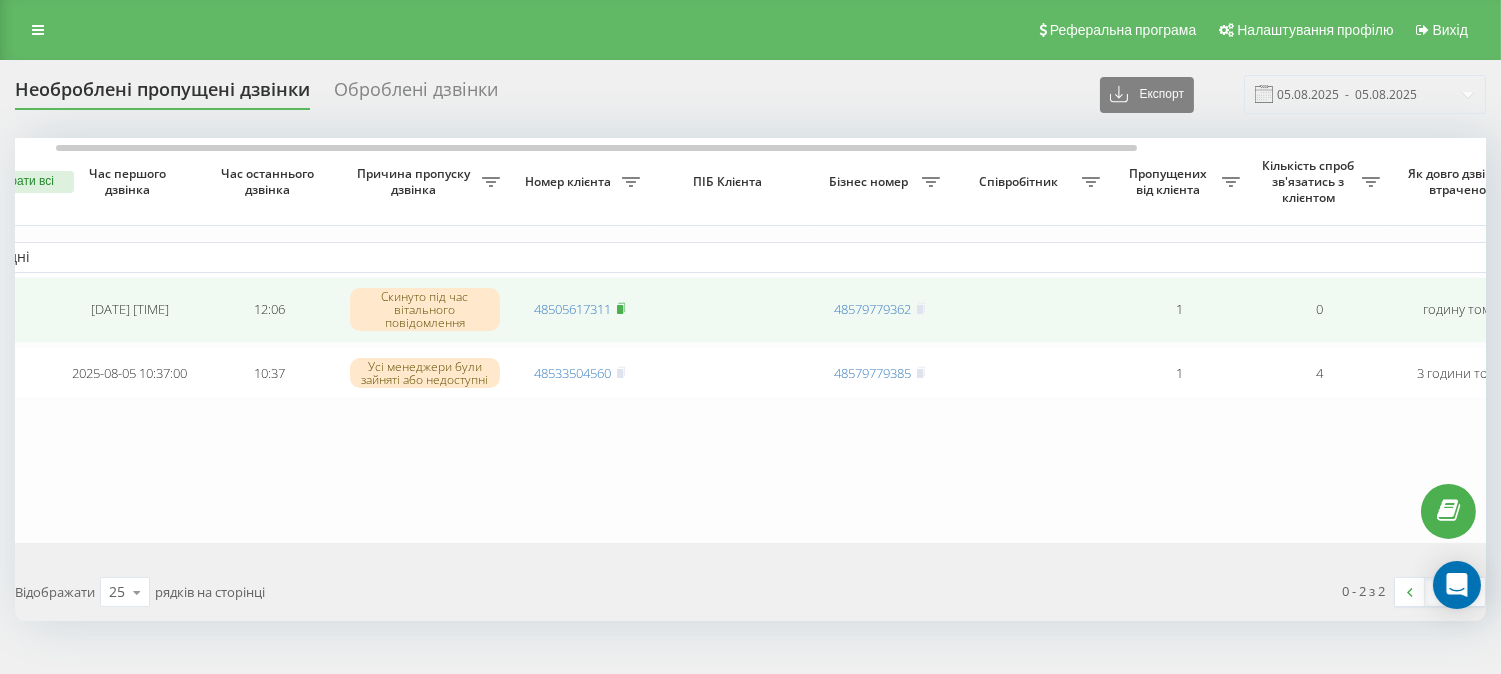 click 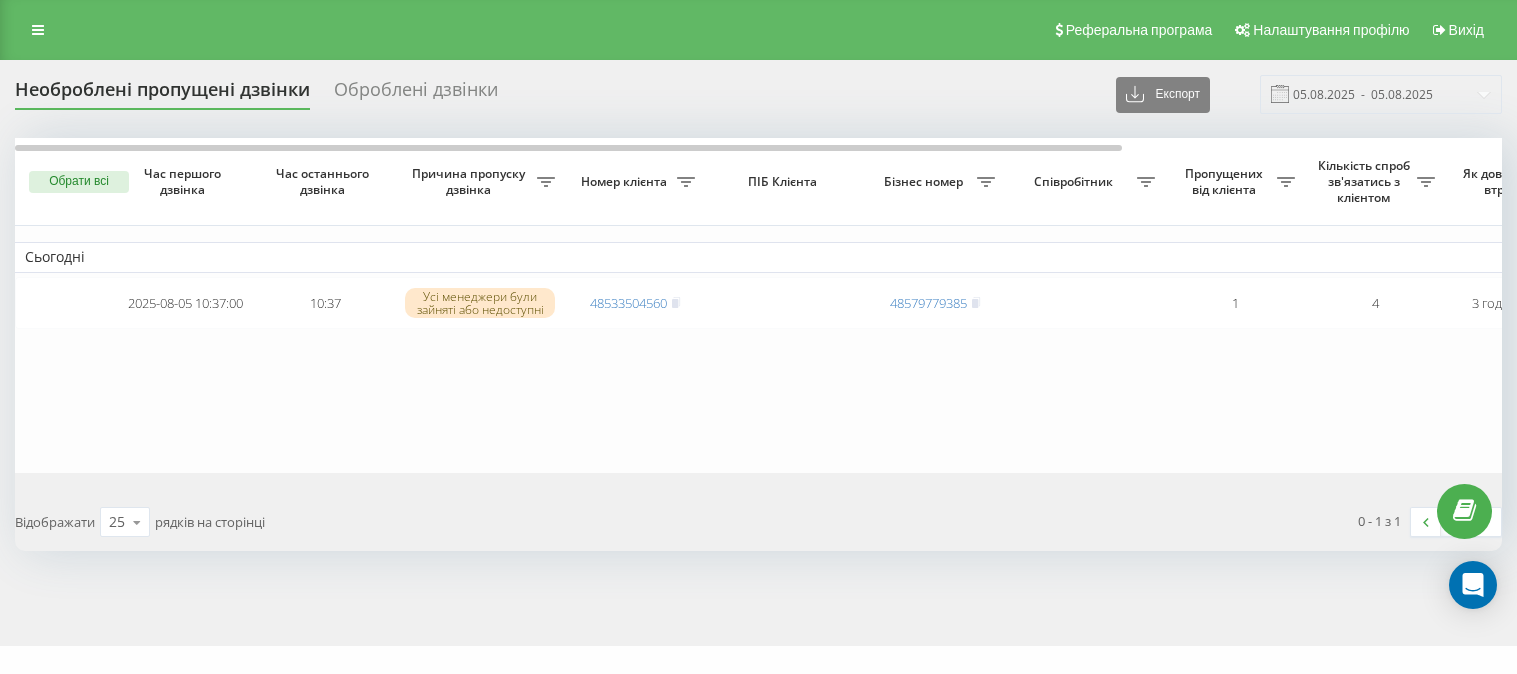 scroll, scrollTop: 0, scrollLeft: 0, axis: both 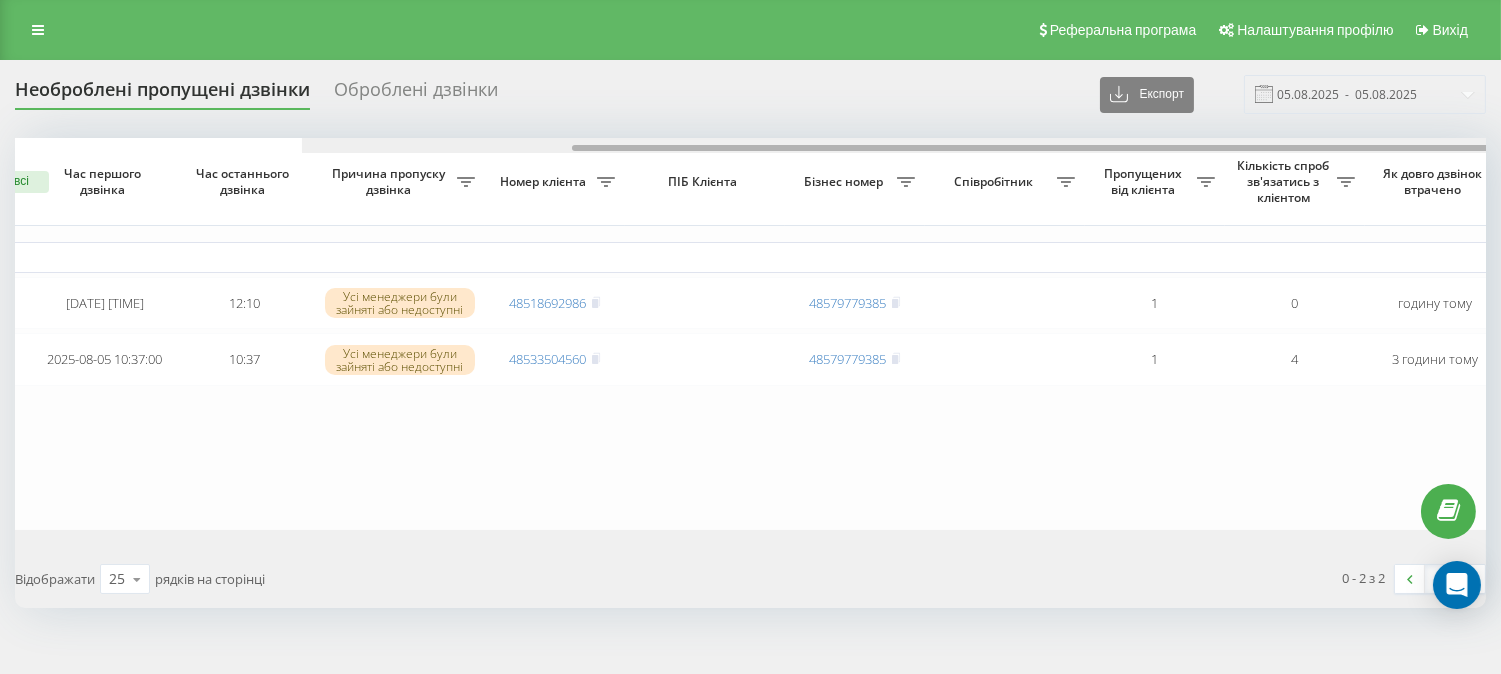 drag, startPoint x: 481, startPoint y: 147, endPoint x: 350, endPoint y: 141, distance: 131.13733 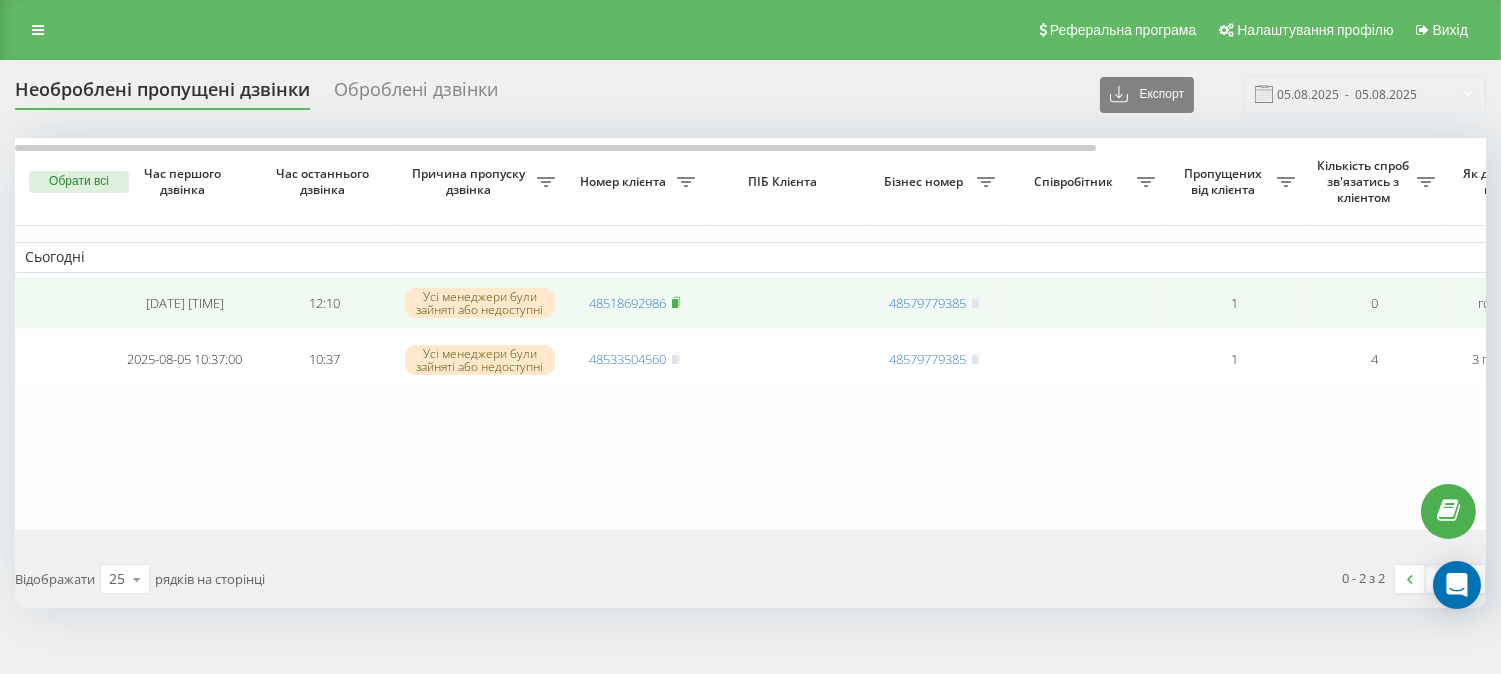 click at bounding box center [676, 303] 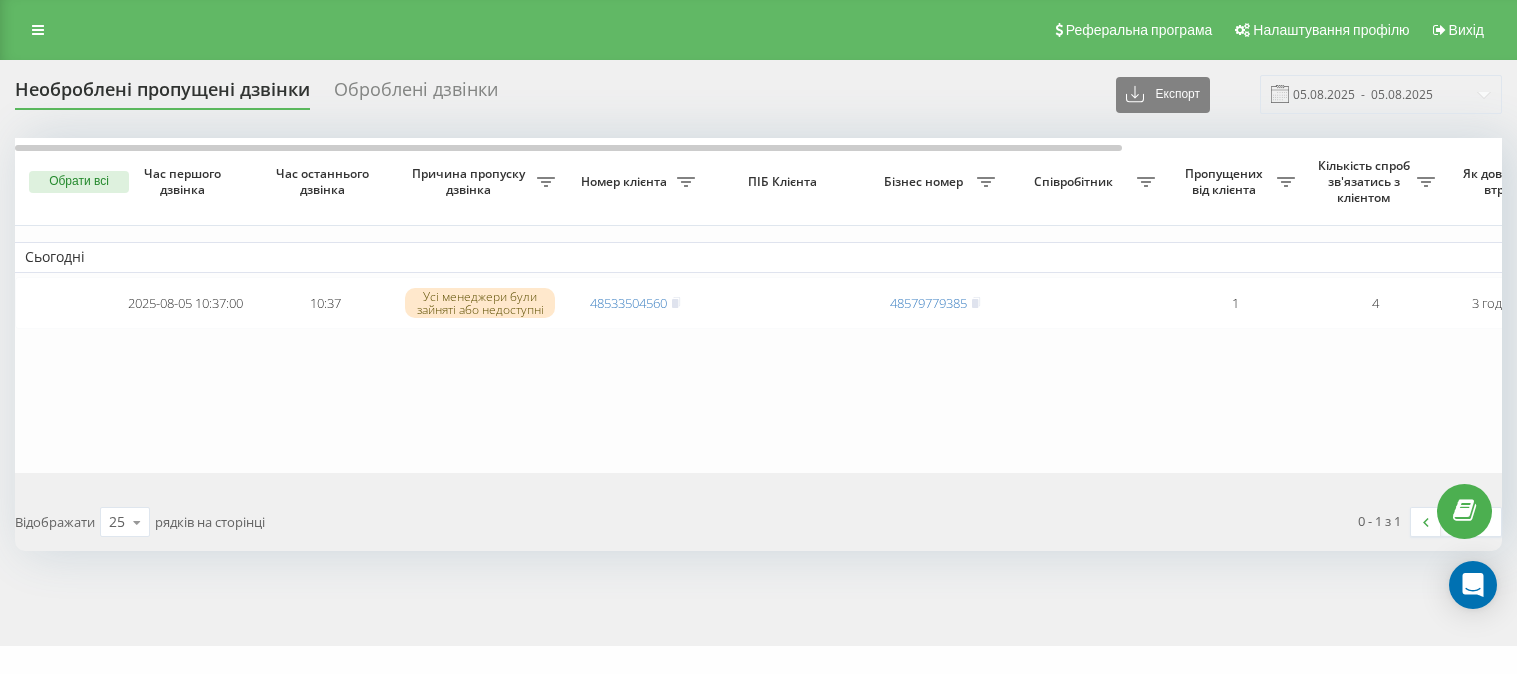 scroll, scrollTop: 0, scrollLeft: 0, axis: both 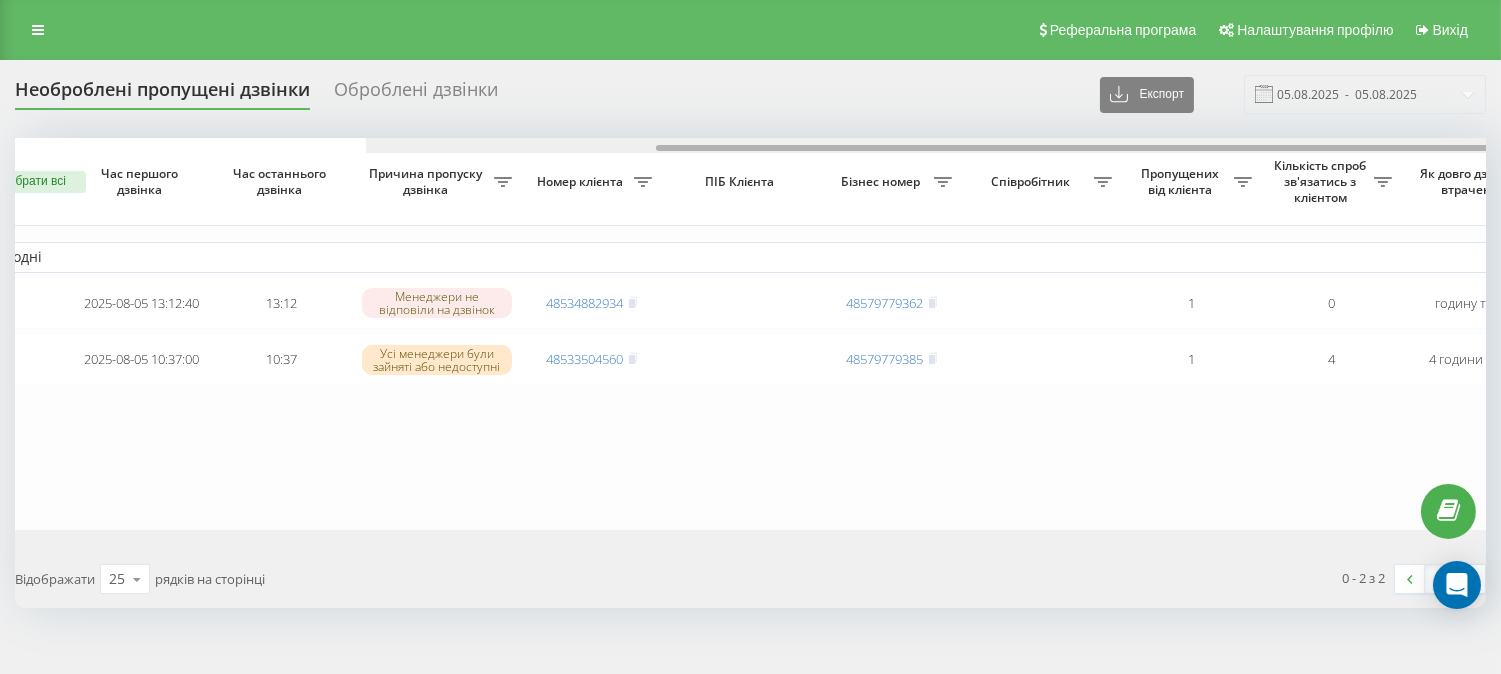 drag, startPoint x: 383, startPoint y: 148, endPoint x: 415, endPoint y: 61, distance: 92.69843 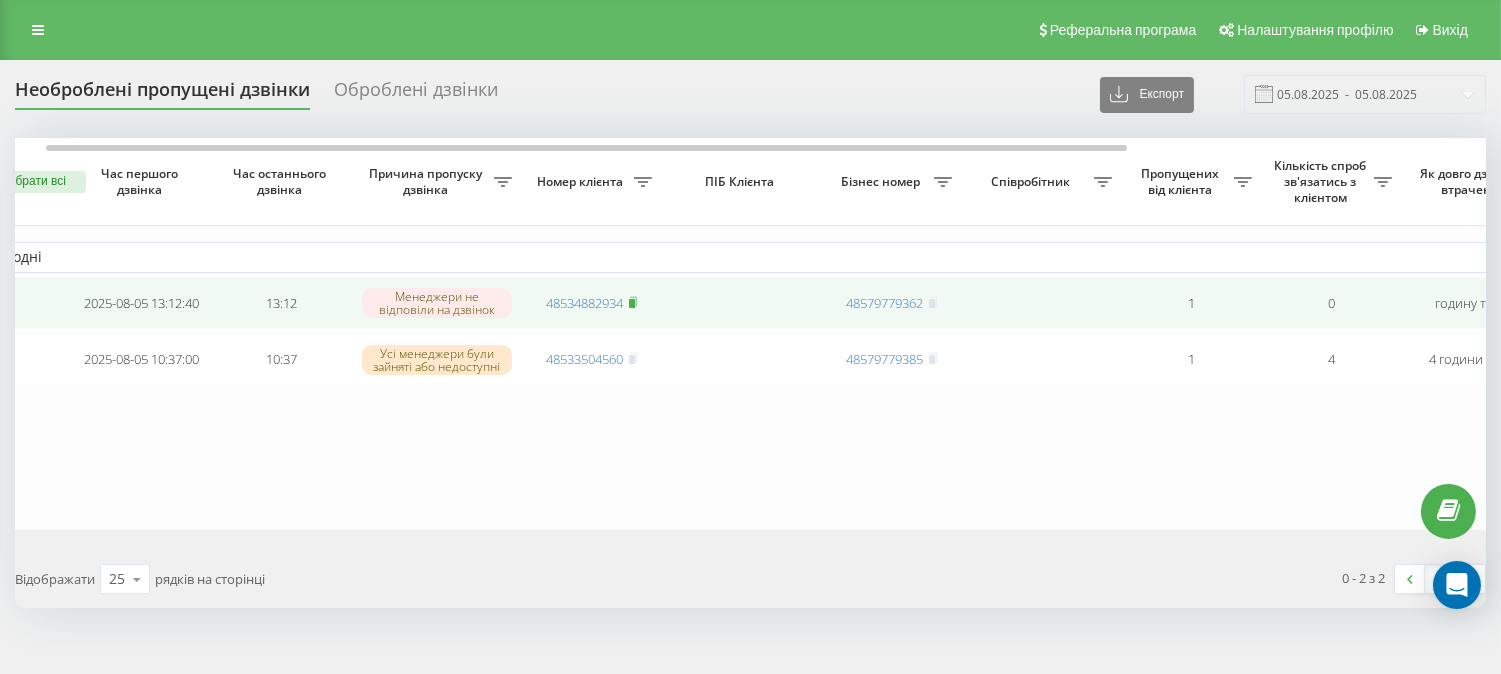 click at bounding box center (633, 303) 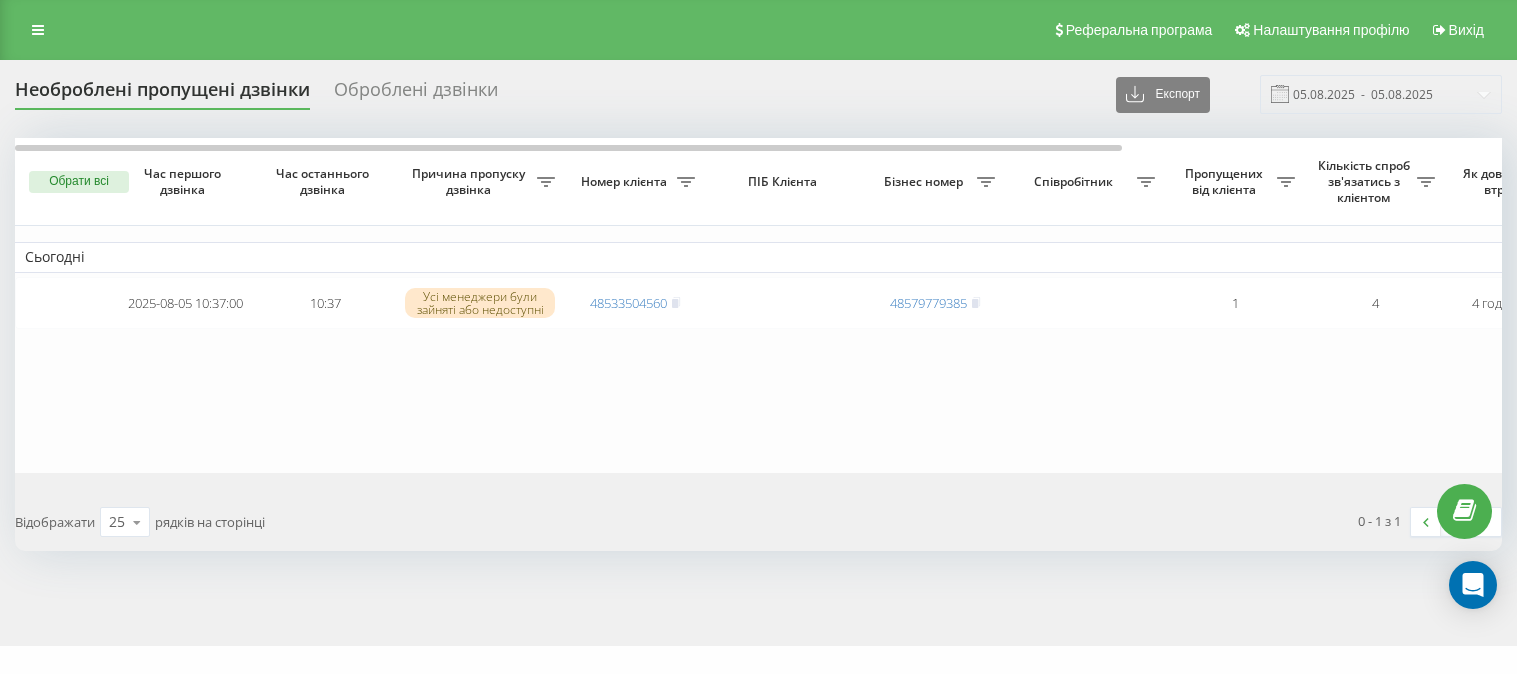 scroll, scrollTop: 0, scrollLeft: 0, axis: both 